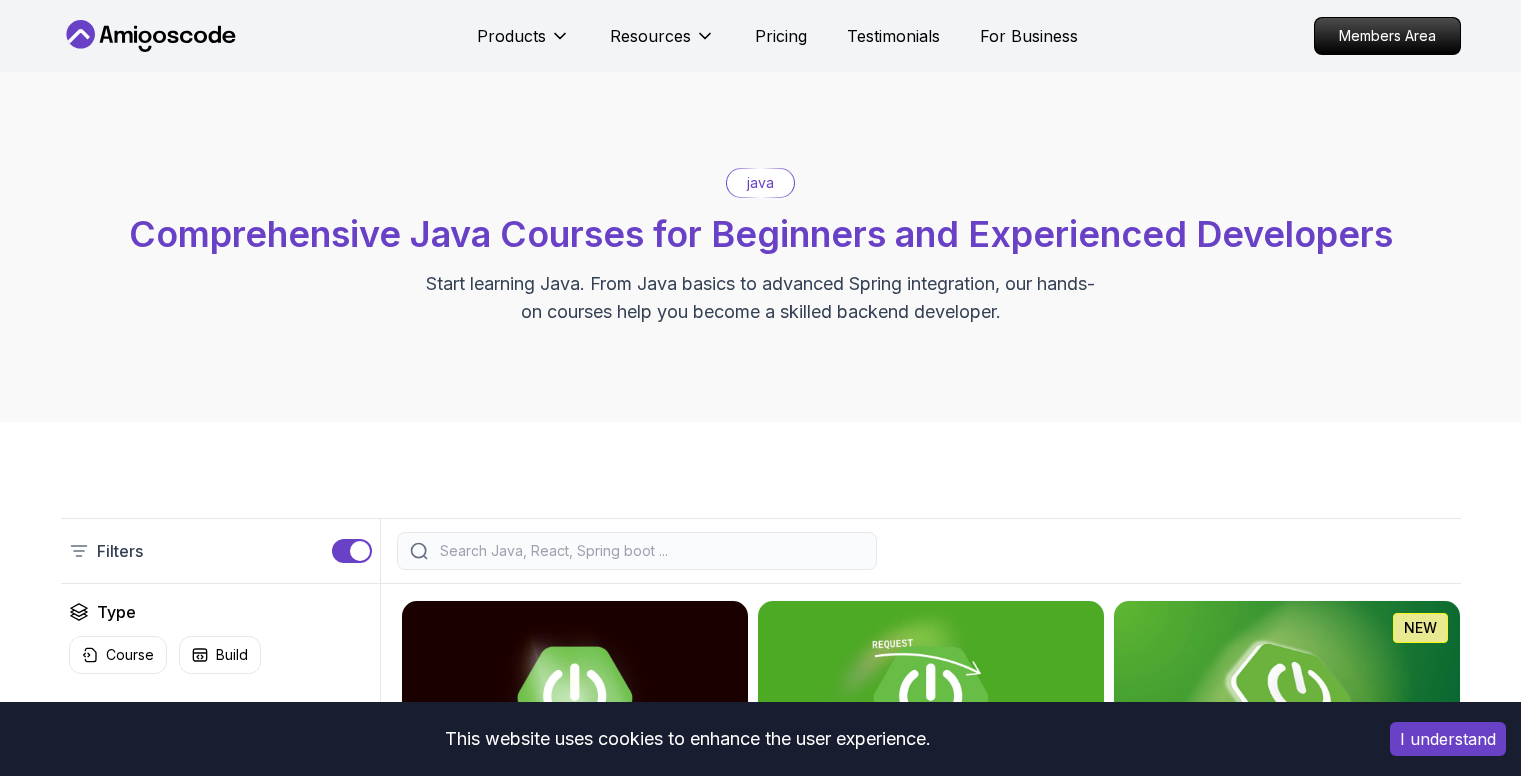 scroll, scrollTop: 0, scrollLeft: 0, axis: both 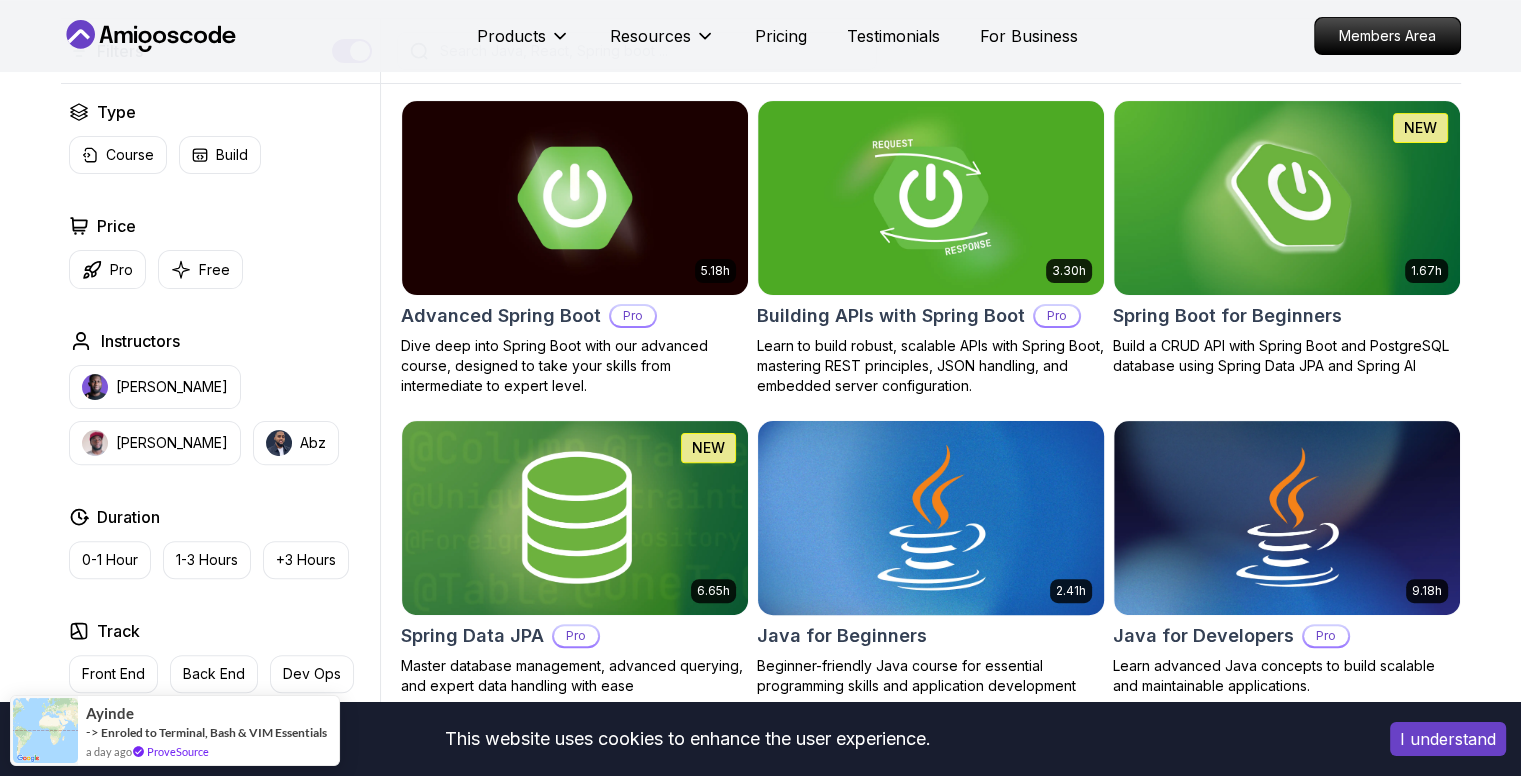 drag, startPoint x: 997, startPoint y: 476, endPoint x: 994, endPoint y: 493, distance: 17.262676 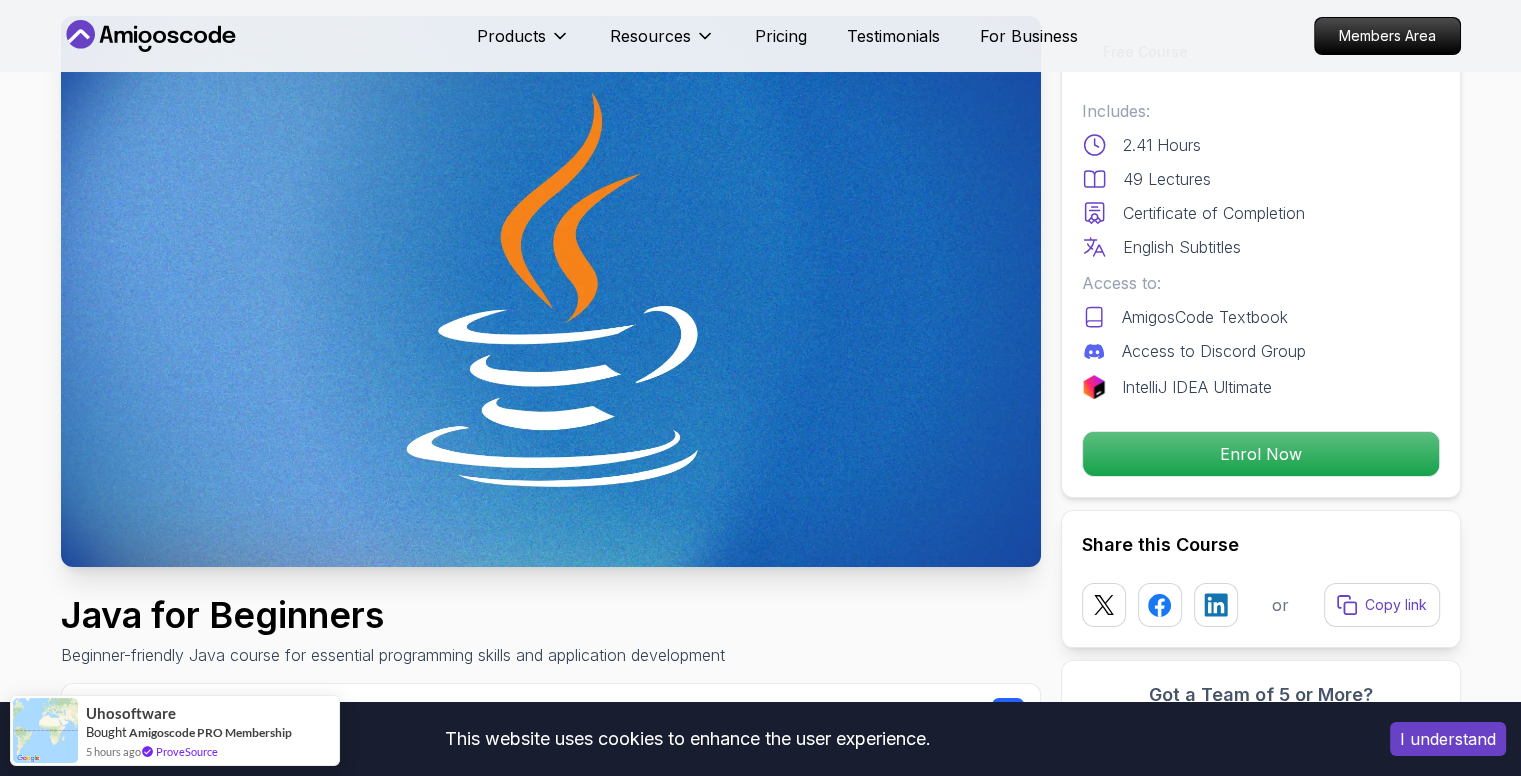scroll, scrollTop: 400, scrollLeft: 0, axis: vertical 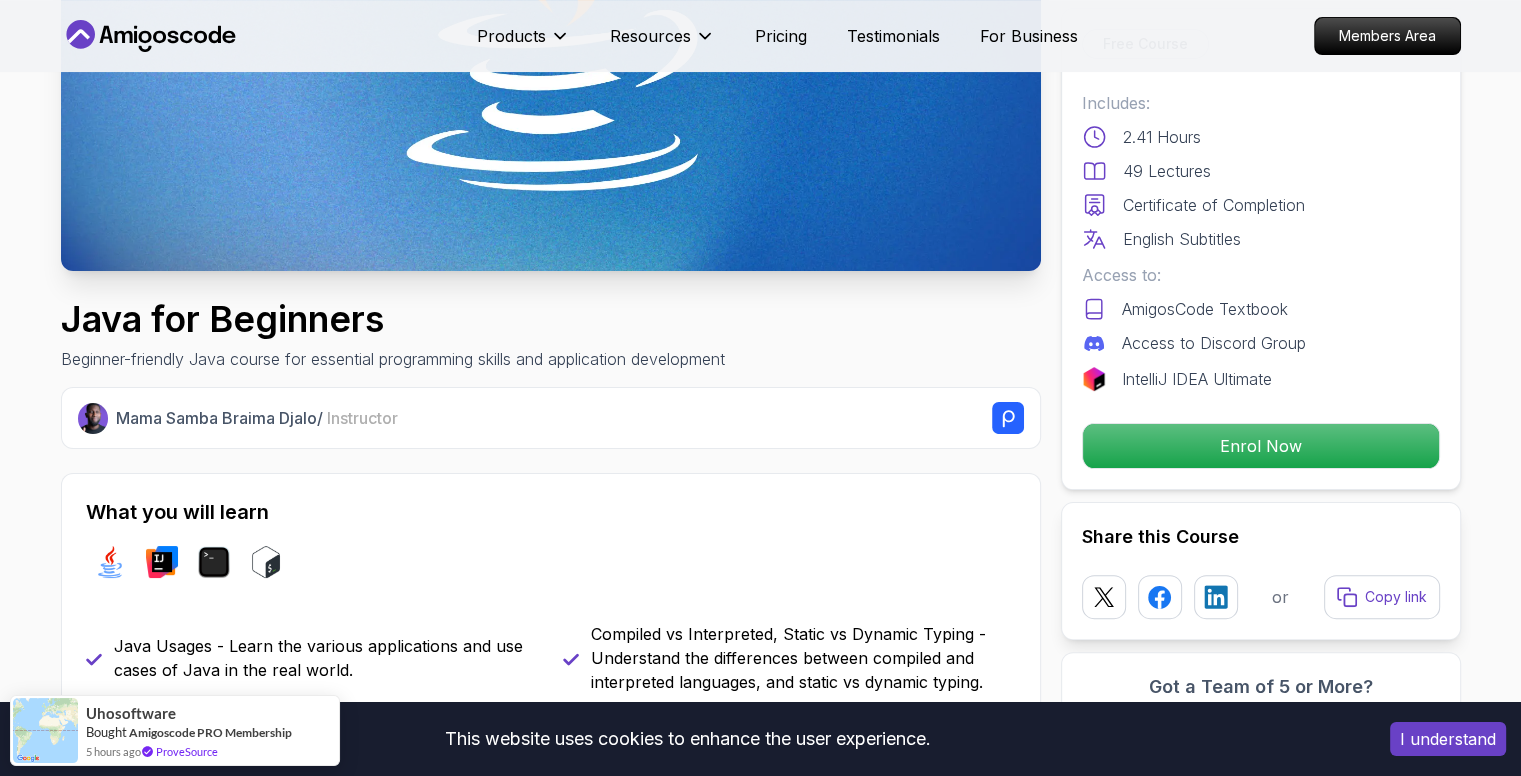 click on "I understand" at bounding box center (1448, 739) 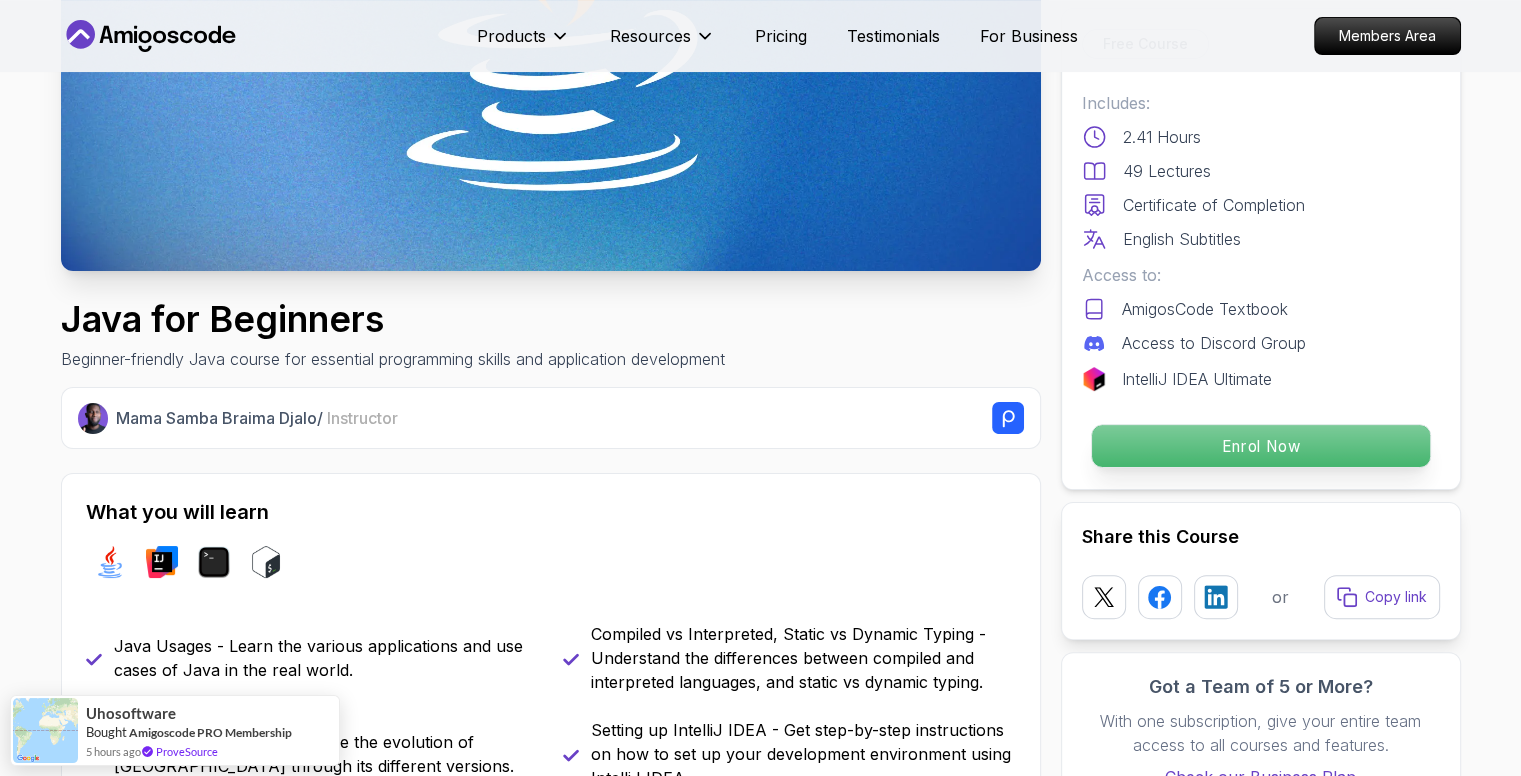 click on "Enrol Now" at bounding box center (1260, 446) 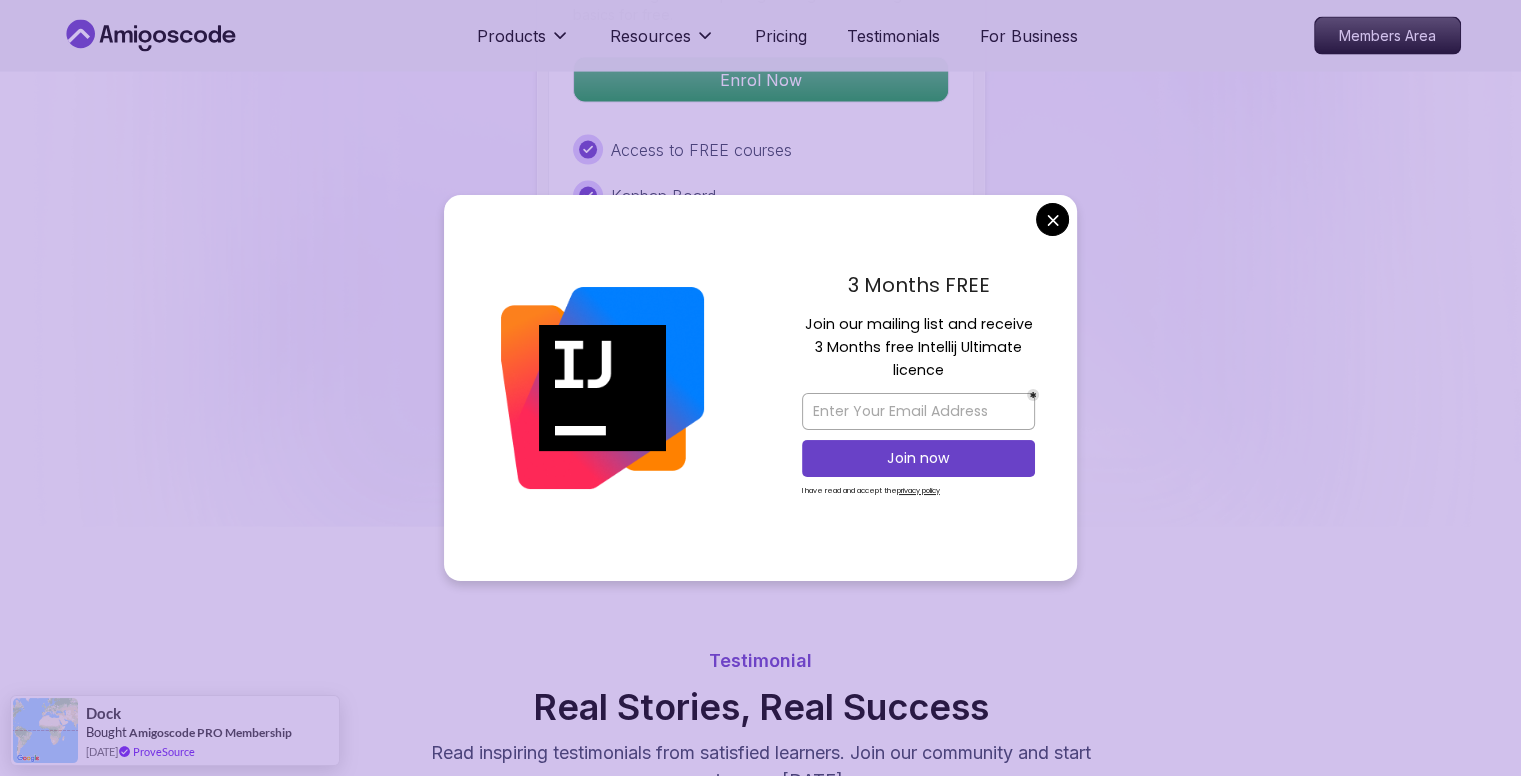 scroll, scrollTop: 4440, scrollLeft: 0, axis: vertical 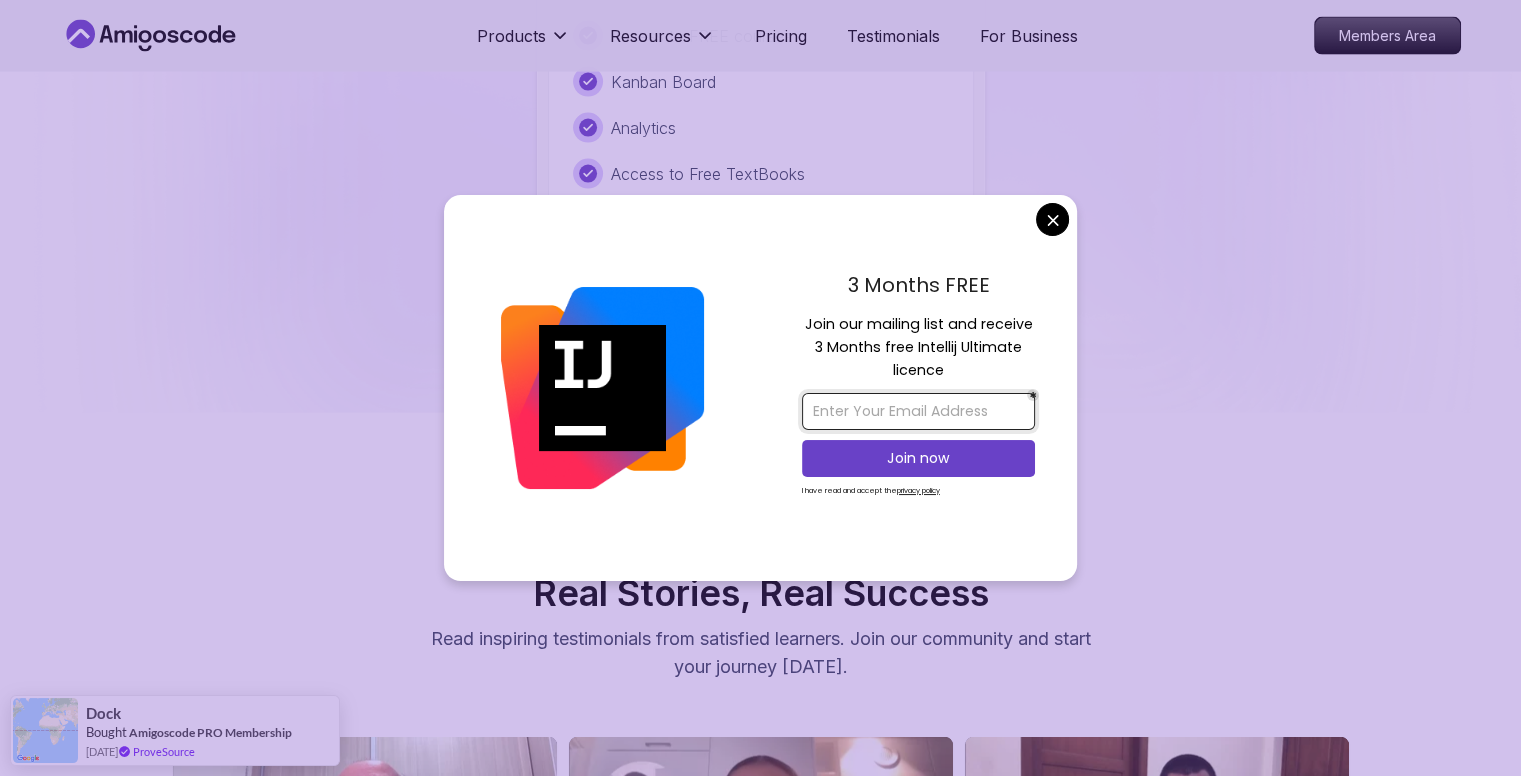 click at bounding box center [918, 411] 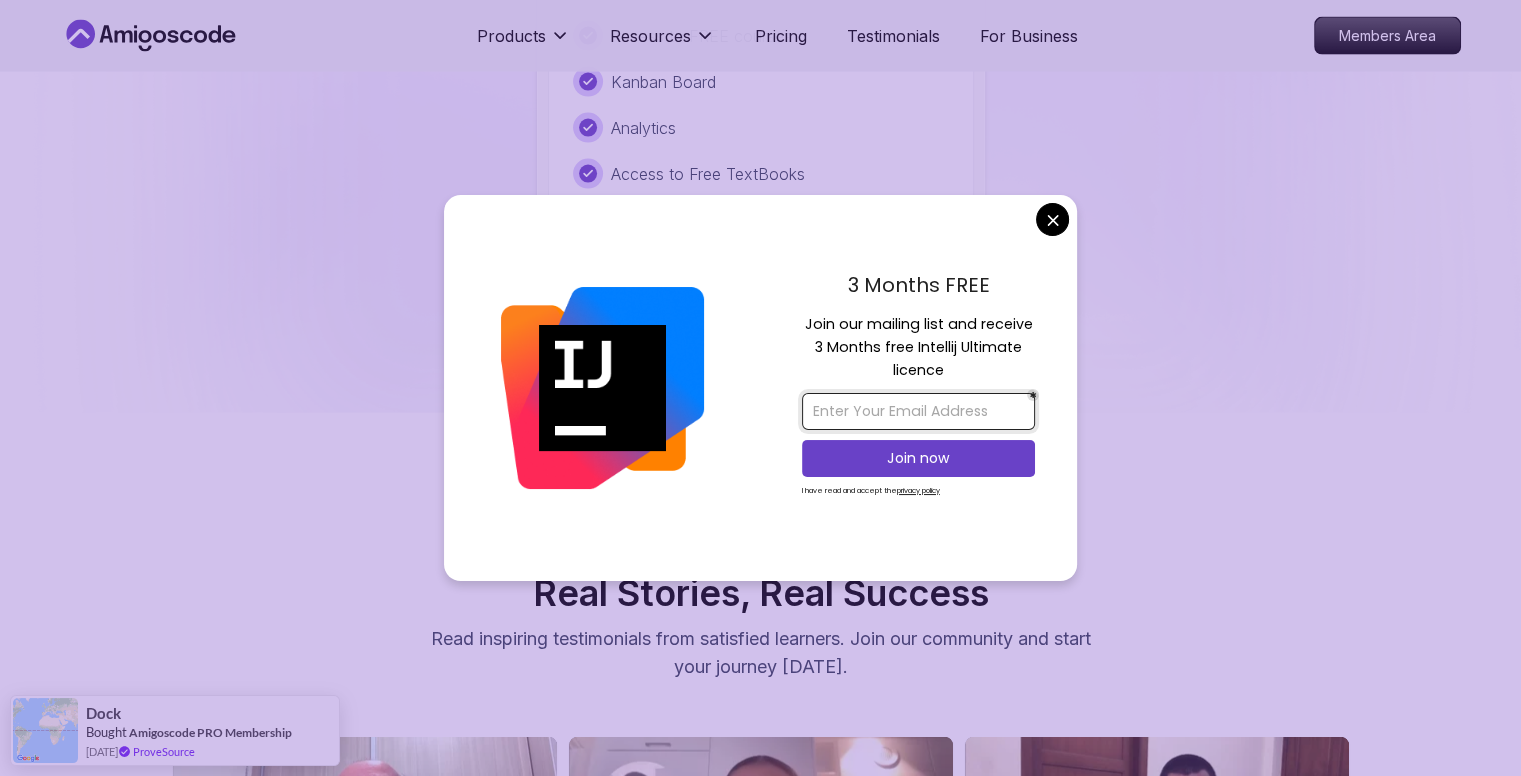 type on "[EMAIL_ADDRESS][PERSON_NAME][DOMAIN_NAME]" 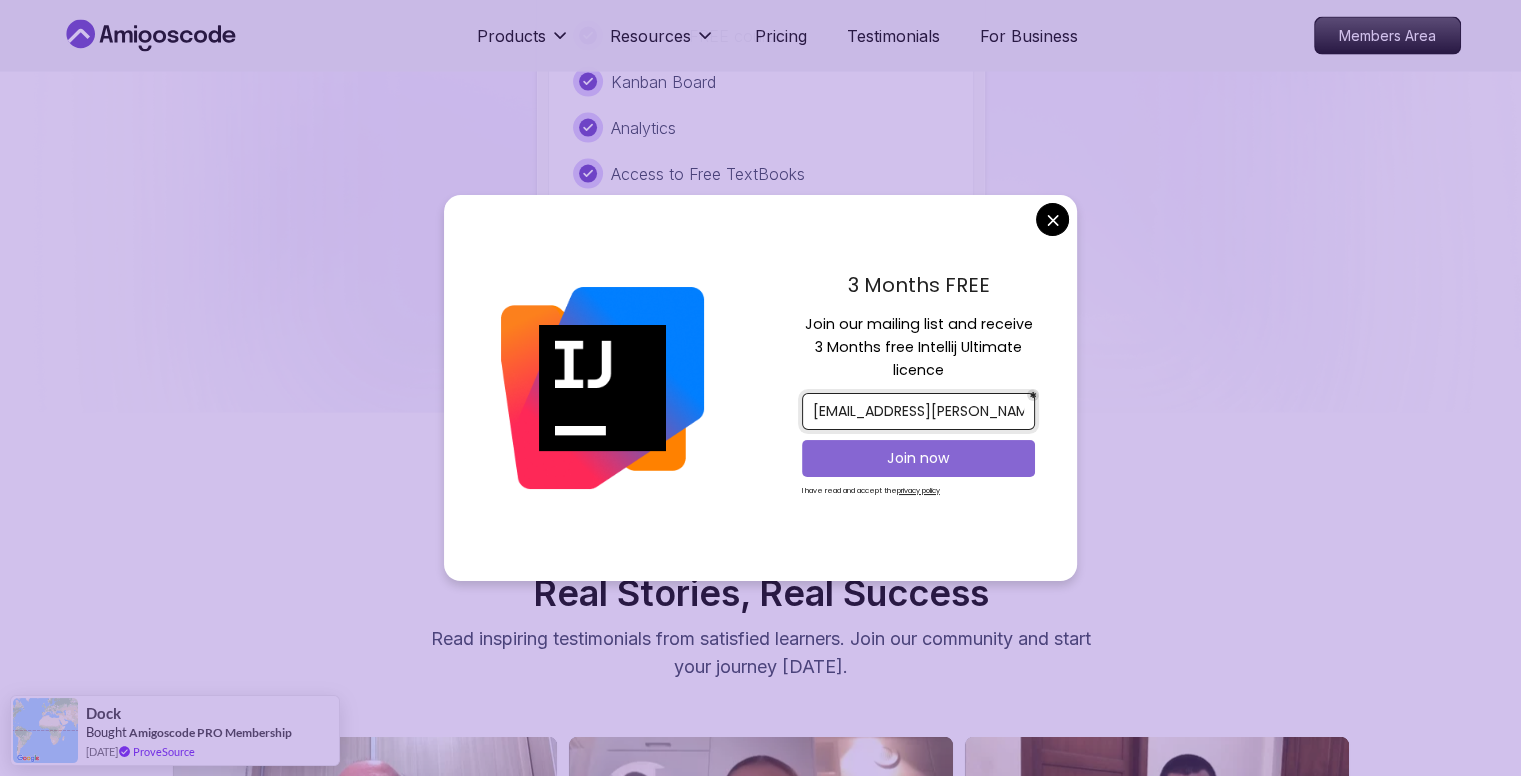 click on "Join now" at bounding box center [918, 458] 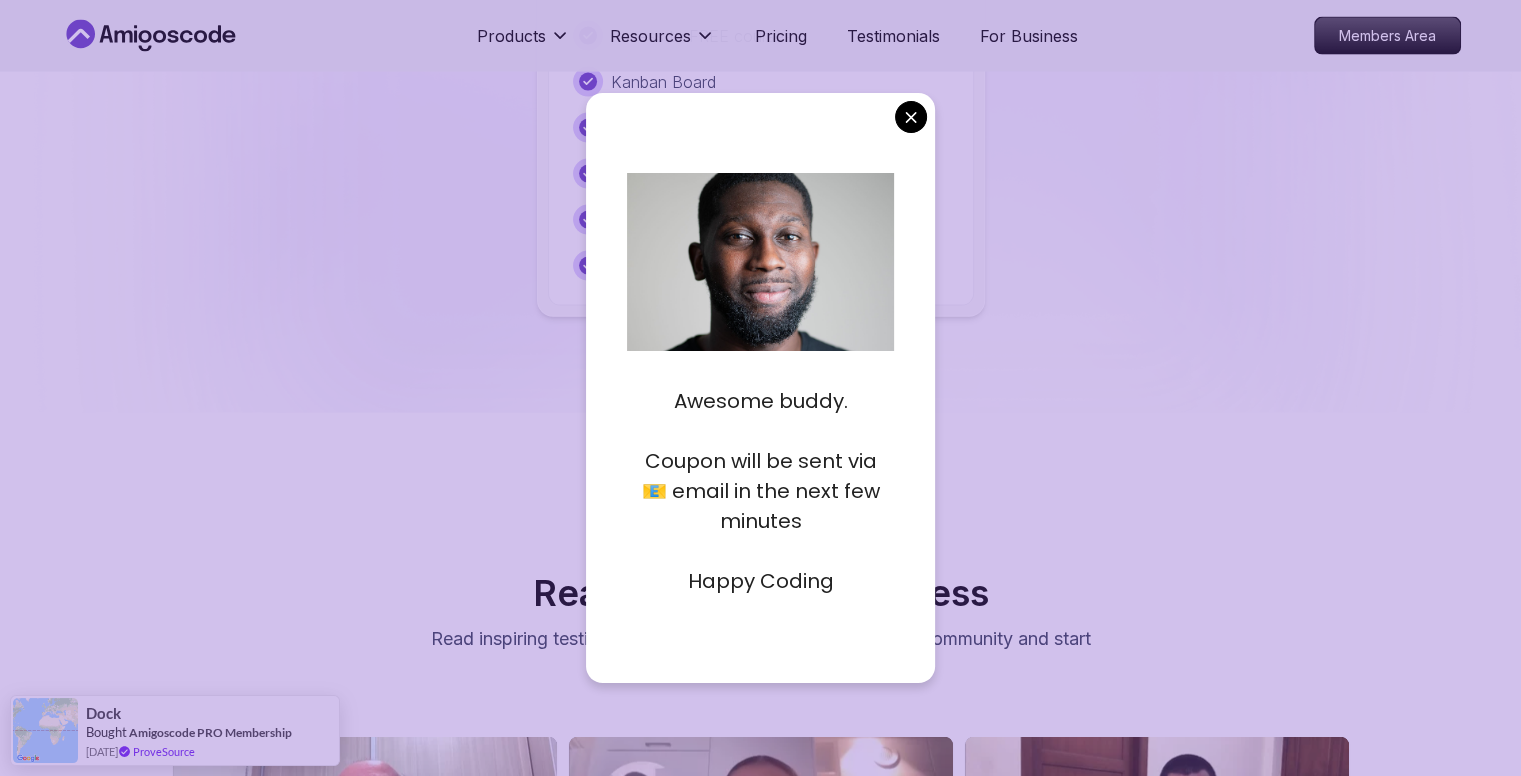 click on "Products Resources Pricing Testimonials For Business Members Area Products Resources Pricing Testimonials For Business Members Area Java for Beginners Beginner-friendly Java course for essential programming skills and application development Mama Samba Braima Djalo  /   Instructor Free Course Includes: 2.41 Hours 49 Lectures Certificate of Completion English Subtitles Access to: AmigosCode Textbook Access to Discord Group IntelliJ IDEA Ultimate Enrol Now Share this Course or Copy link Got a Team of 5 or More? With one subscription, give your entire team access to all courses and features. Check our Business Plan Mama Samba Braima Djalo  /   Instructor What you will learn java intellij terminal bash Java Usages - Learn the various applications and use cases of Java in the real world. Compiled vs Interpreted, Static vs Dynamic Typing - Understand the differences between compiled and interpreted languages, and static vs dynamic typing. Learn Java from Scratch with Java for Beginners
Java for Beginners" at bounding box center [760, 88] 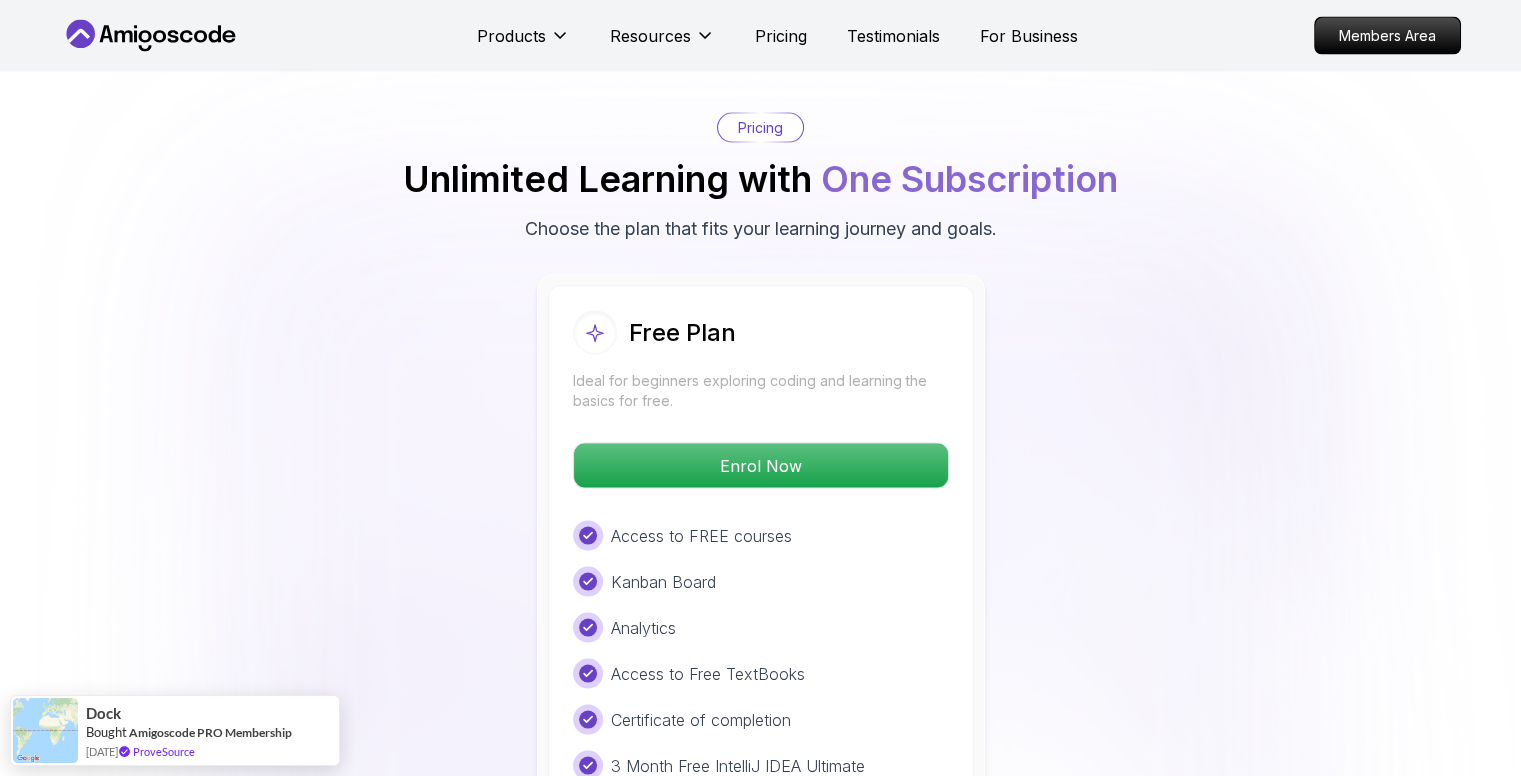scroll, scrollTop: 3840, scrollLeft: 0, axis: vertical 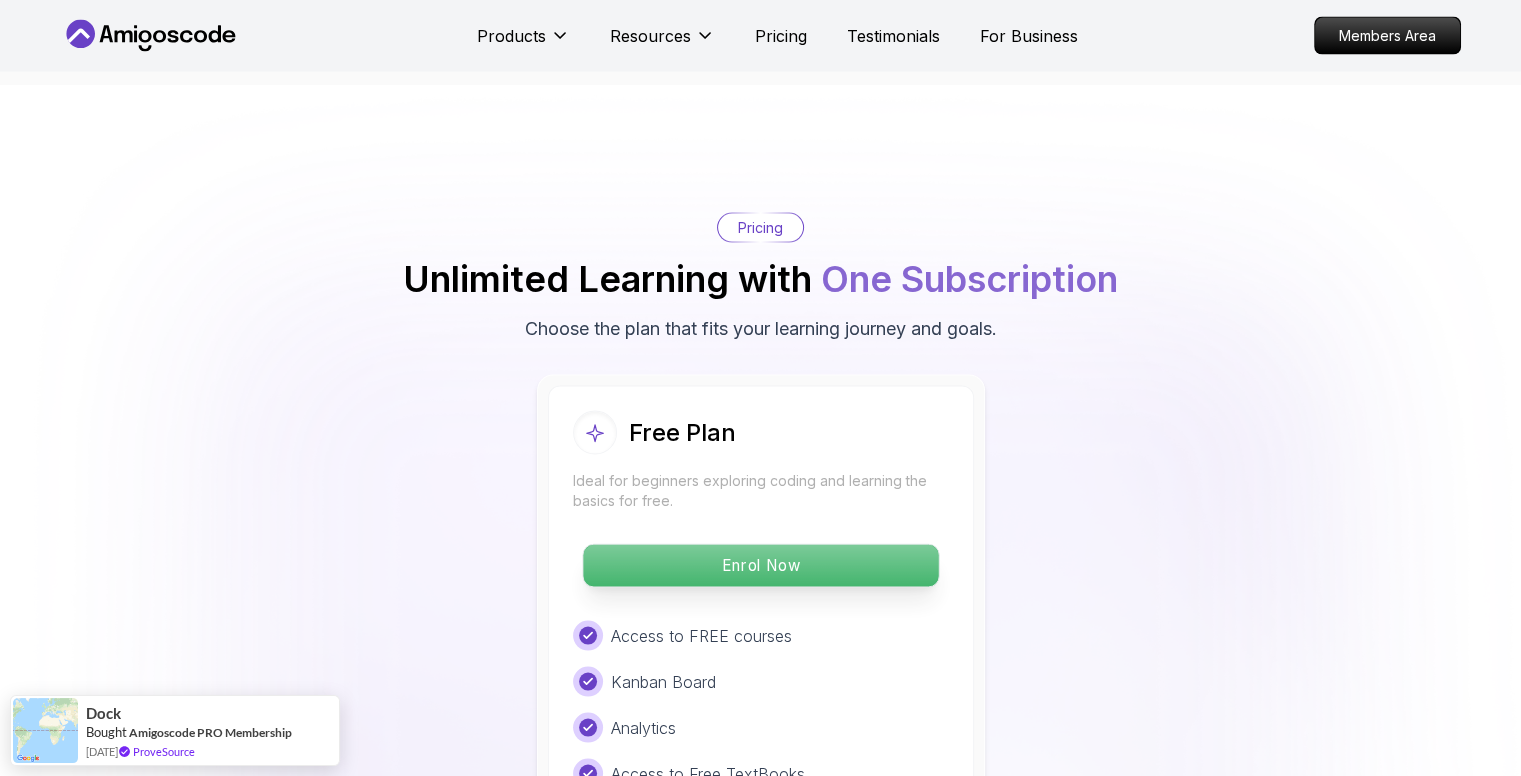 click on "Enrol Now" at bounding box center (760, 566) 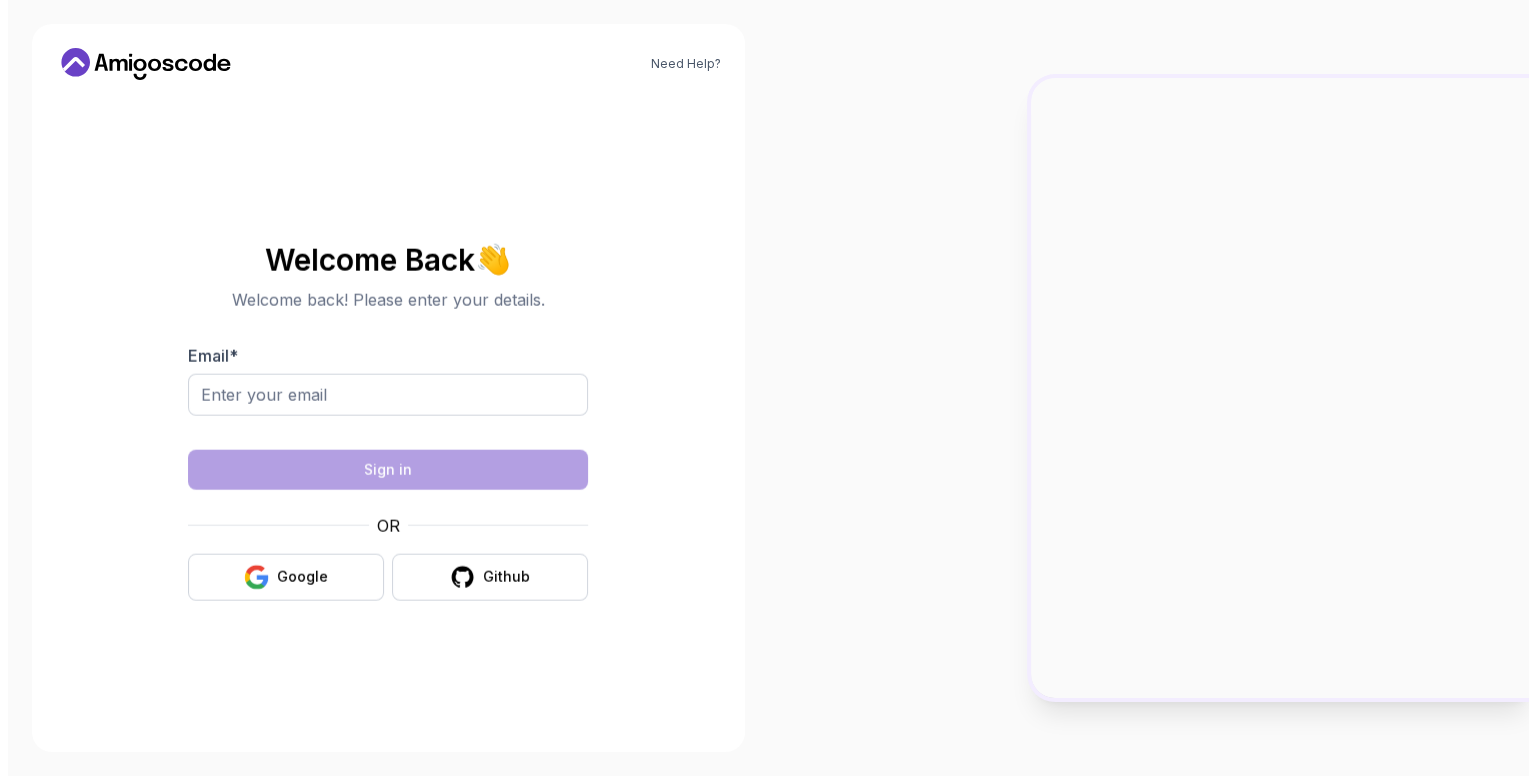 scroll, scrollTop: 0, scrollLeft: 0, axis: both 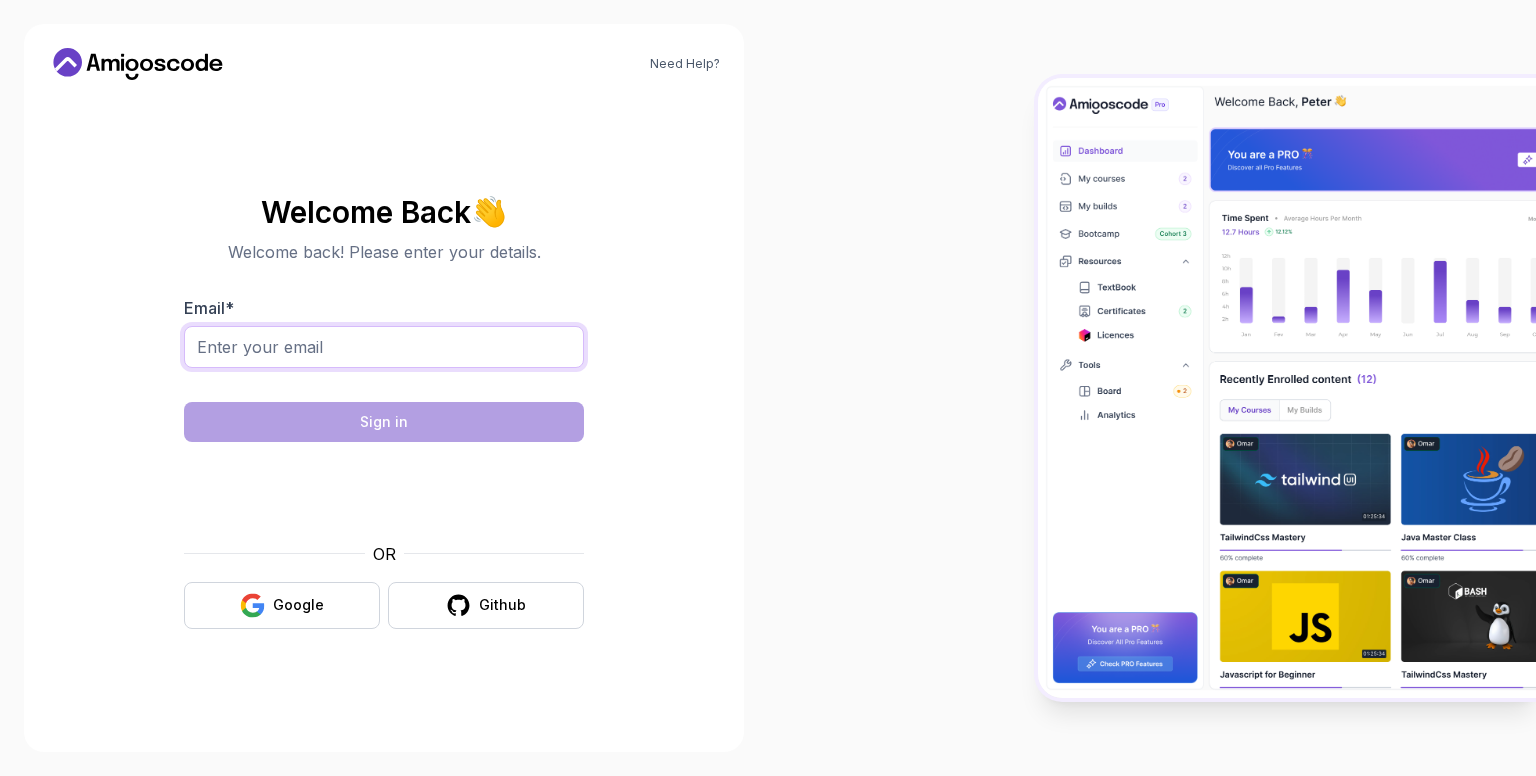 click on "Email *" at bounding box center (384, 347) 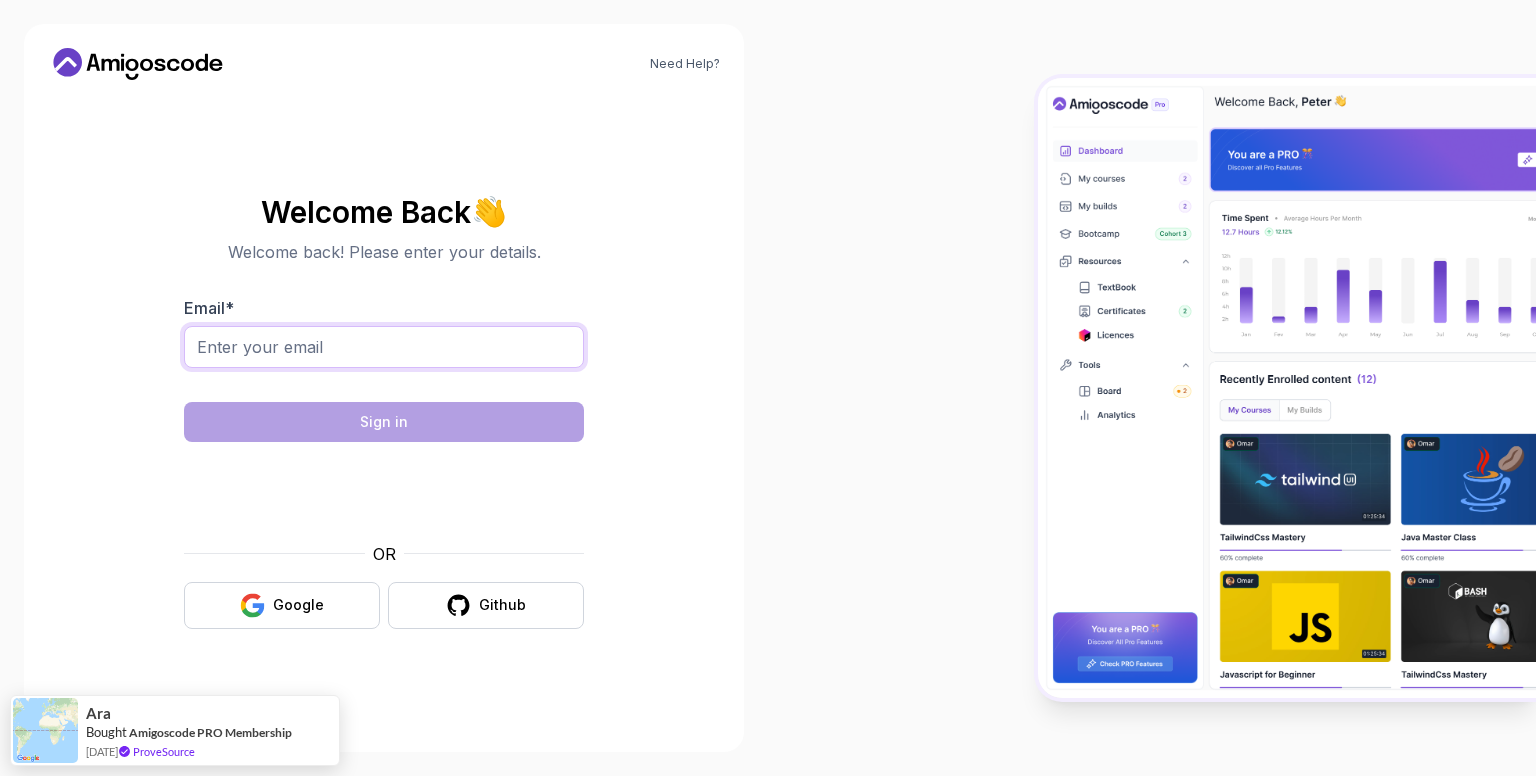type on "[EMAIL_ADDRESS][PERSON_NAME][DOMAIN_NAME]" 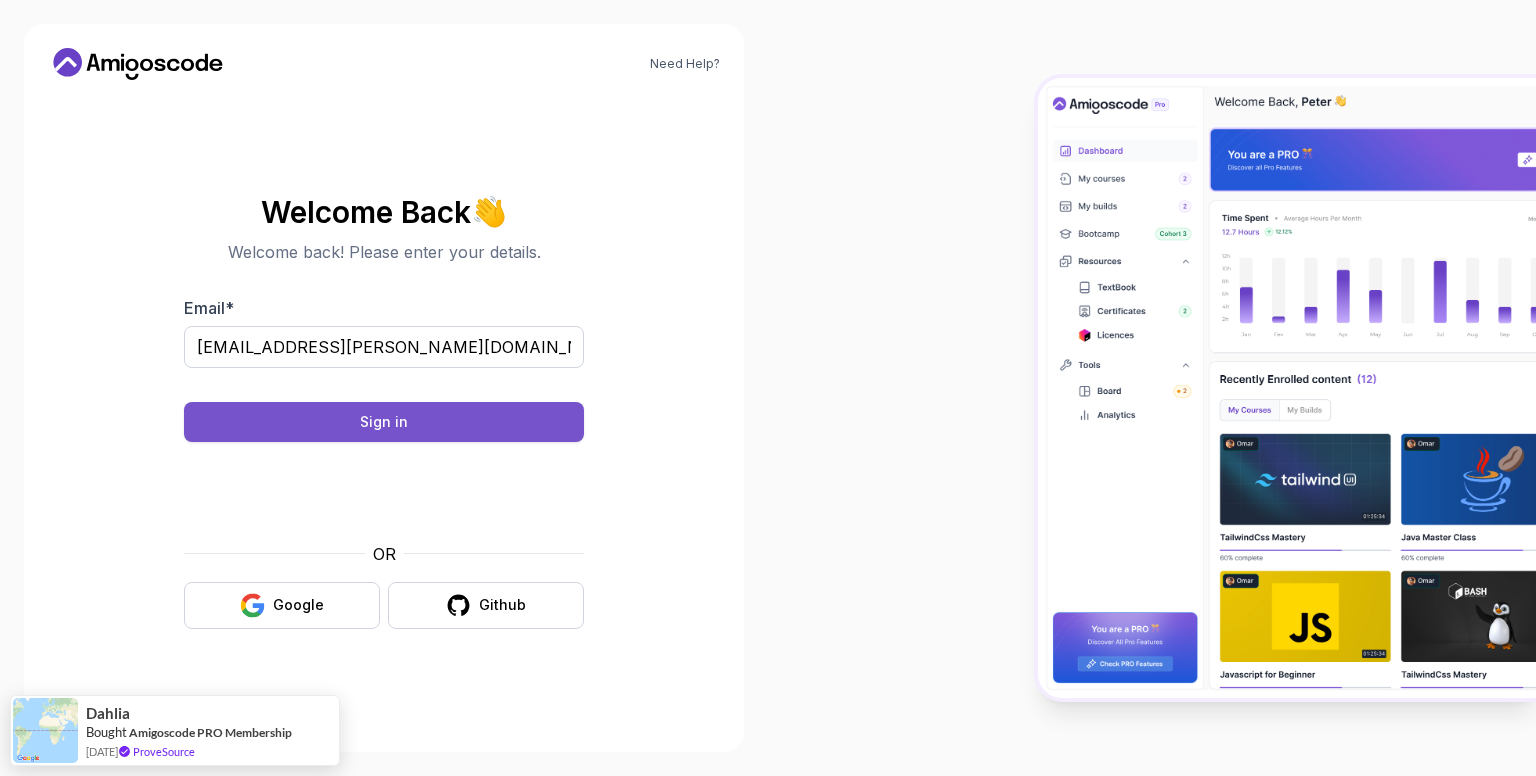 click on "Sign in" at bounding box center (384, 422) 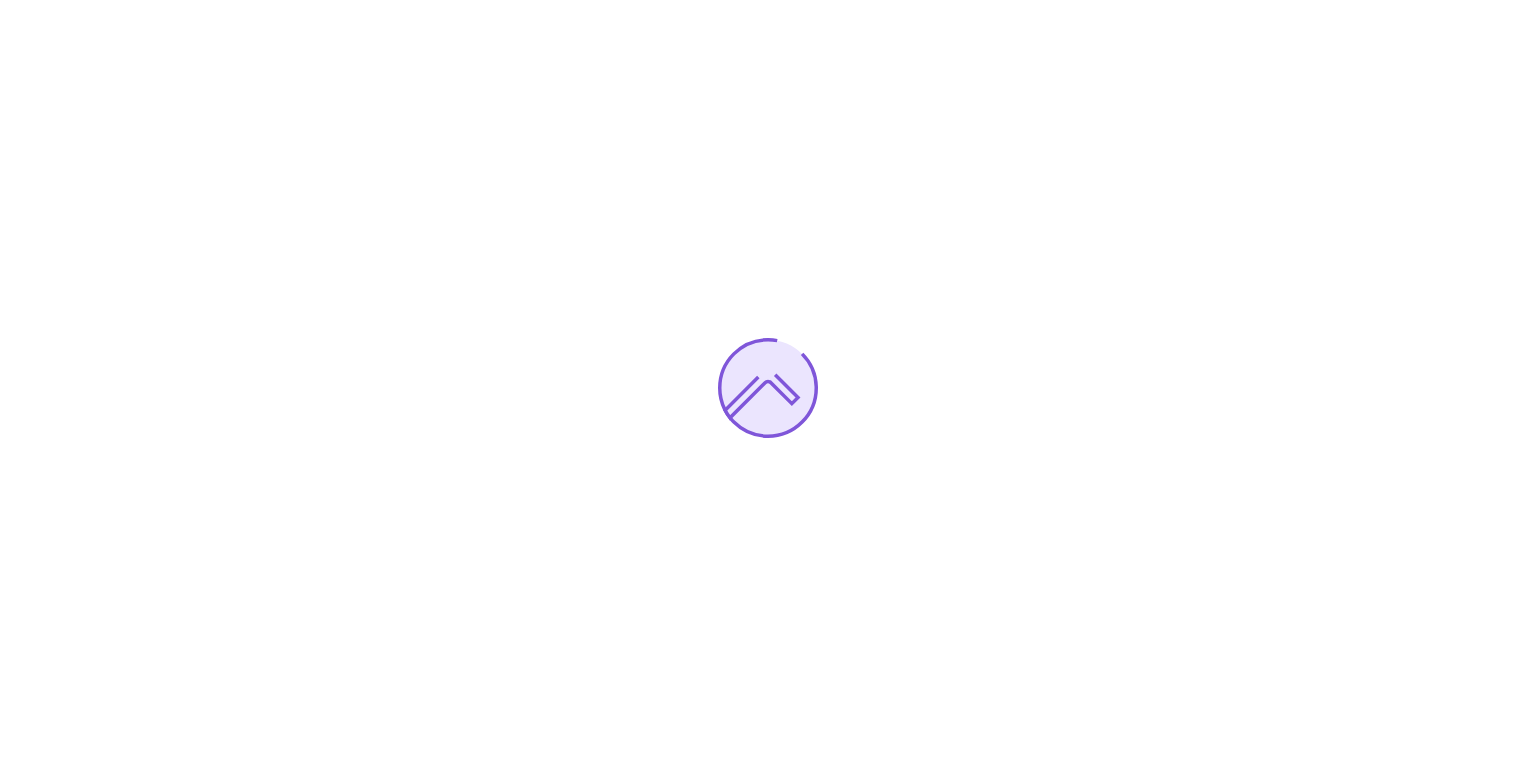 scroll, scrollTop: 0, scrollLeft: 0, axis: both 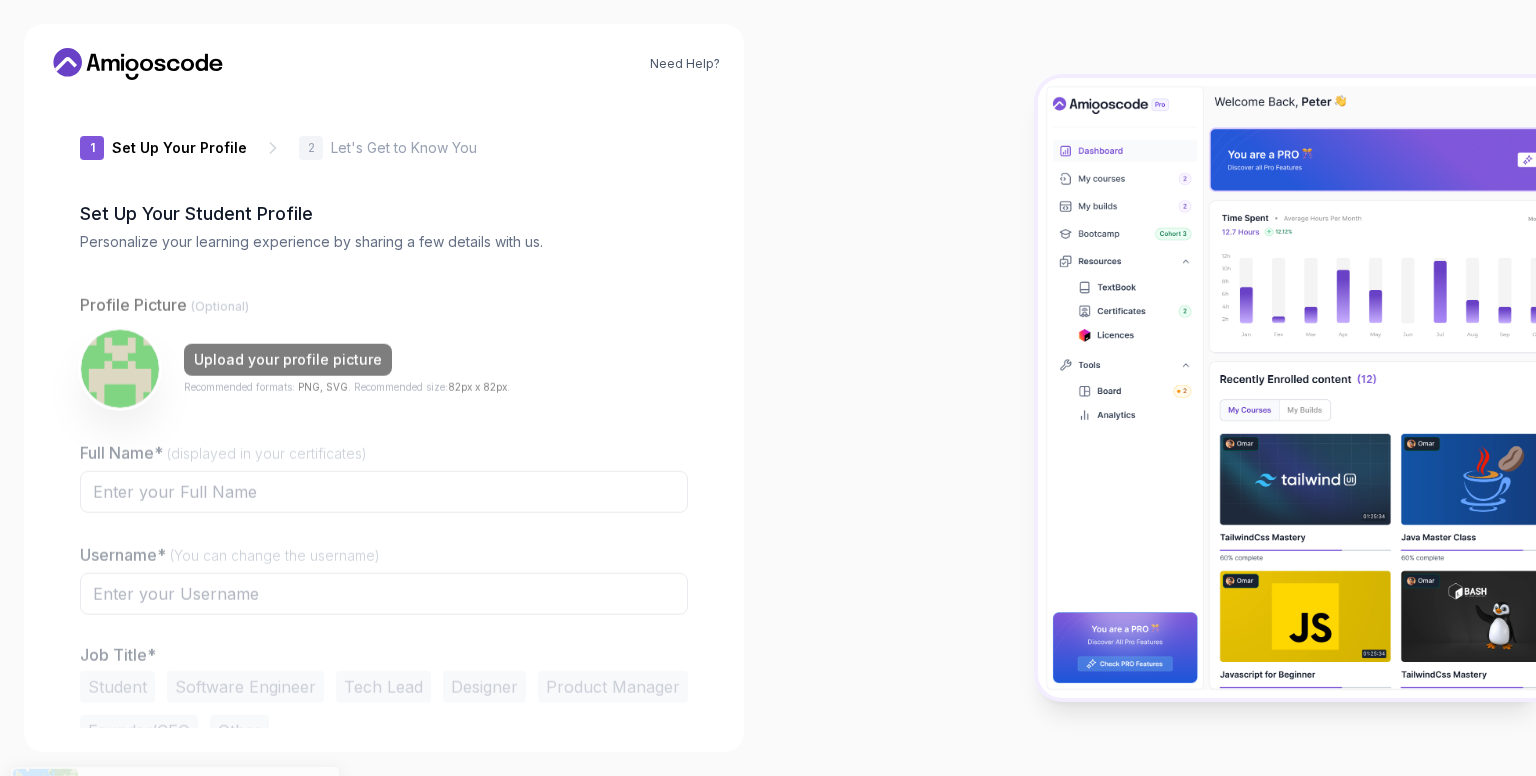 type on "zanybison3448d" 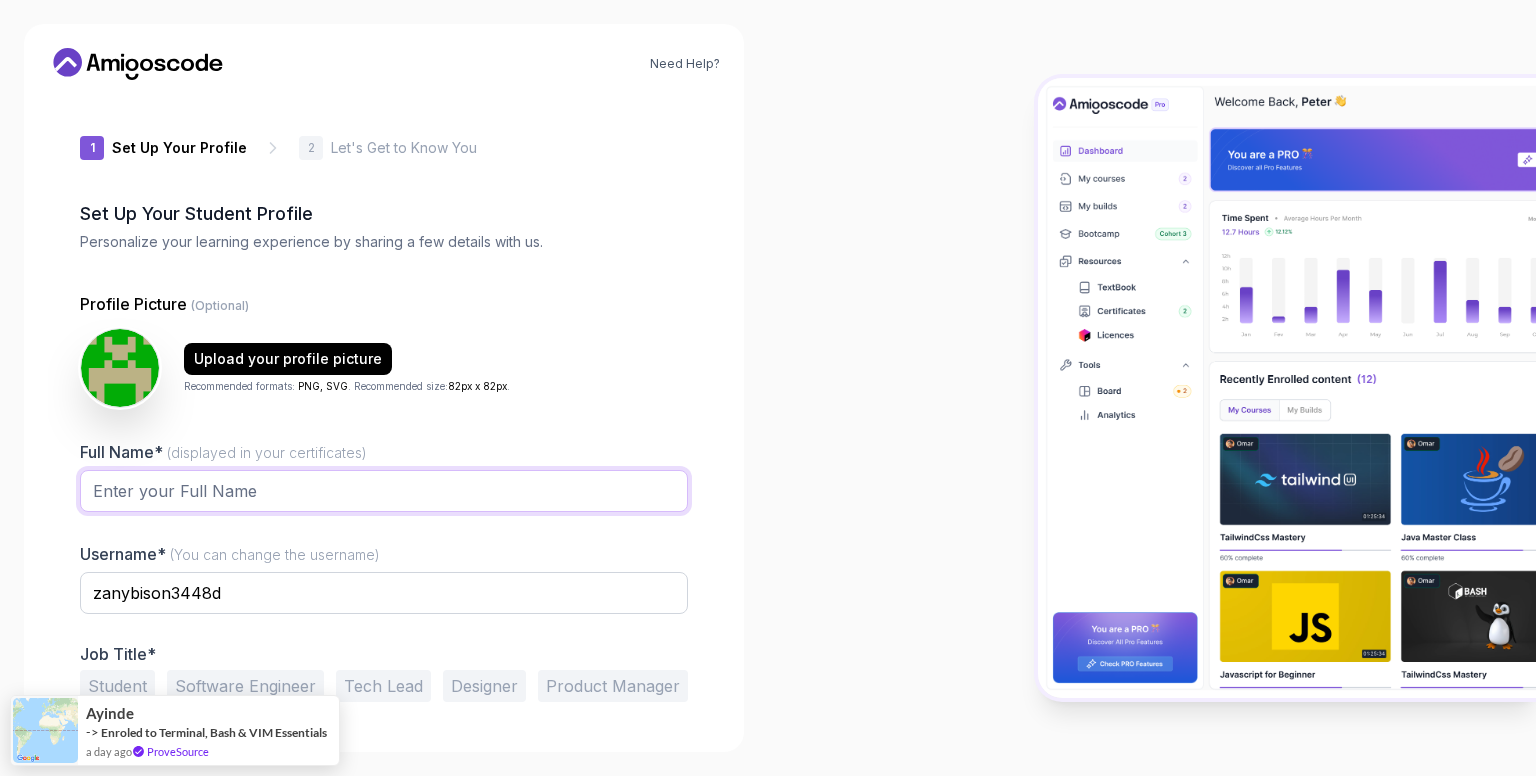 click on "Full Name*   (displayed in your certificates)" at bounding box center (384, 491) 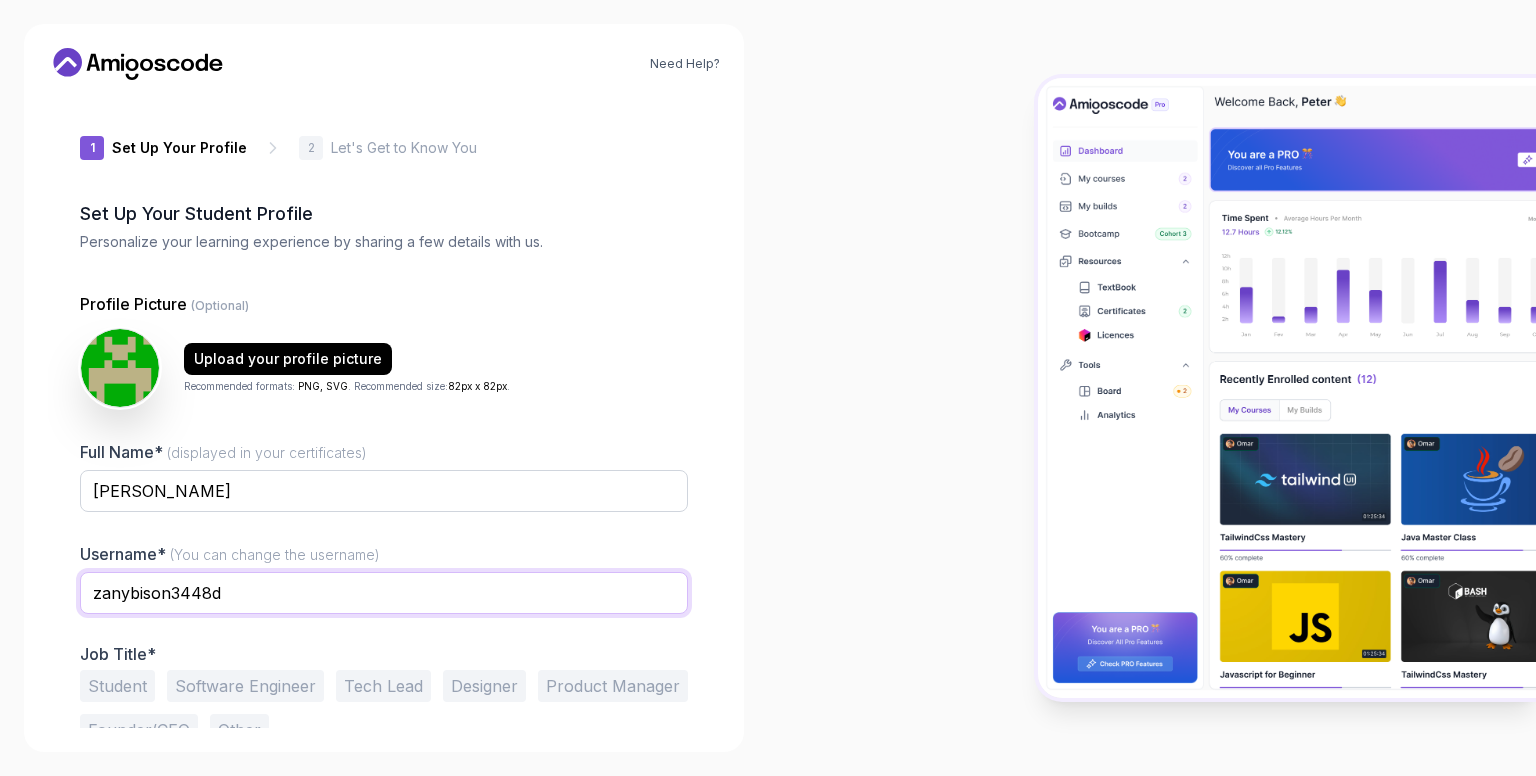 click on "zanybison3448d" at bounding box center [384, 593] 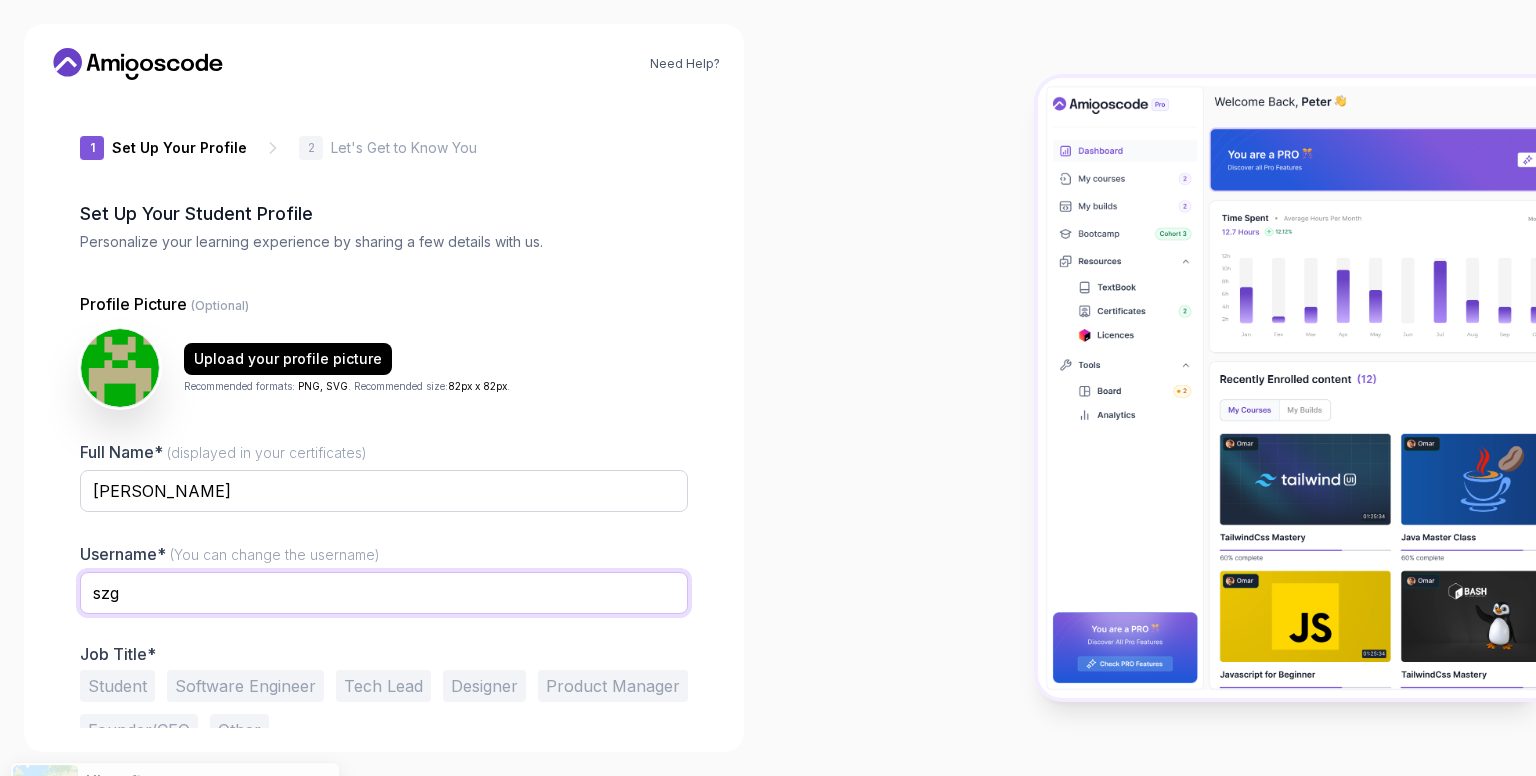 type on "szg" 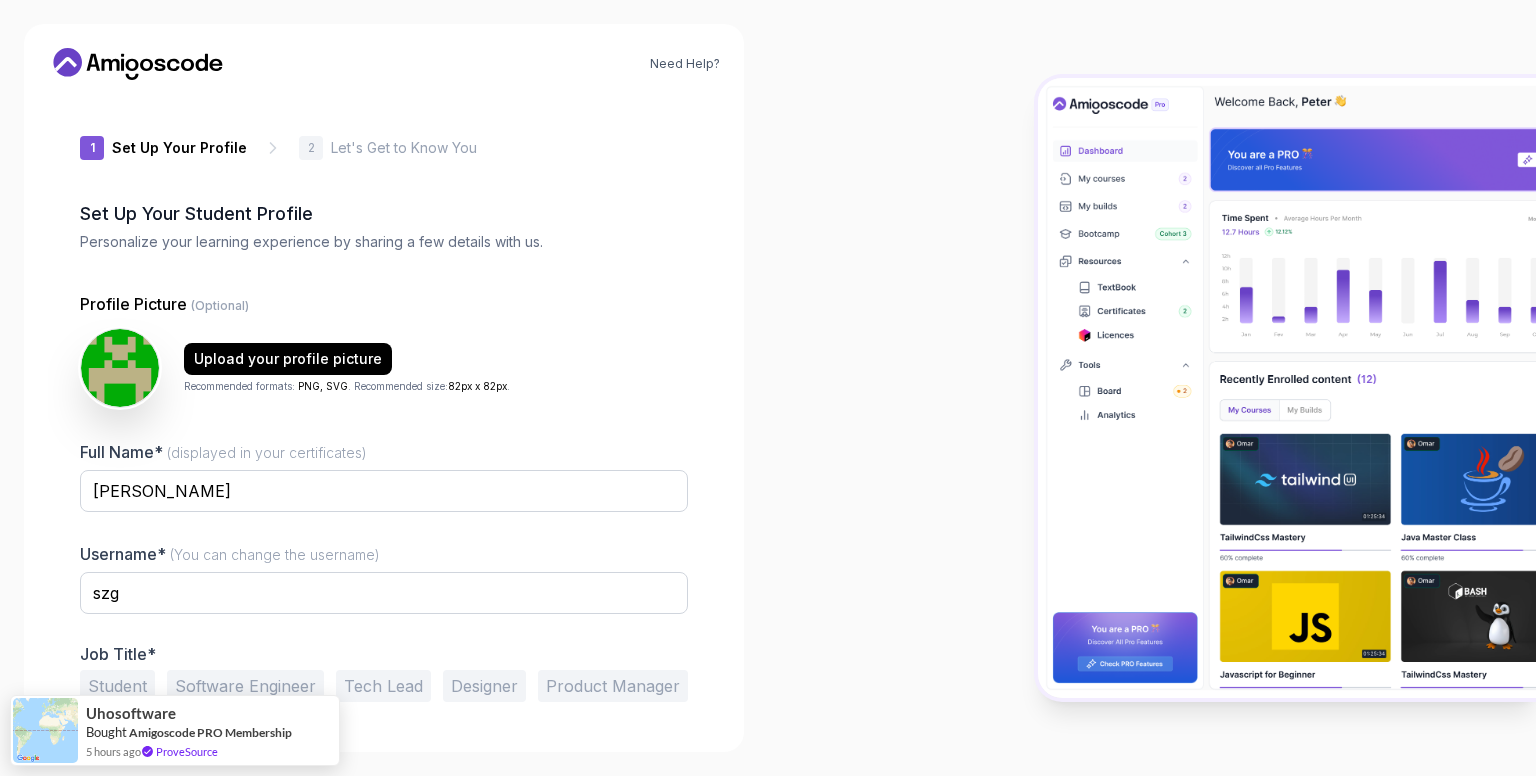click on "Need Help? 1 Set Up Your Profile 1 Set Up Your Profile 2 Let's Get to Know You Set Up Your Student Profile Personalize your learning experience by sharing a few details with us. Profile Picture   (Optional) Upload your profile picture Recommended formats:   PNG, SVG . Recommended size:  82px x 82px . Full Name*   (displayed in your certificates) Sharvin Tejasvi Username*   (You can change the username) szg Job Title* Student Software Engineer Tech Lead Designer Product Manager Founder/CEO Other Next" at bounding box center [384, 388] 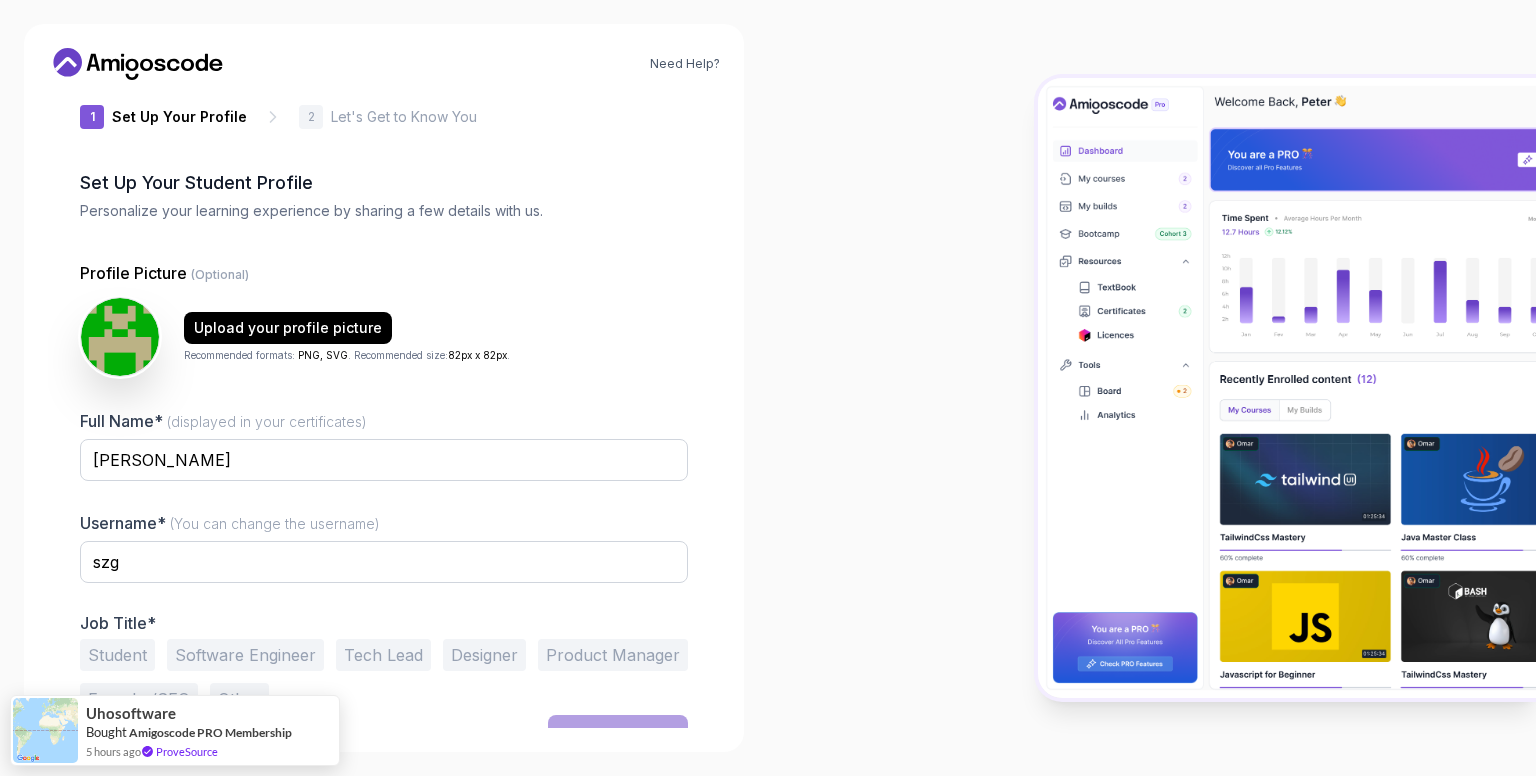 scroll, scrollTop: 57, scrollLeft: 0, axis: vertical 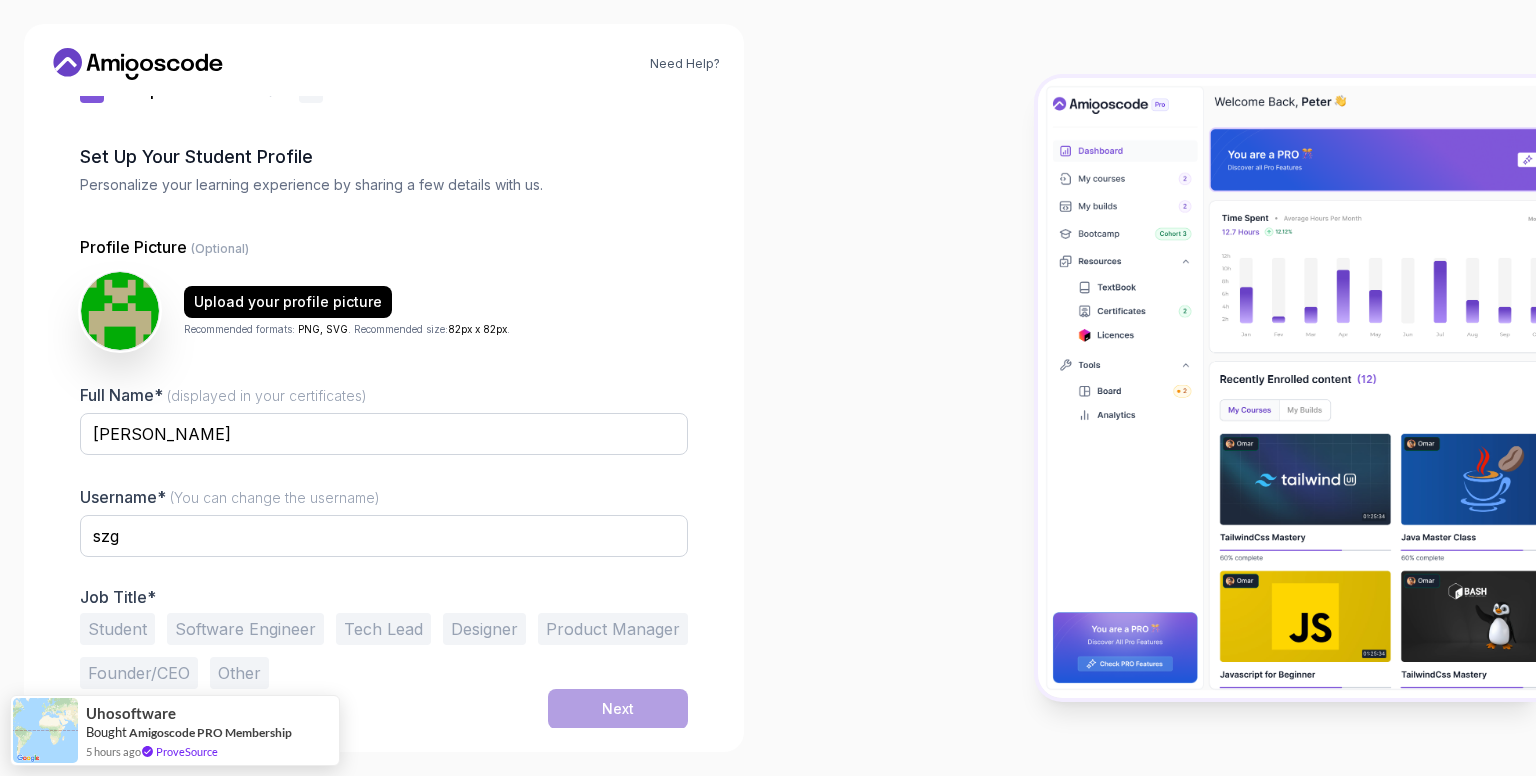 click on "Student" at bounding box center (117, 629) 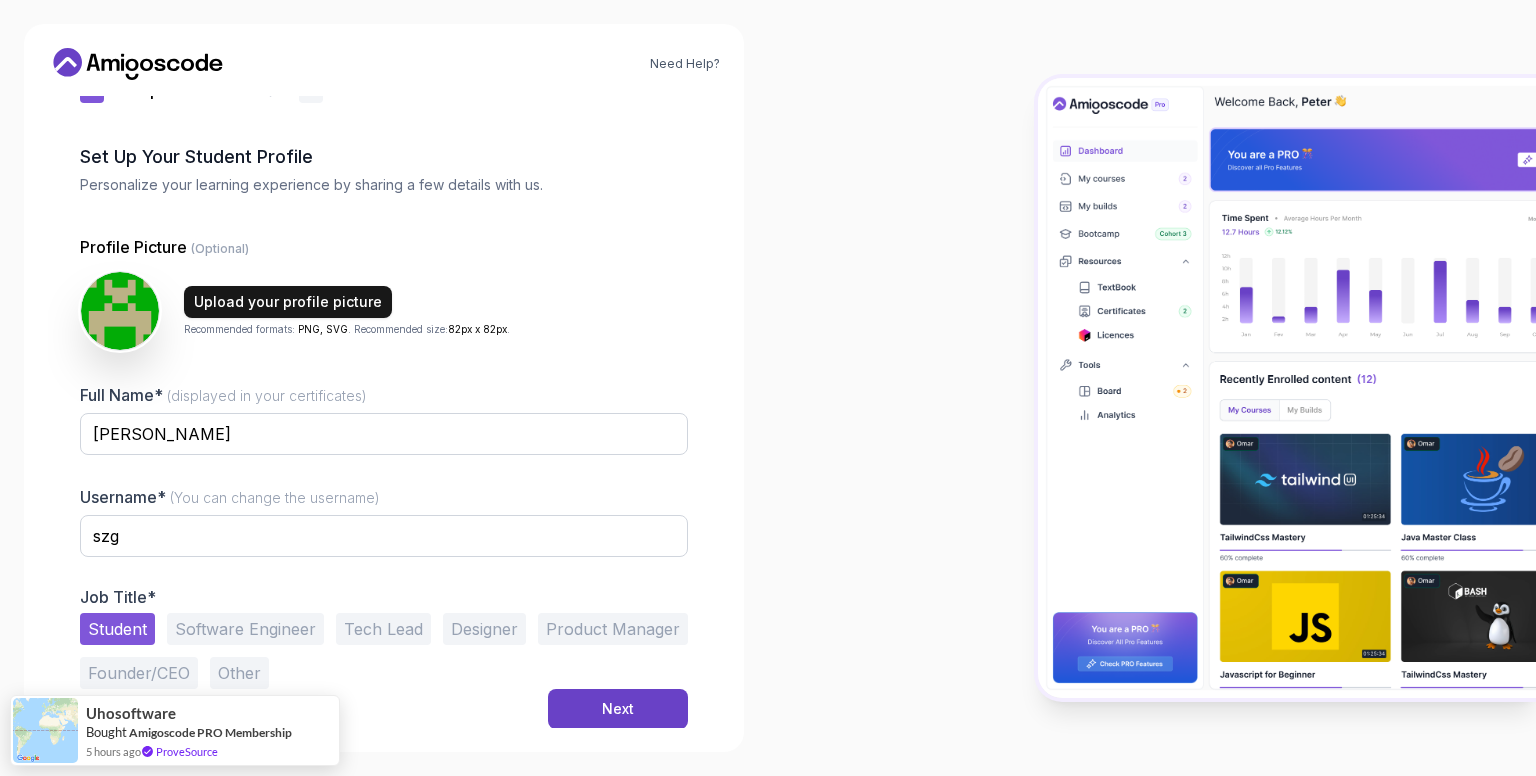 click on "Upload your profile picture" at bounding box center (288, 302) 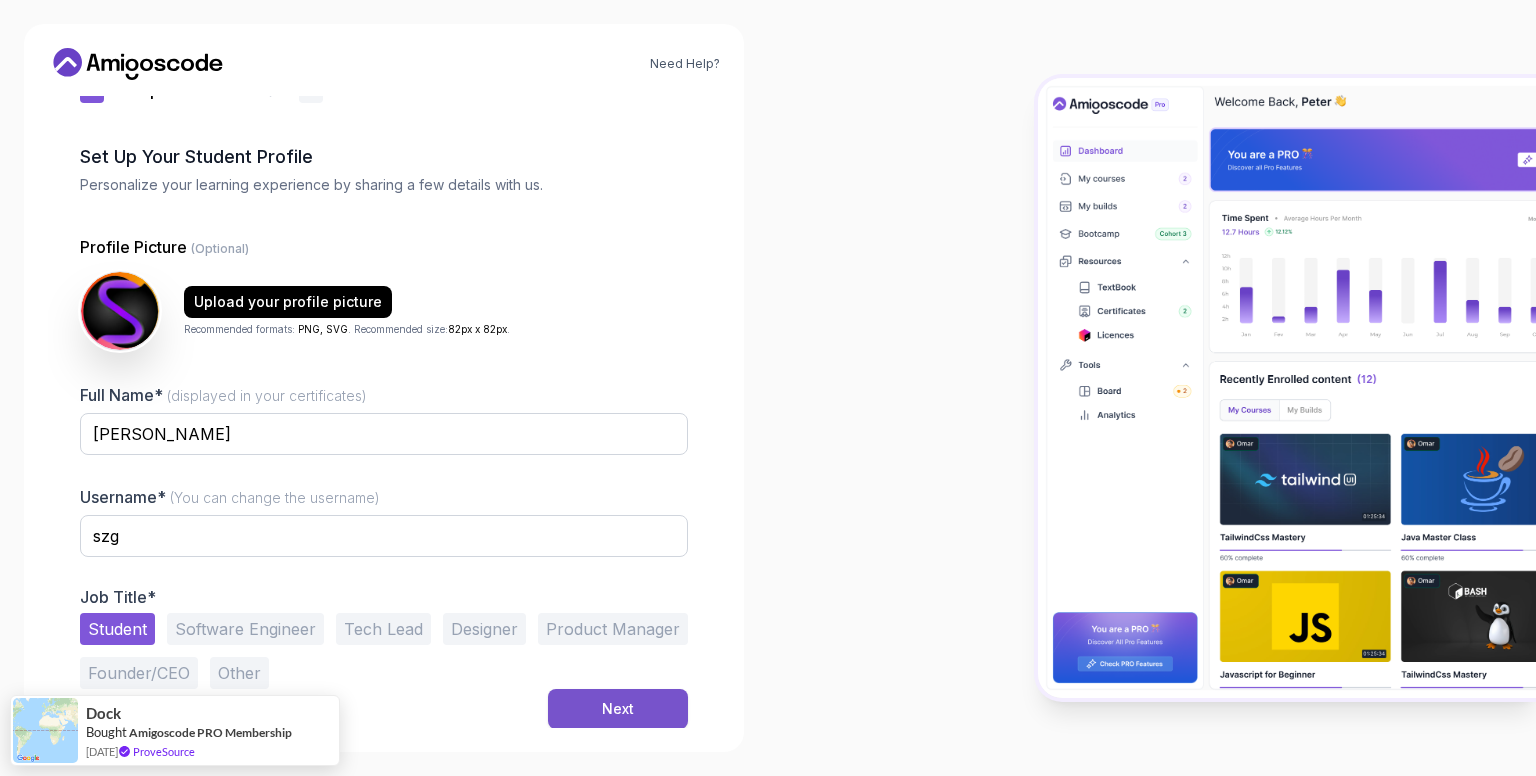 click on "Next" at bounding box center [618, 709] 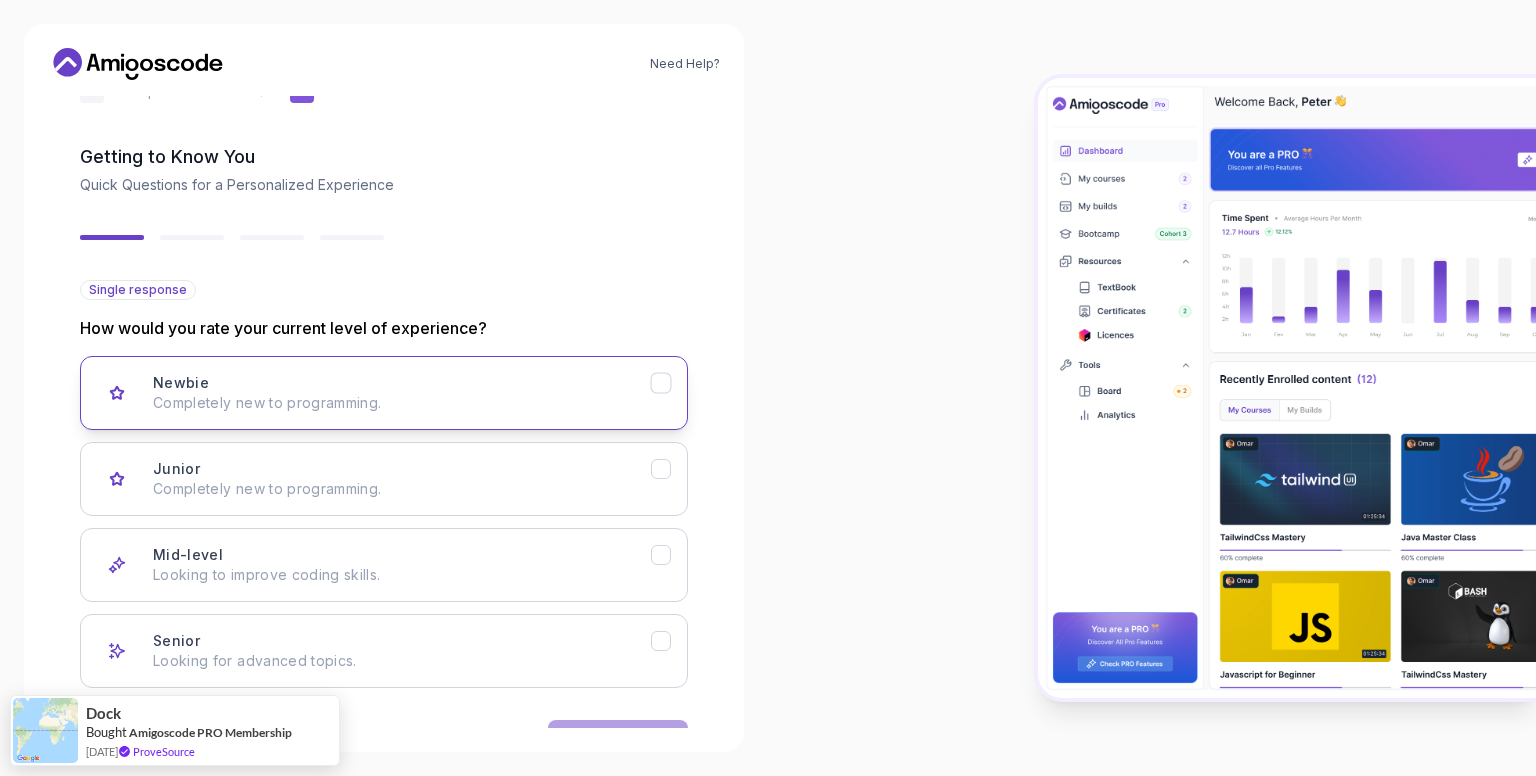 click on "Newbie Completely new to programming." at bounding box center (402, 393) 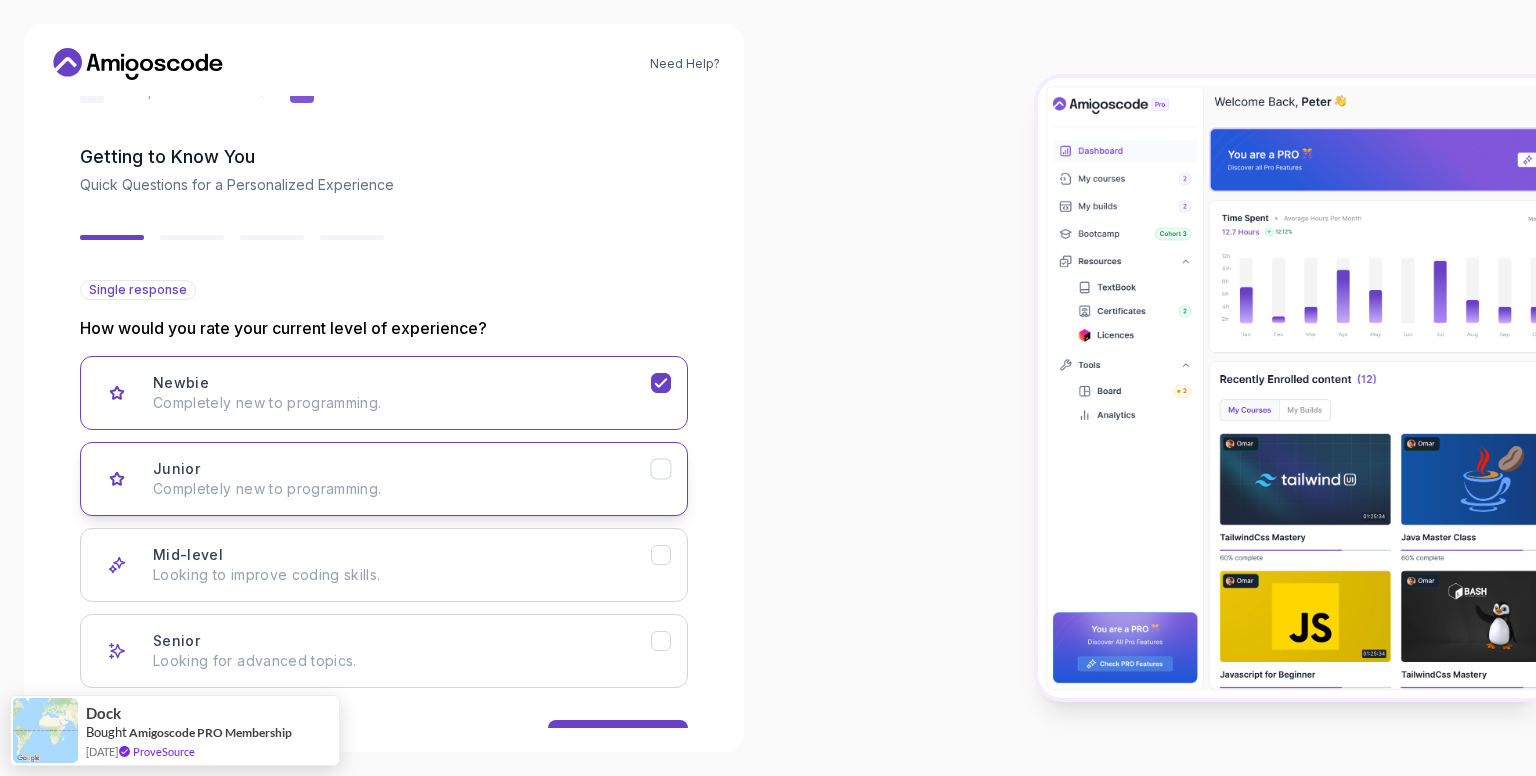 scroll, scrollTop: 119, scrollLeft: 0, axis: vertical 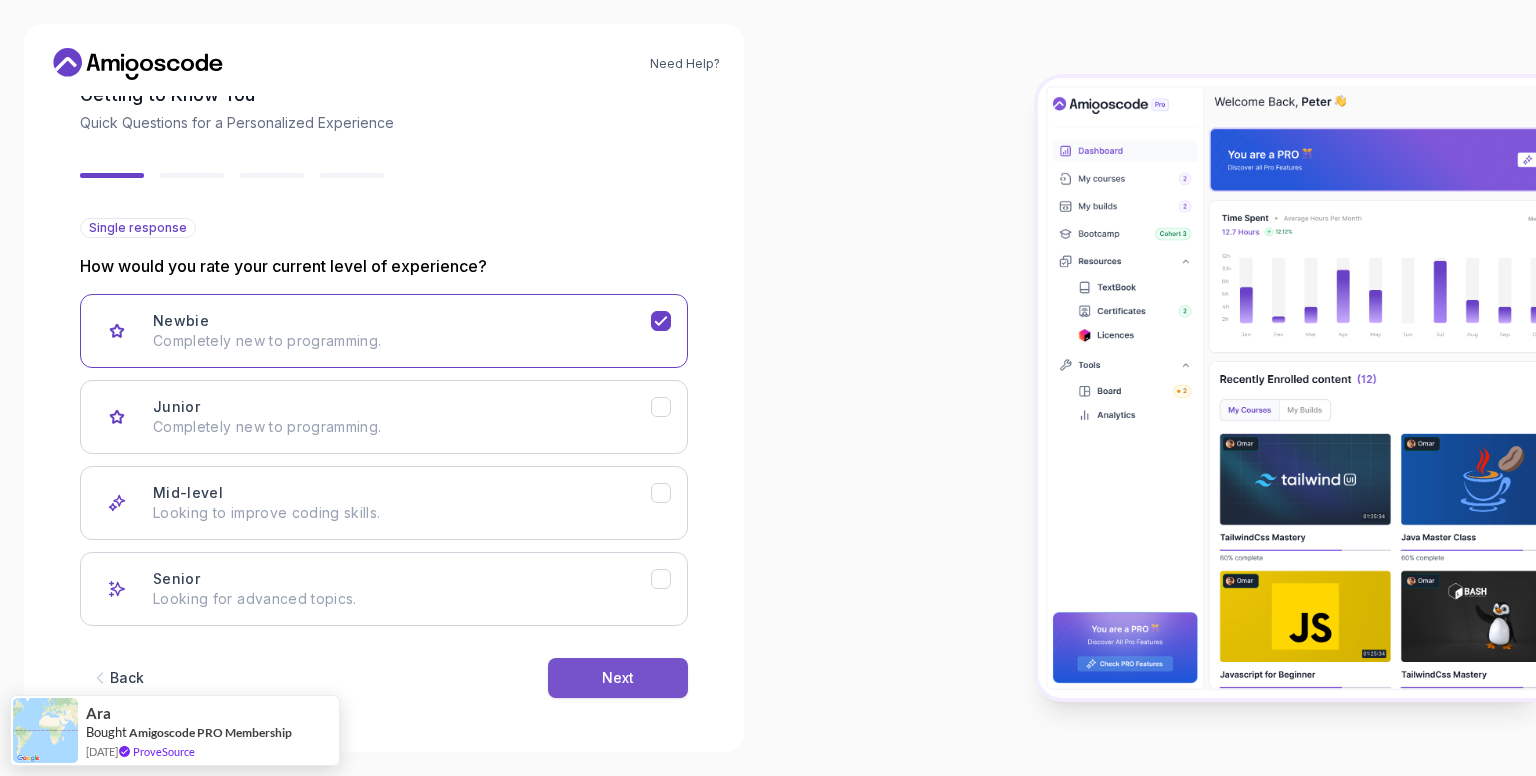 click on "Next" at bounding box center [618, 678] 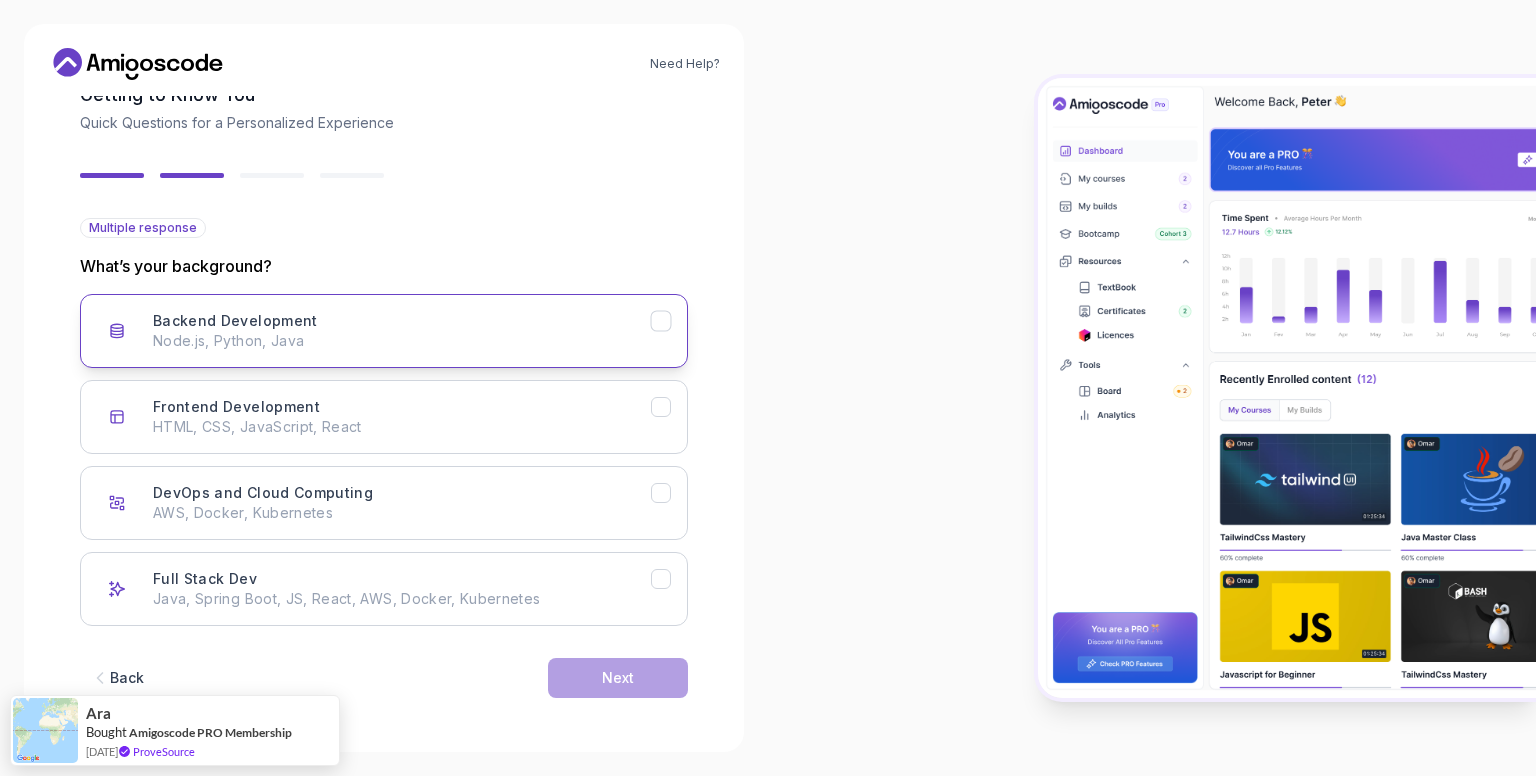 click on "Backend Development Node.js, Python, Java" at bounding box center (384, 331) 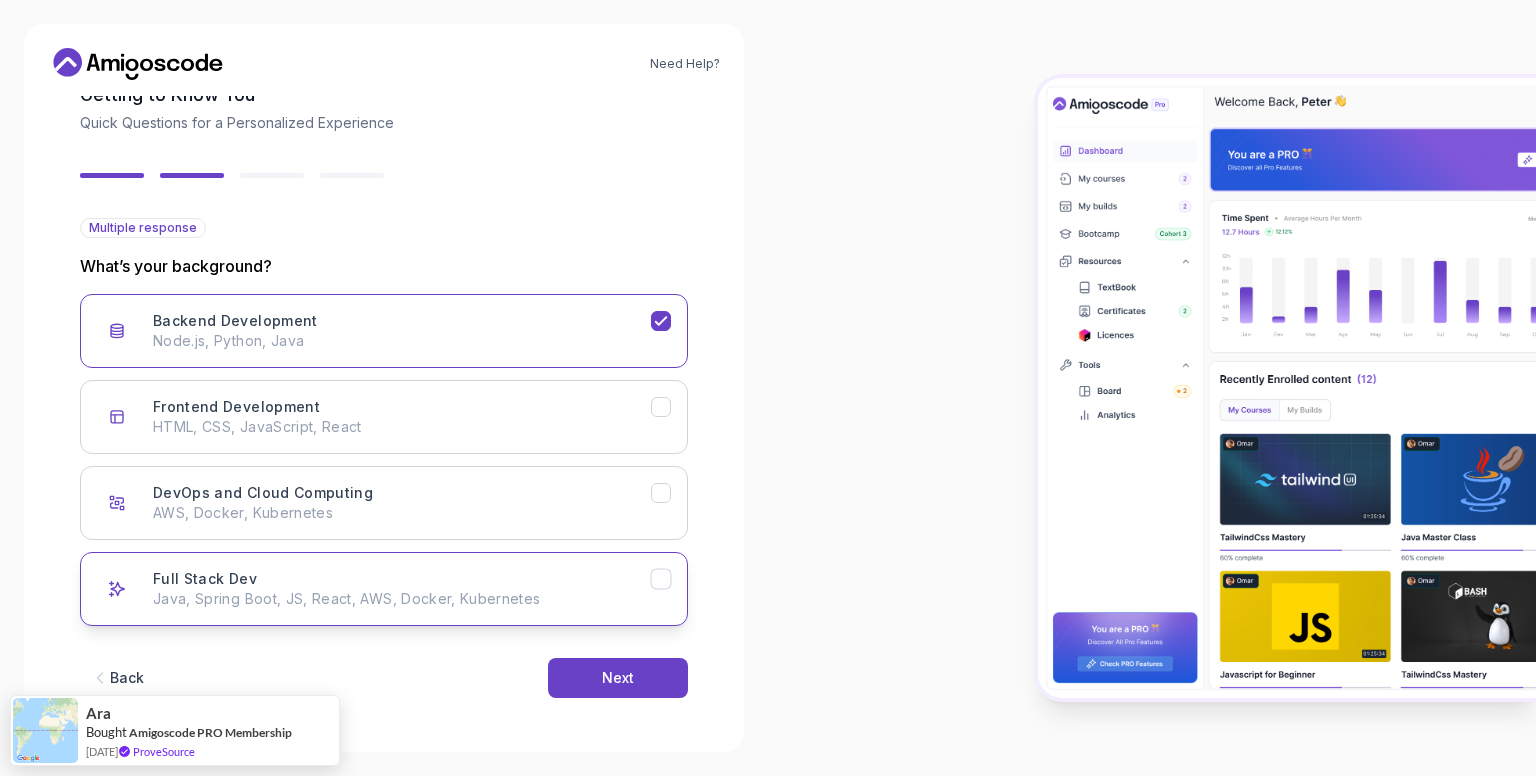 click on "Full Stack Dev Java, Spring Boot, JS, React, AWS, Docker, Kubernetes" at bounding box center [402, 589] 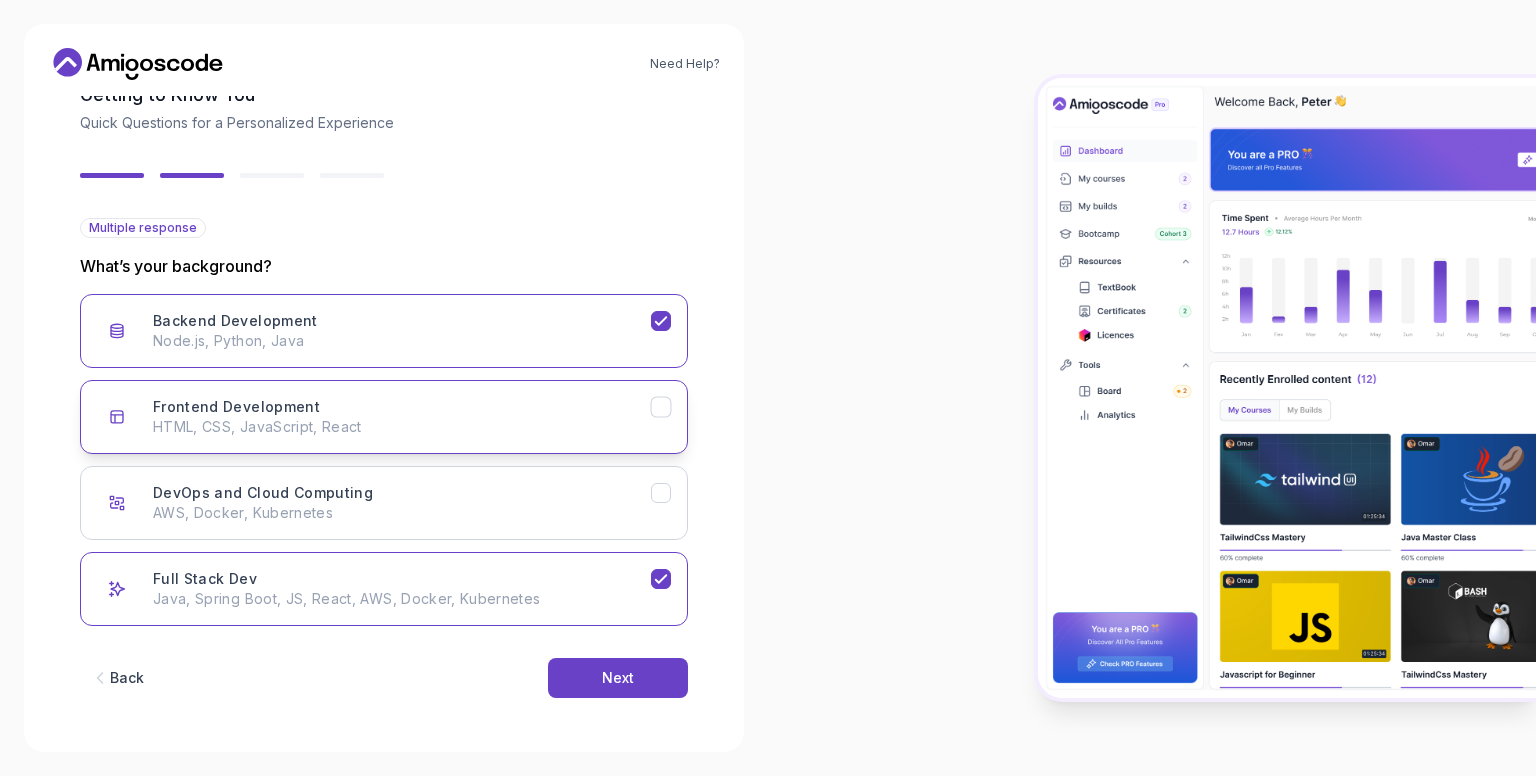 click on "Frontend Development HTML, CSS, JavaScript, React" at bounding box center (402, 417) 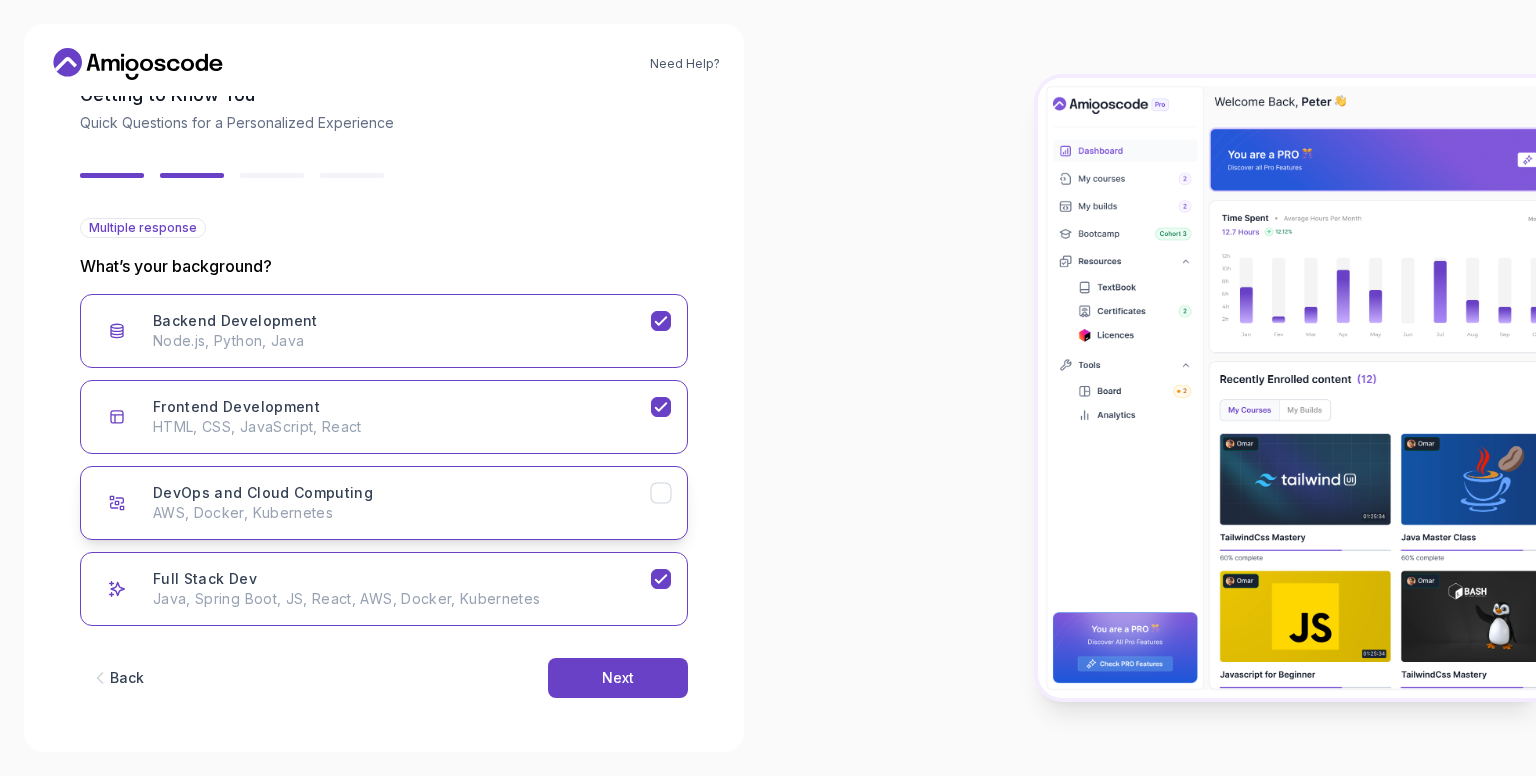 click on "AWS, Docker, Kubernetes" at bounding box center (402, 513) 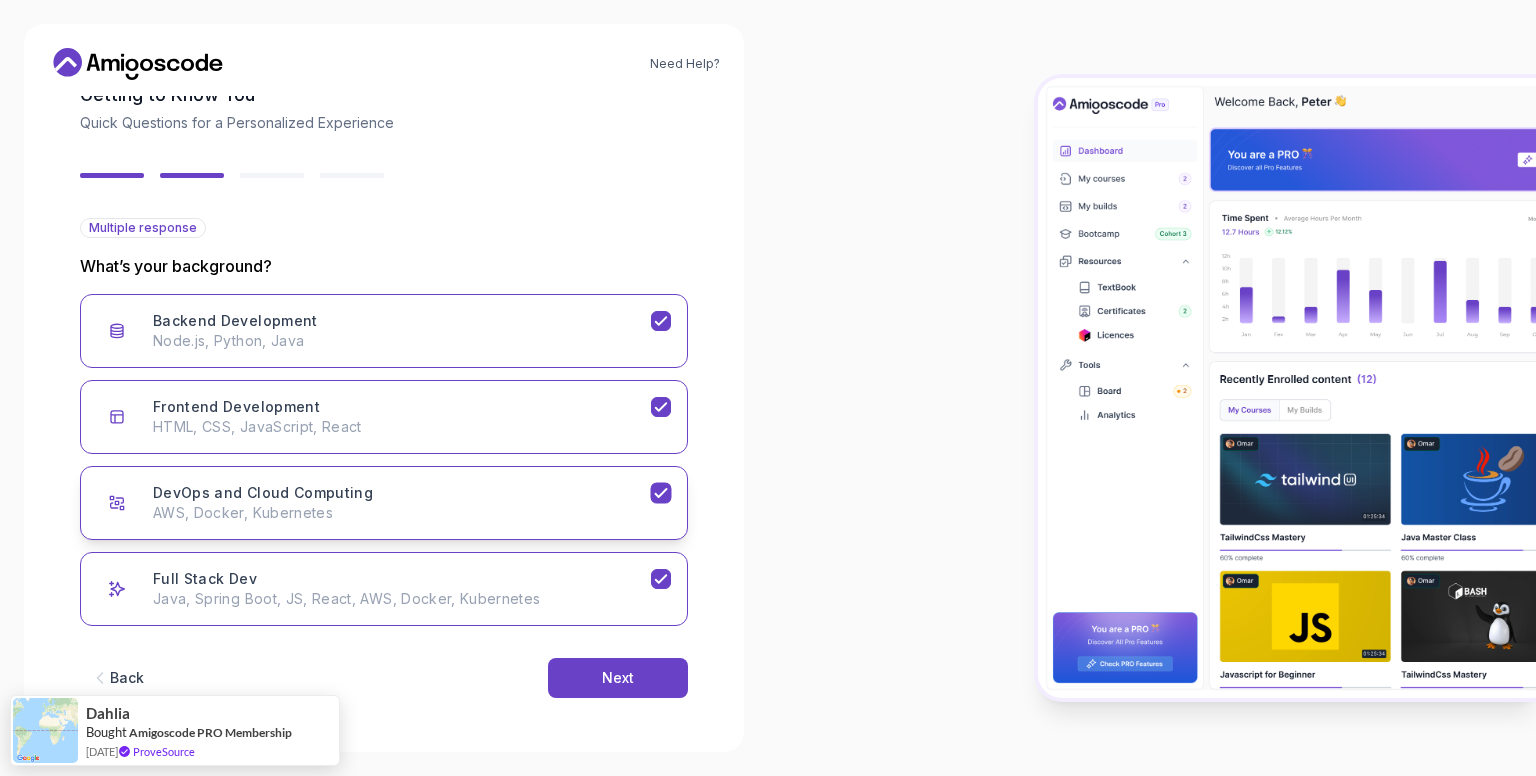 click on "DevOps and Cloud Computing" at bounding box center (263, 493) 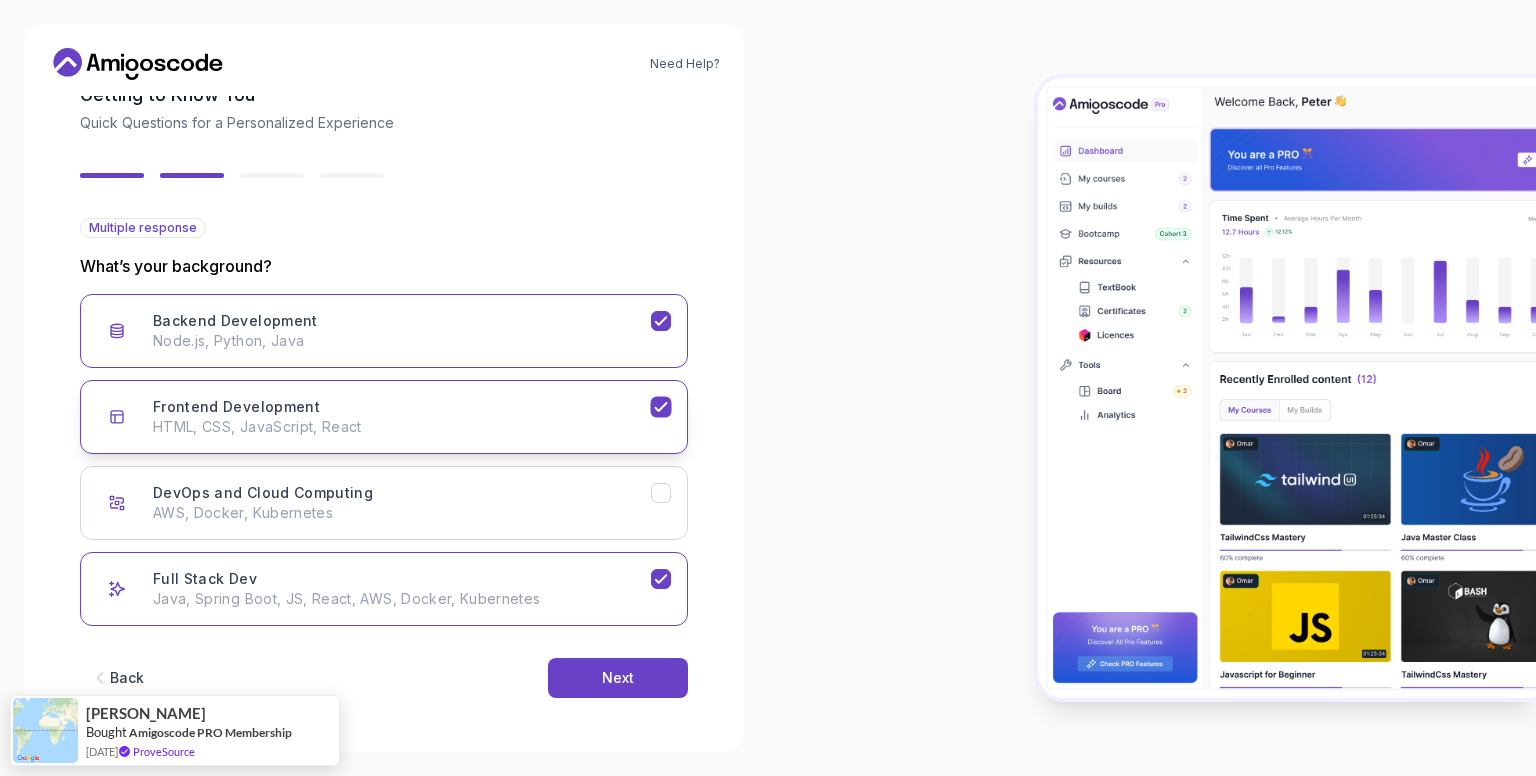 click on "Frontend Development HTML, CSS, JavaScript, React" at bounding box center [402, 417] 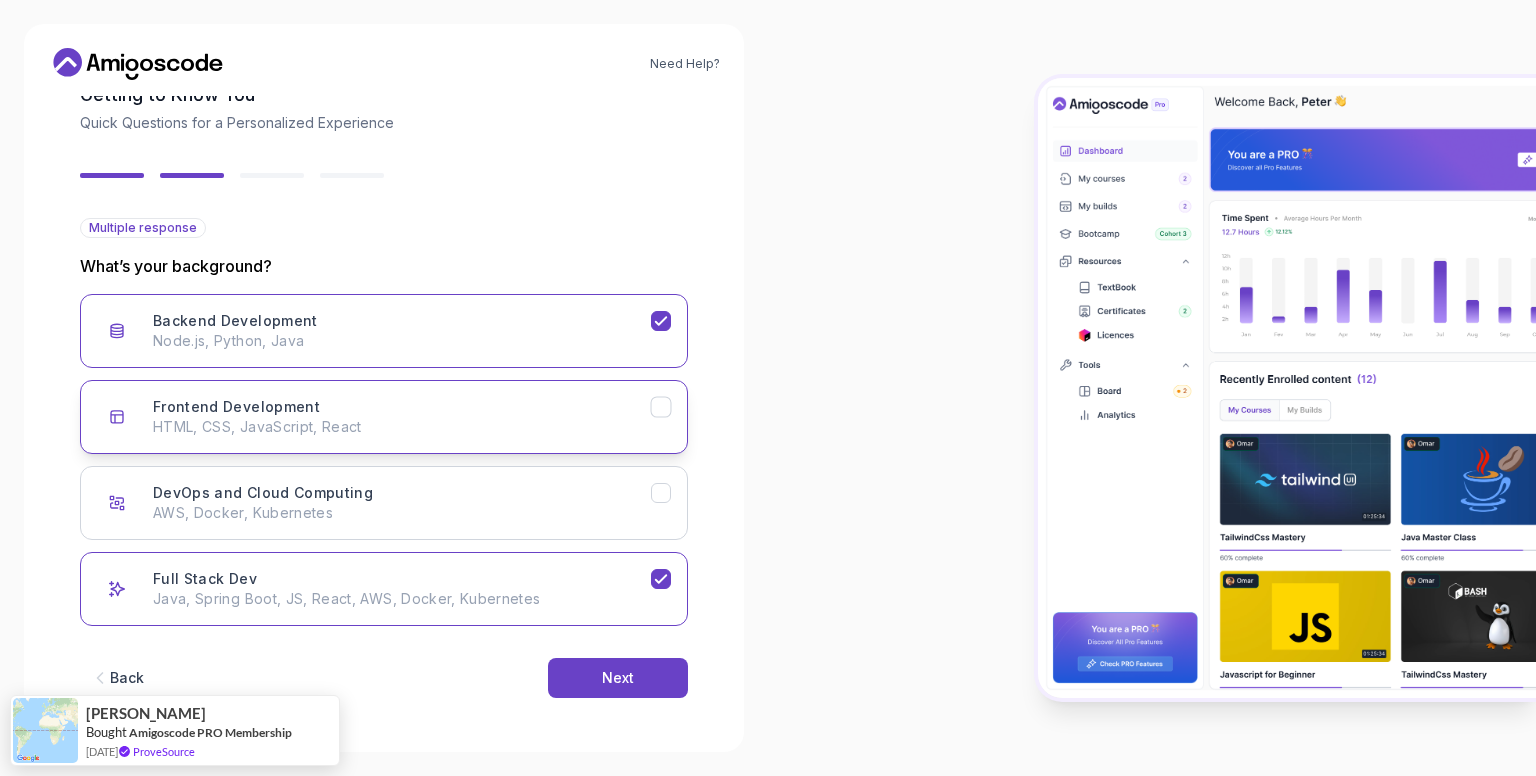click on "HTML, CSS, JavaScript, React" at bounding box center (402, 427) 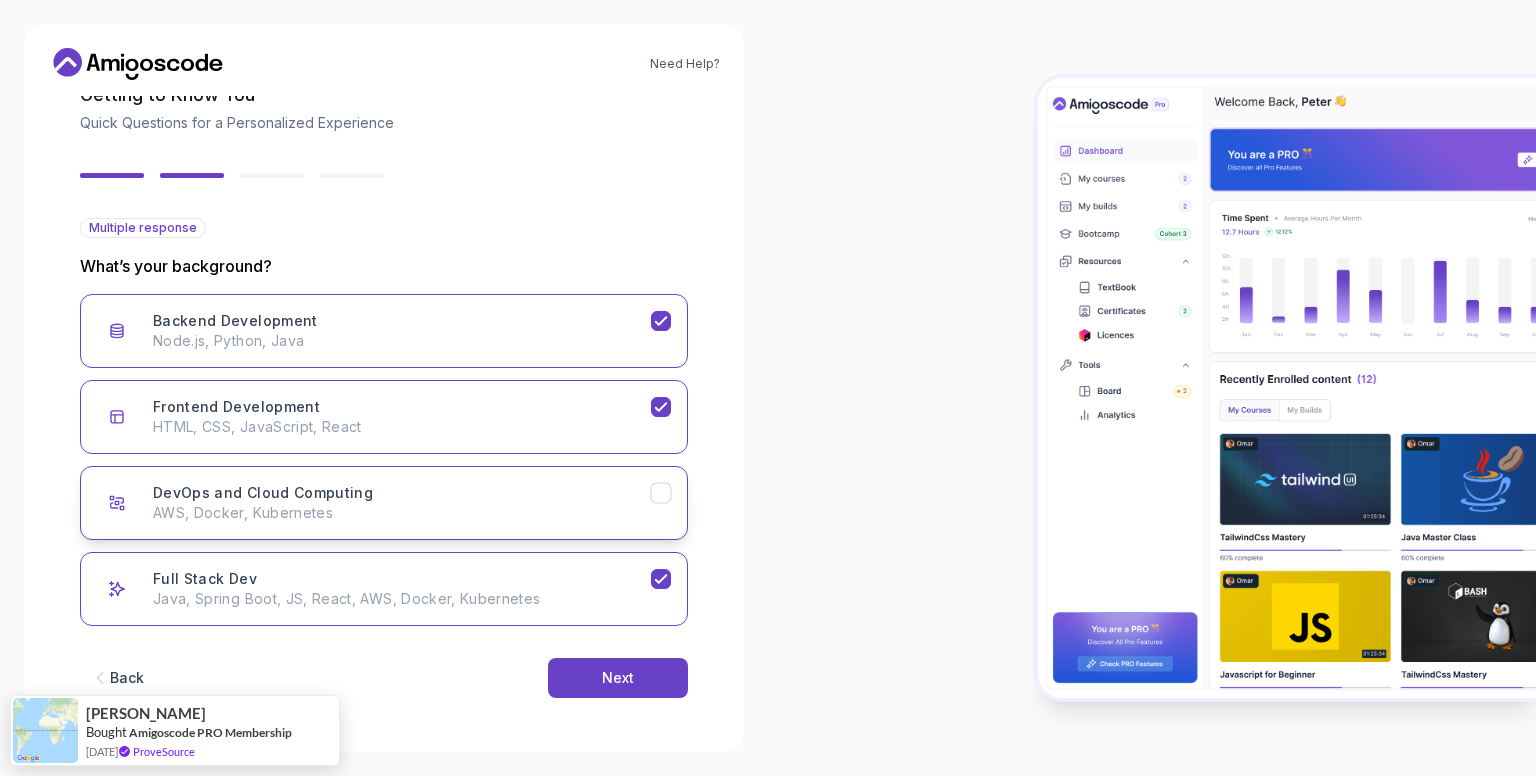 click on "DevOps and Cloud Computing AWS, Docker, Kubernetes" at bounding box center (384, 503) 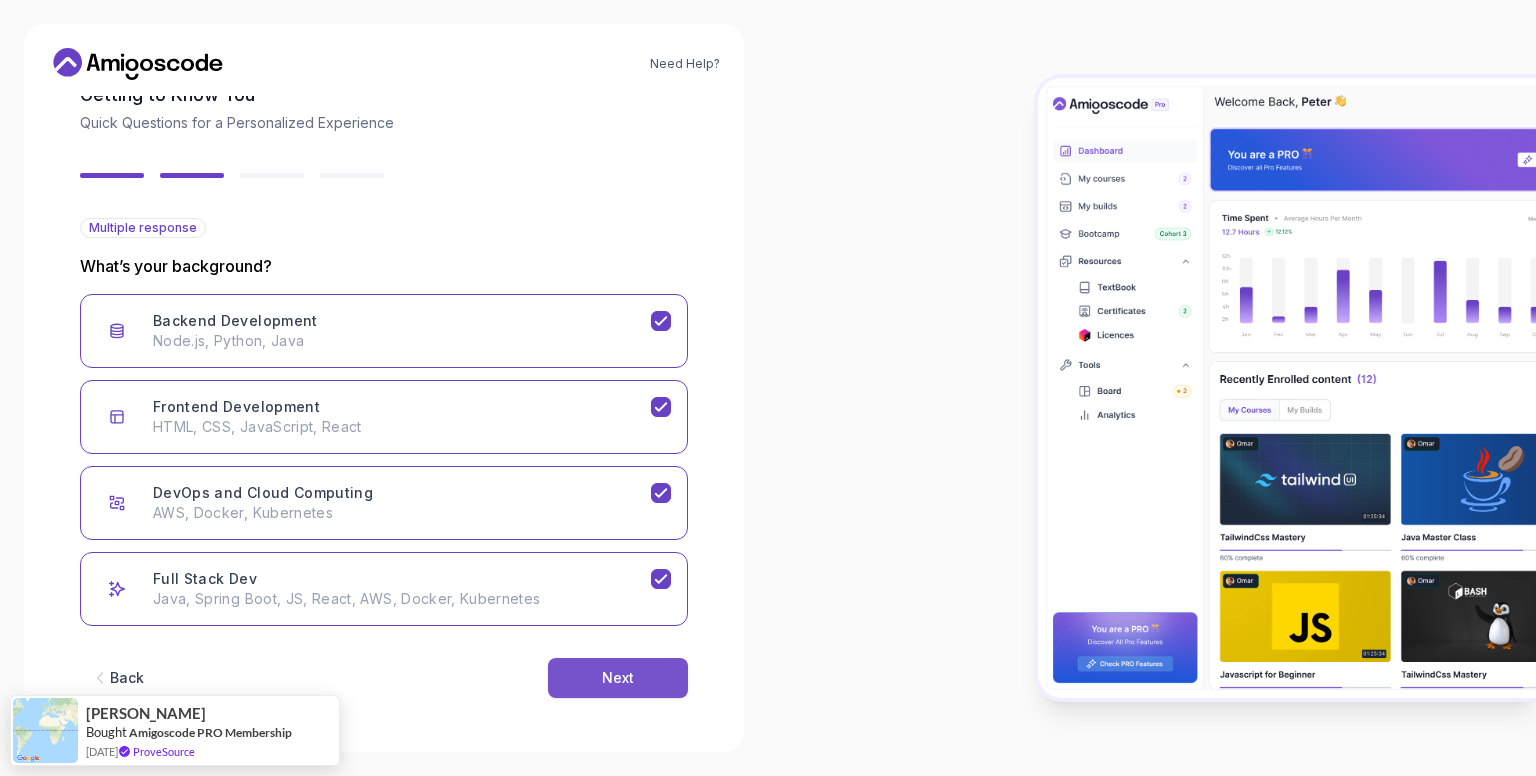 click on "Next" at bounding box center [618, 678] 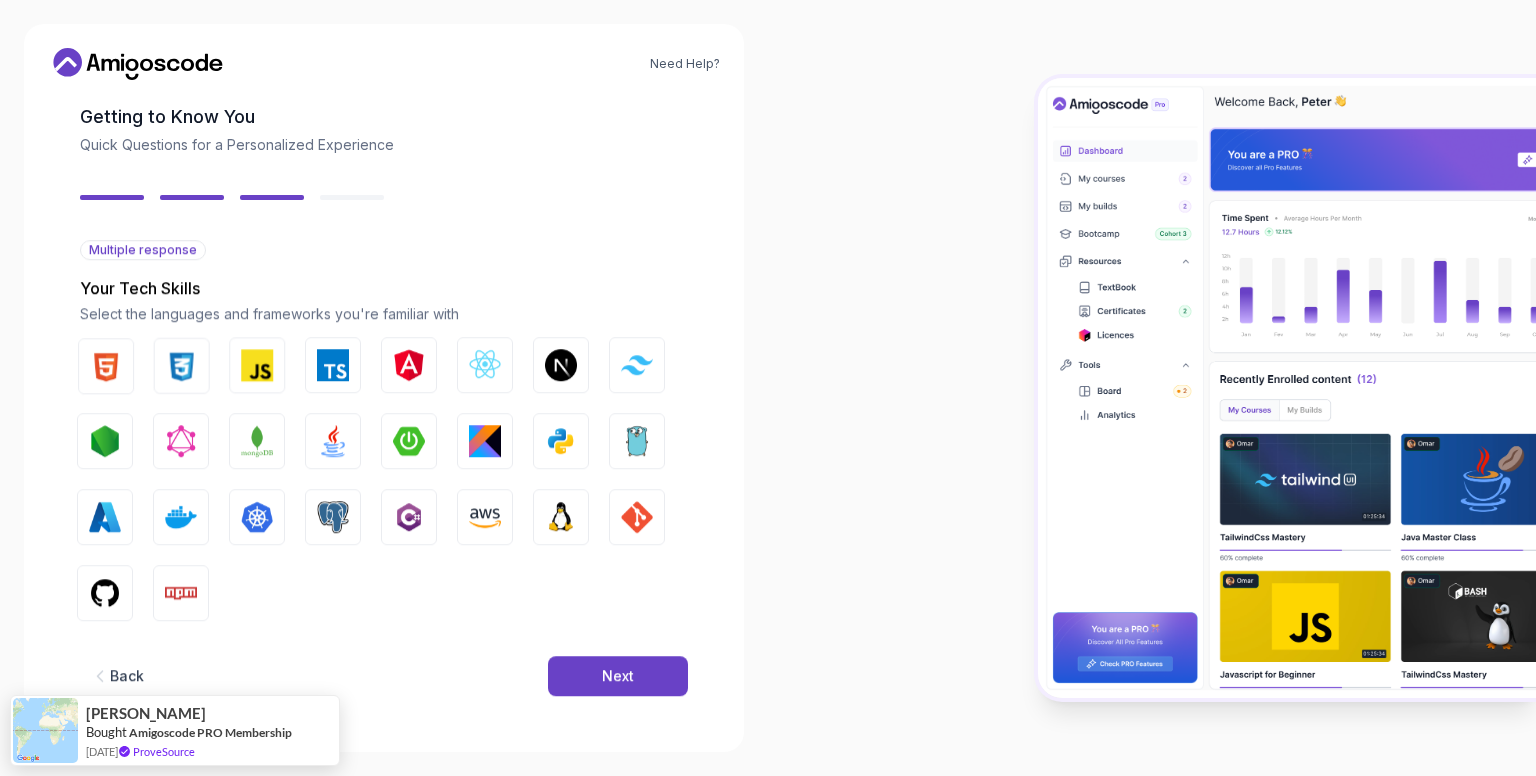 scroll, scrollTop: 96, scrollLeft: 0, axis: vertical 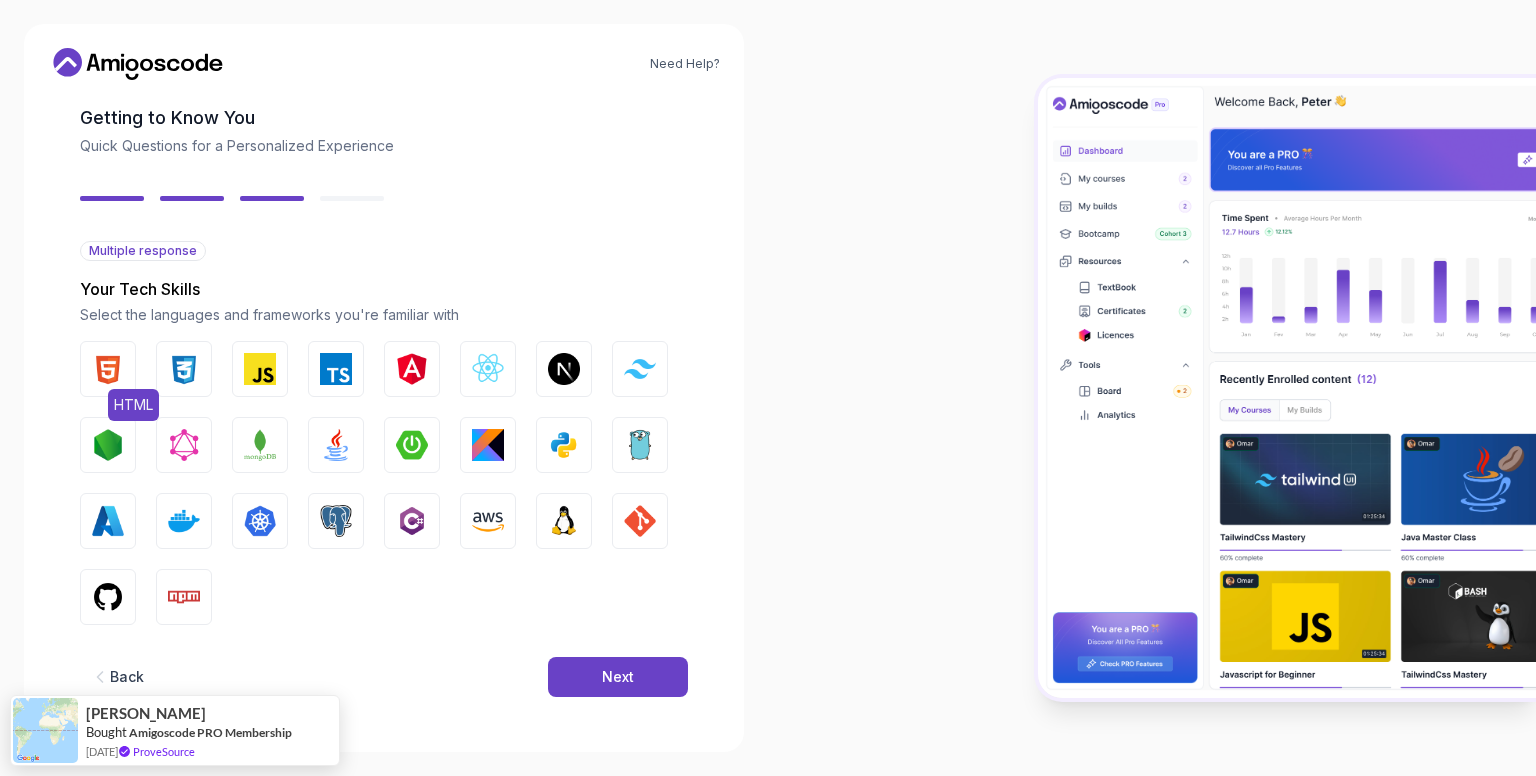 click at bounding box center (108, 369) 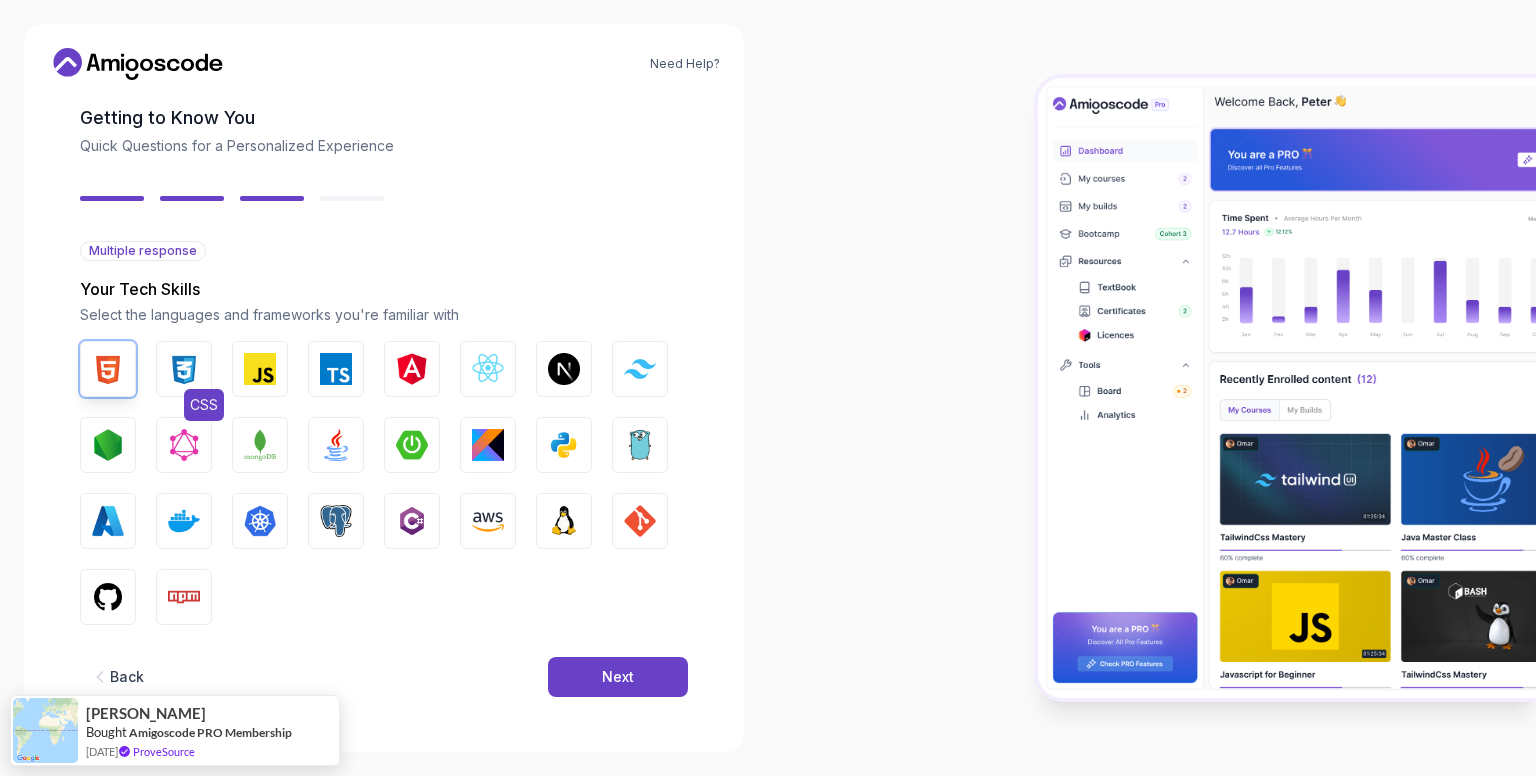 click at bounding box center [184, 369] 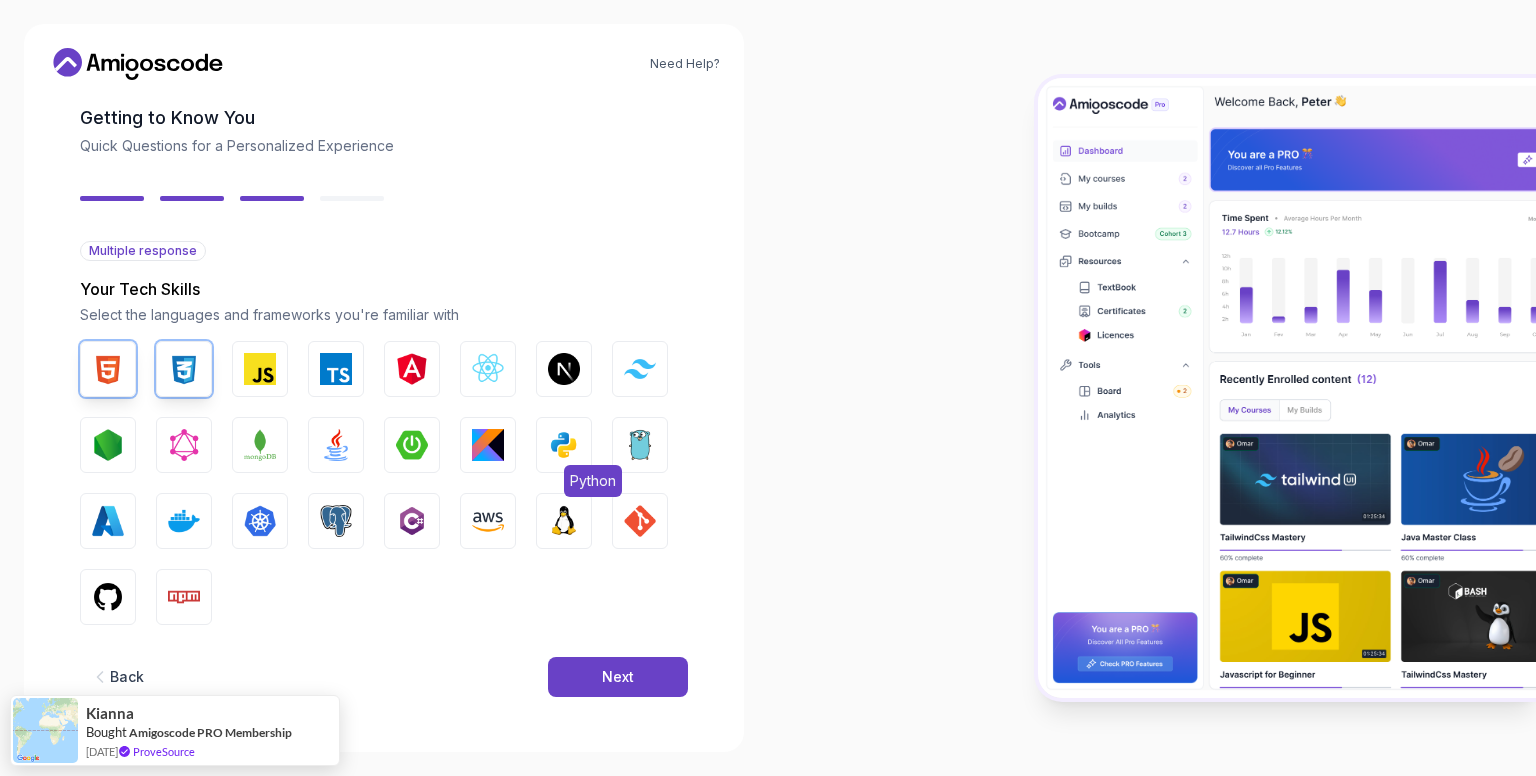click at bounding box center [564, 445] 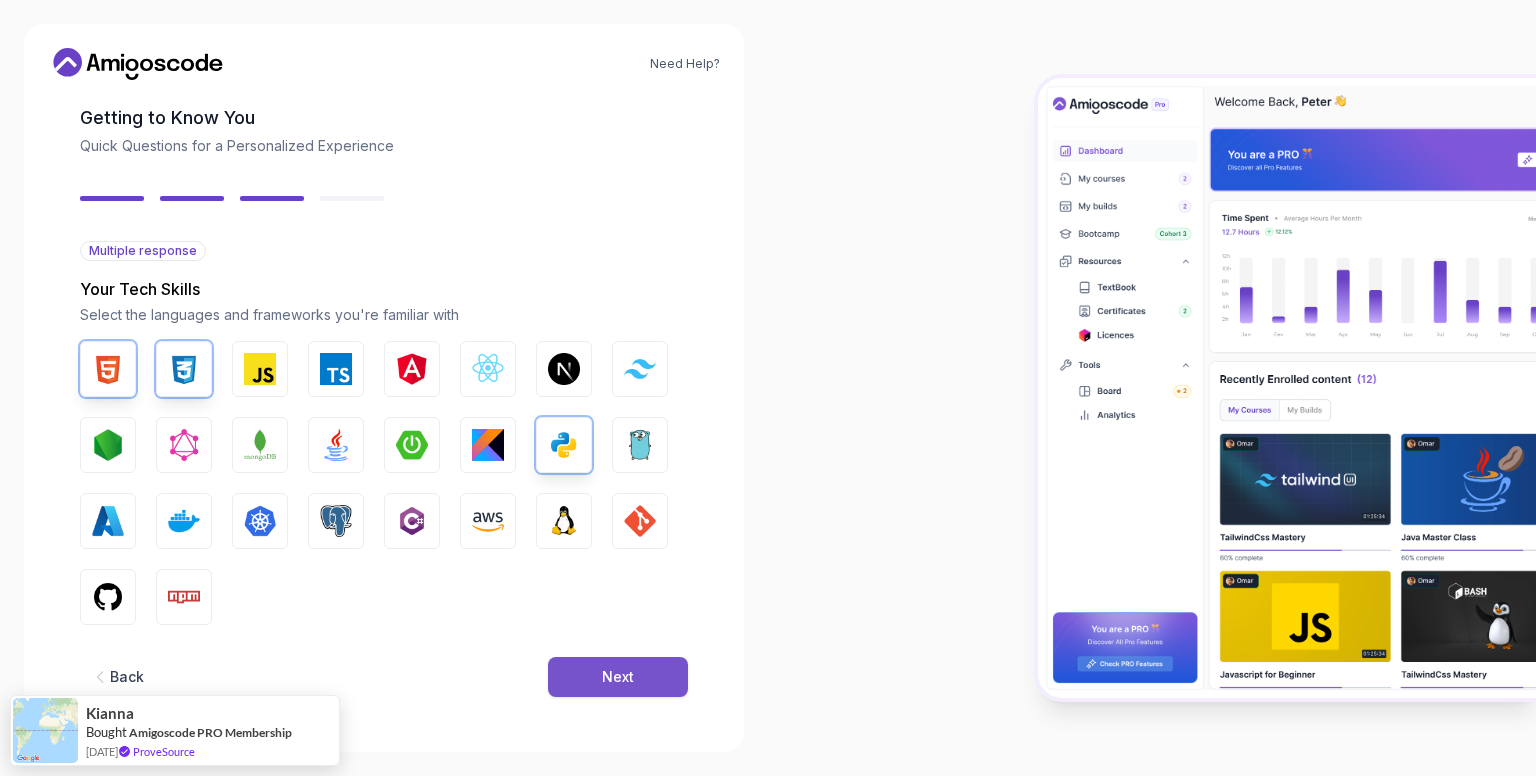 click on "Next" at bounding box center [618, 677] 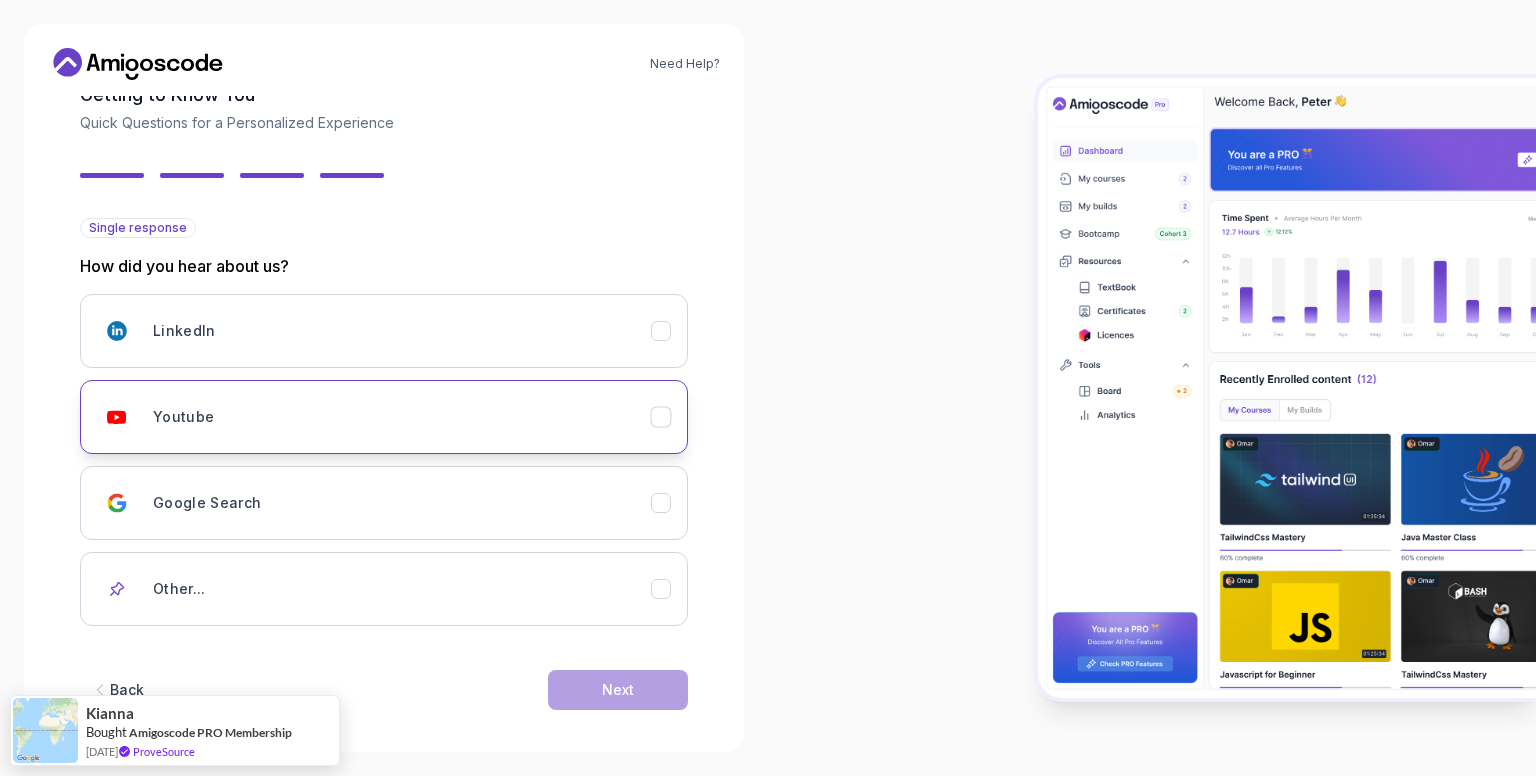 scroll, scrollTop: 131, scrollLeft: 0, axis: vertical 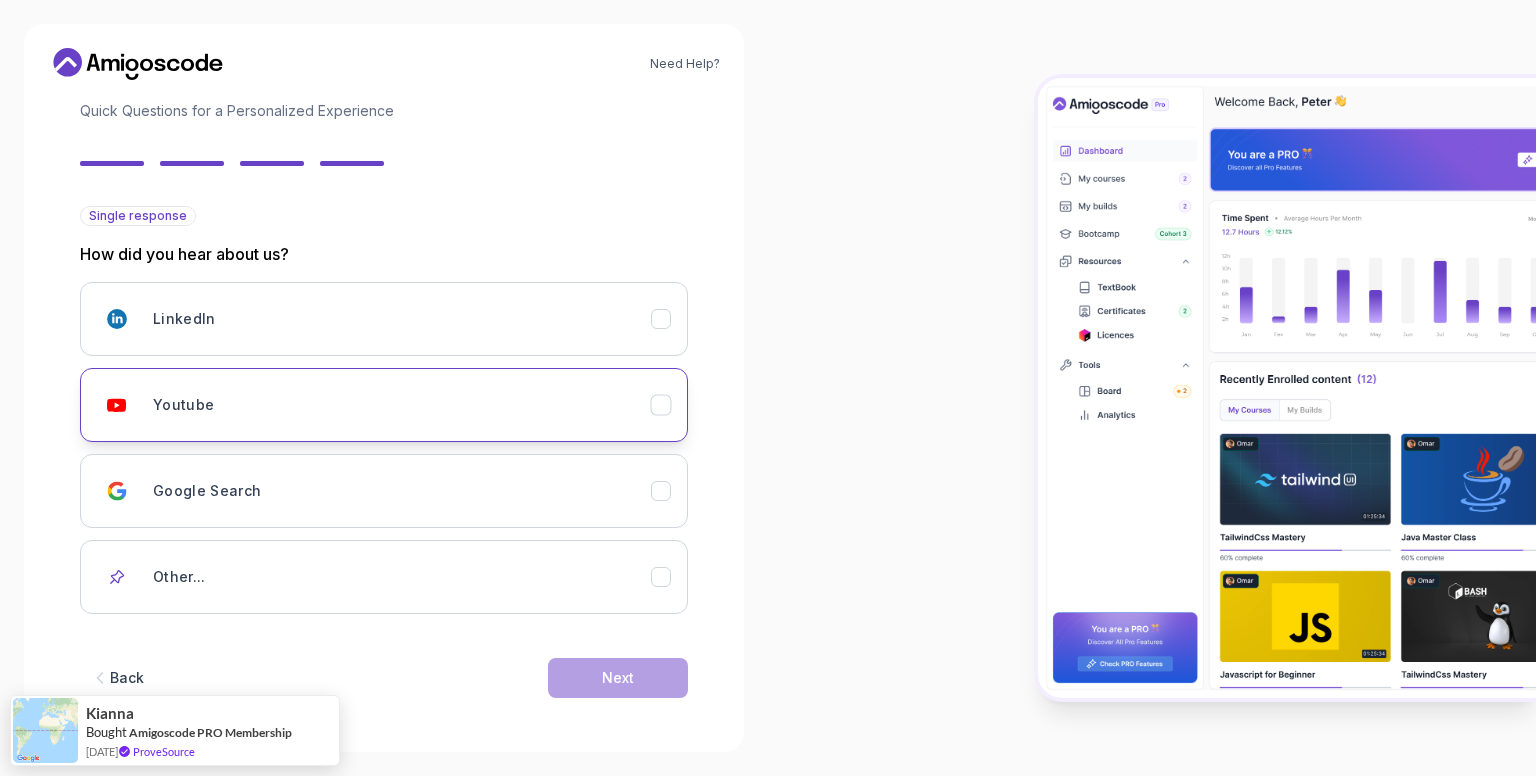 click on "Youtube" at bounding box center [402, 405] 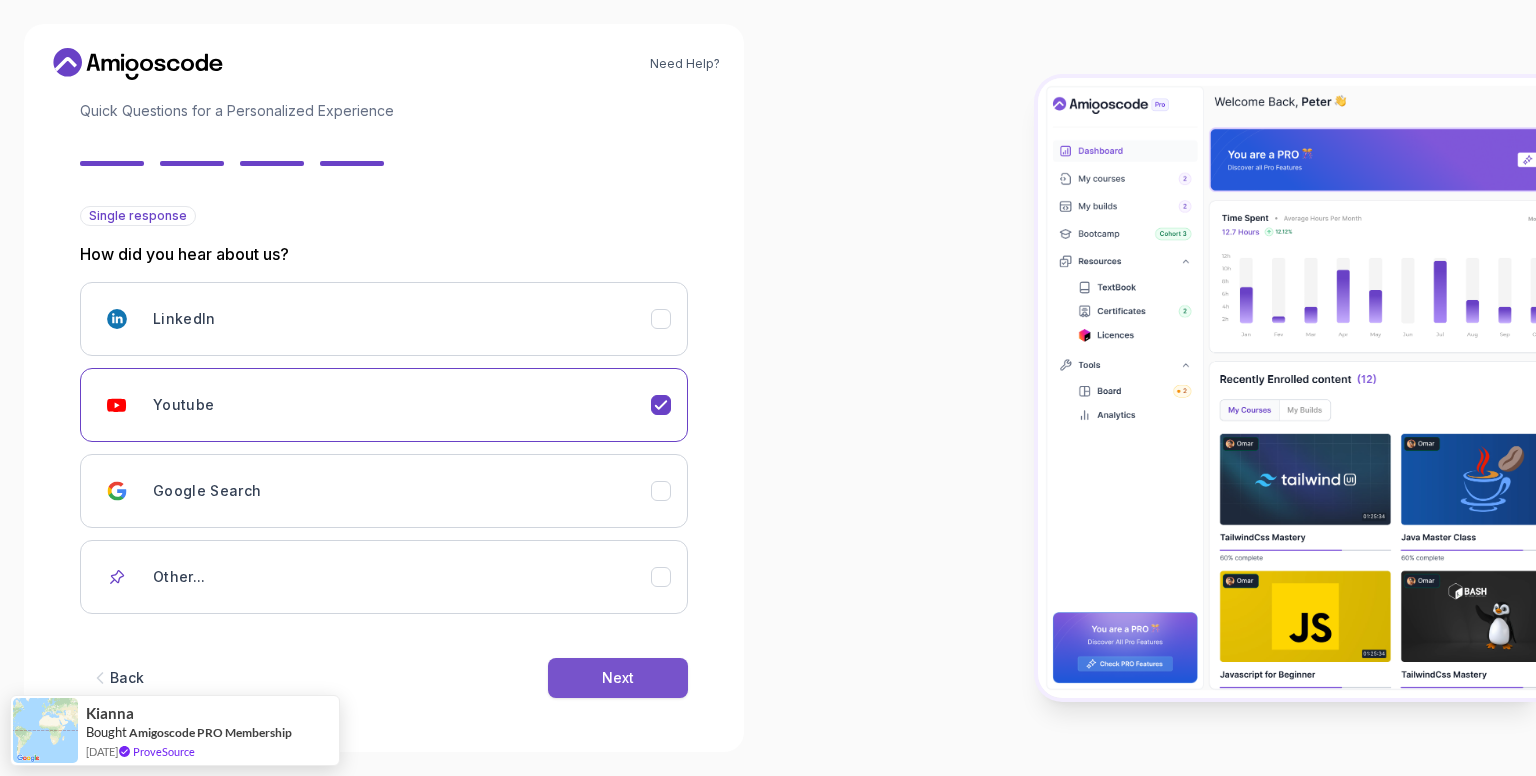 click on "Next" at bounding box center [618, 678] 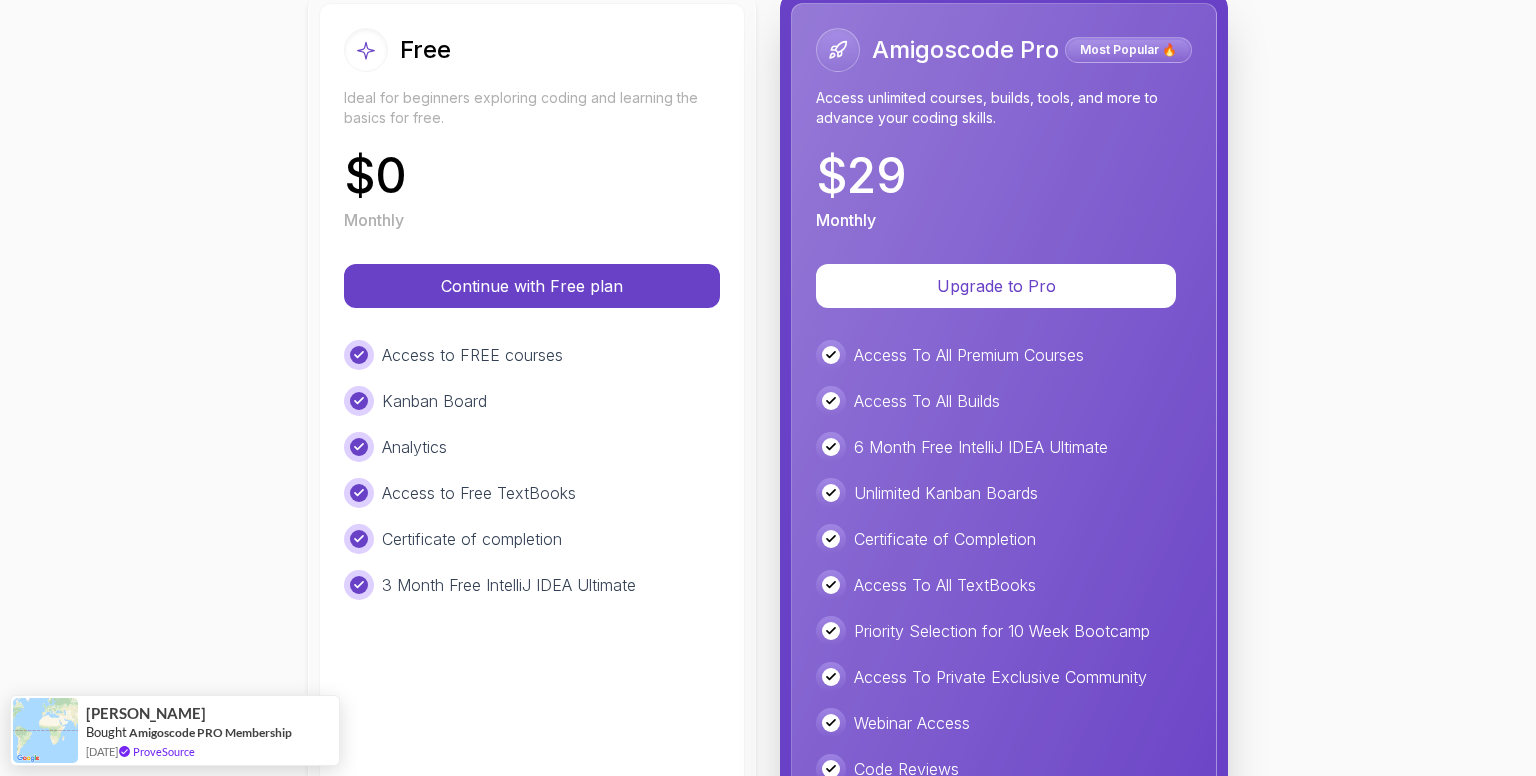 scroll, scrollTop: 369, scrollLeft: 0, axis: vertical 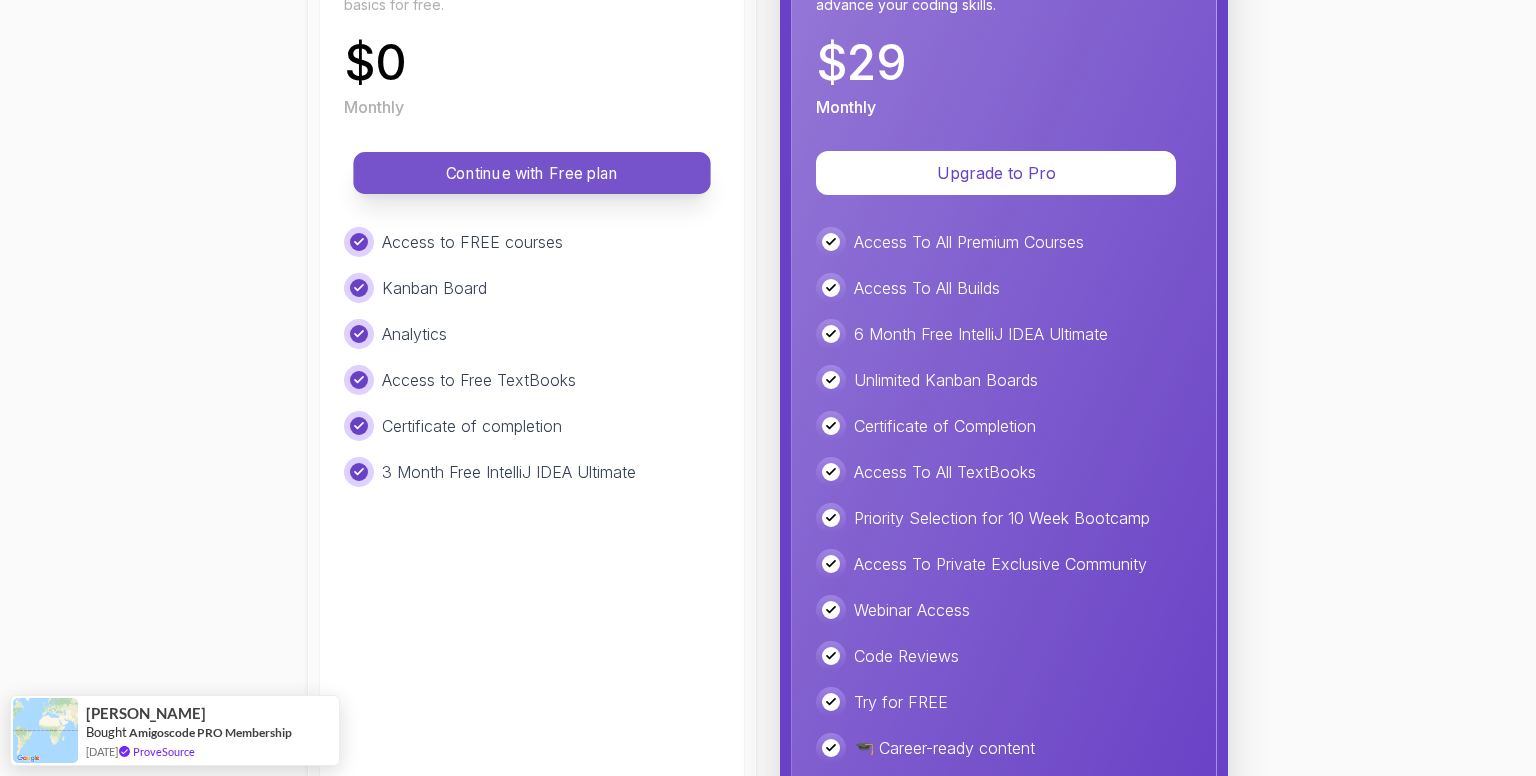 click on "Continue with Free plan" at bounding box center [531, 173] 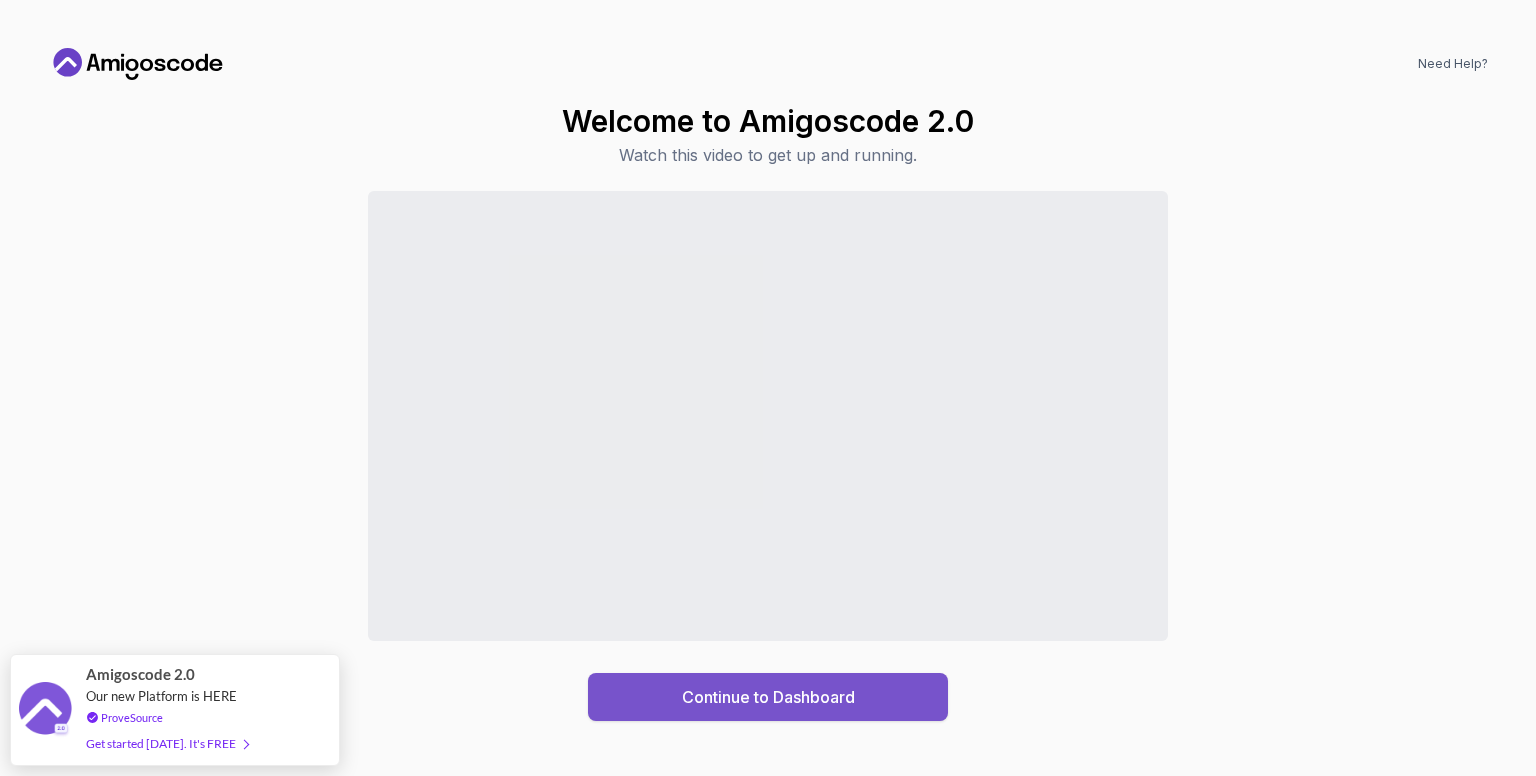 click on "Continue to Dashboard" at bounding box center [768, 697] 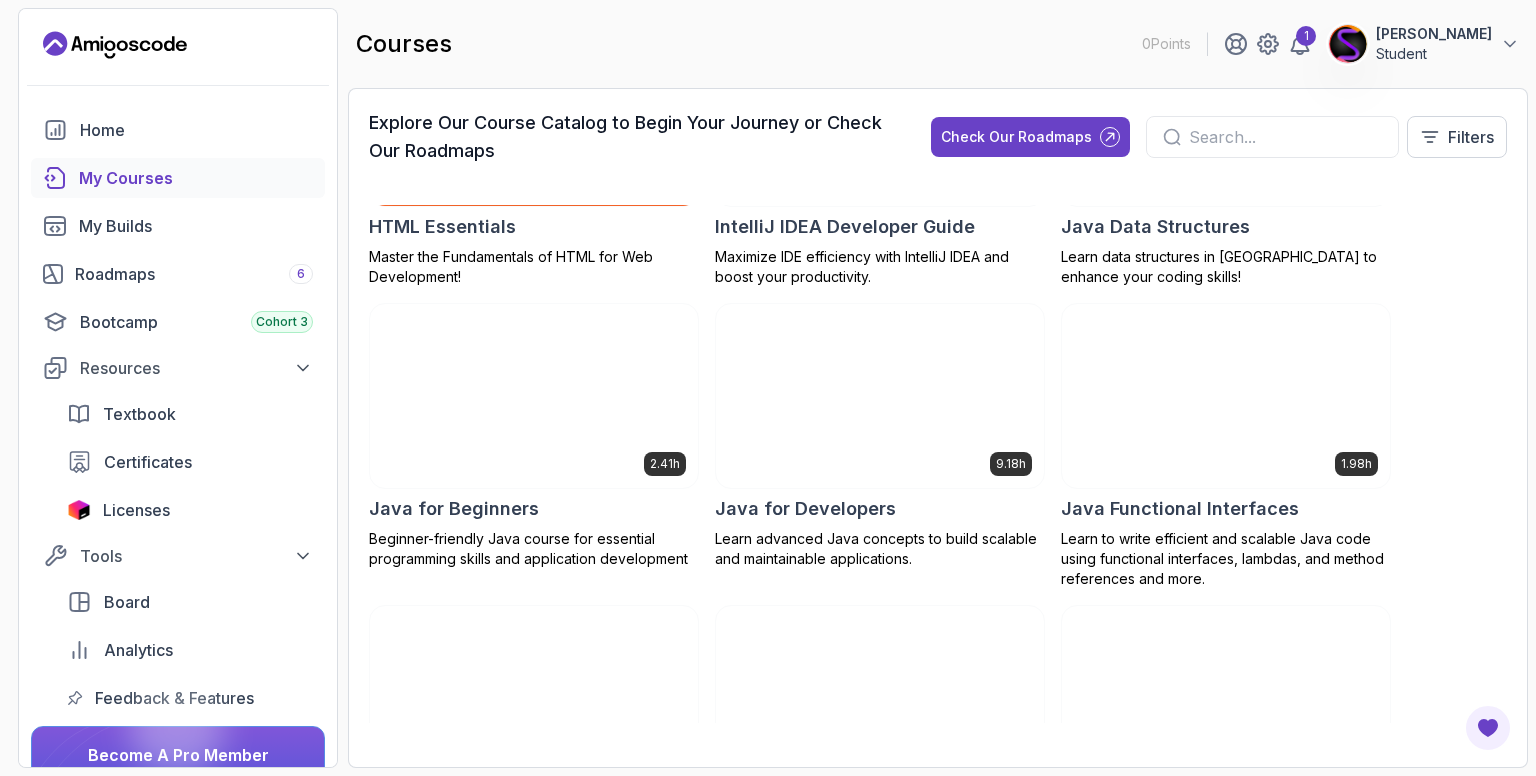 scroll, scrollTop: 1400, scrollLeft: 0, axis: vertical 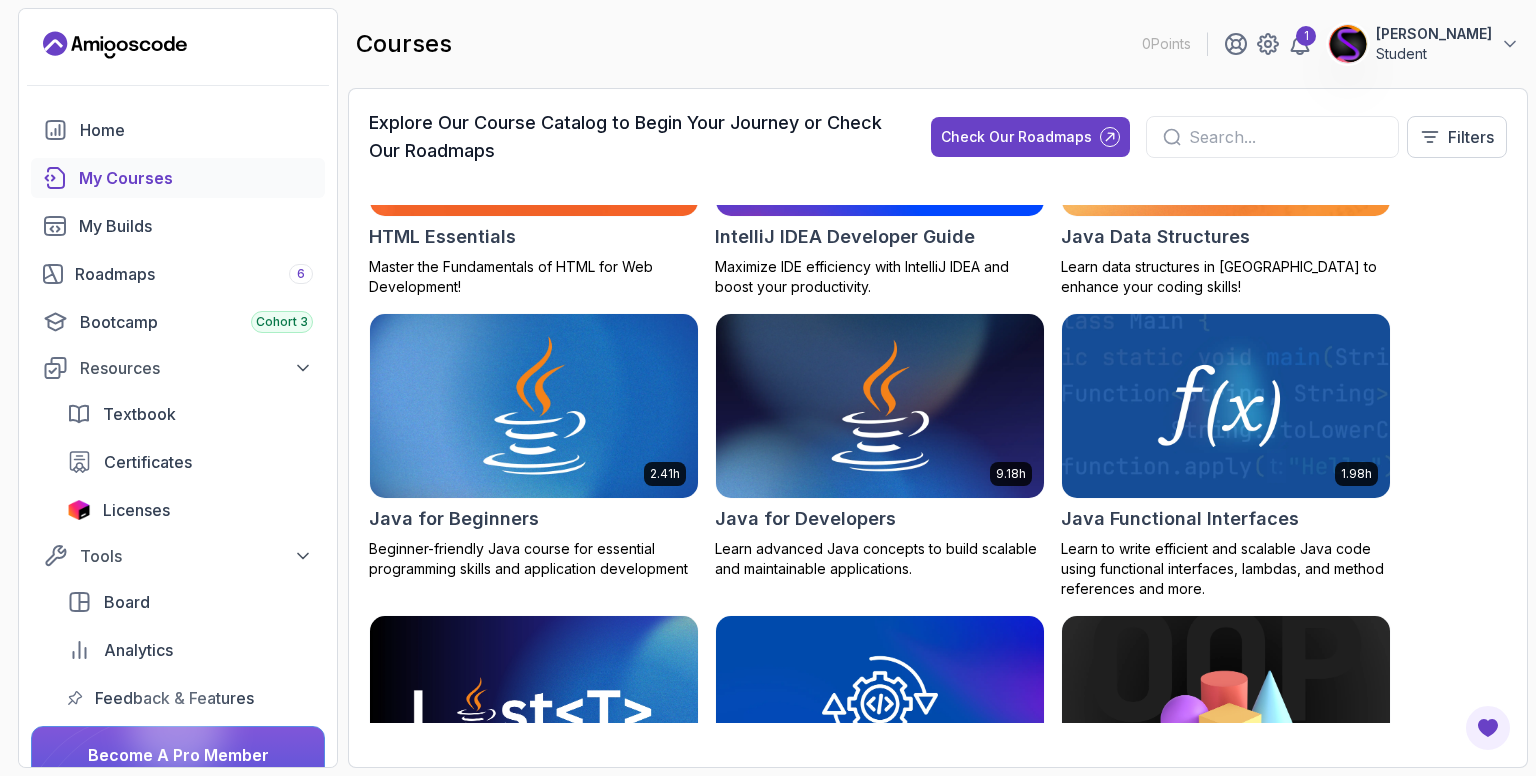 click at bounding box center [534, 406] 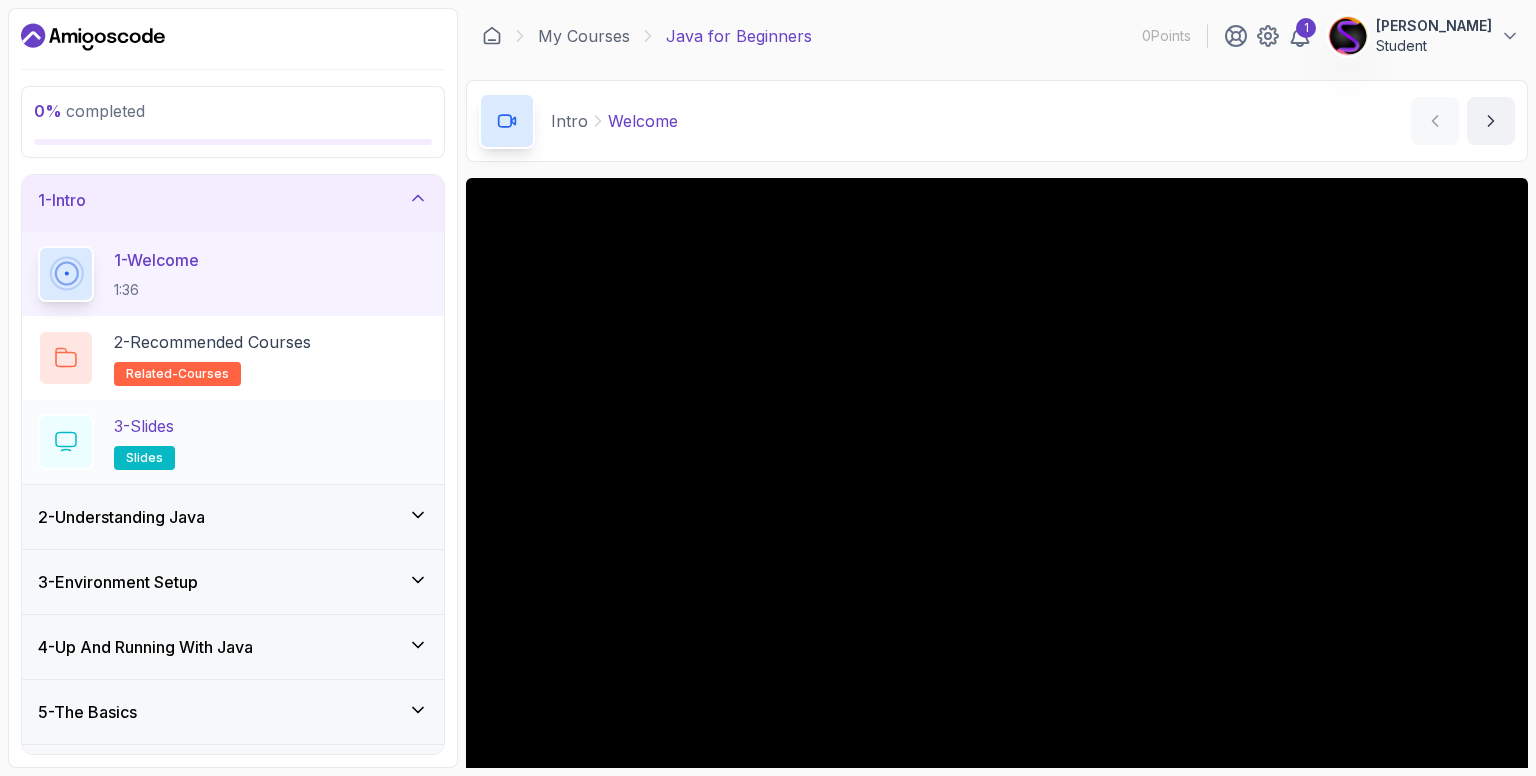 scroll, scrollTop: 0, scrollLeft: 0, axis: both 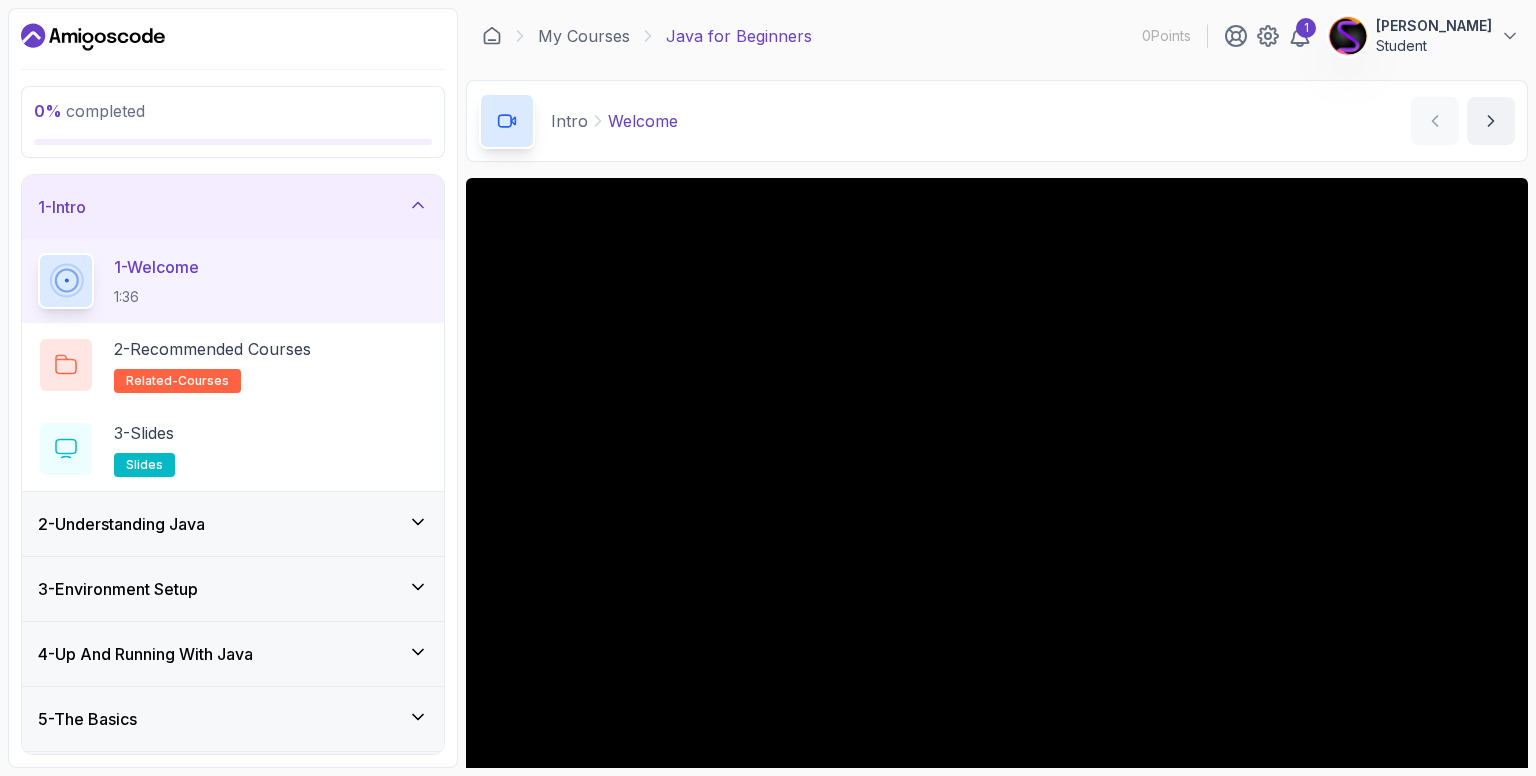 click 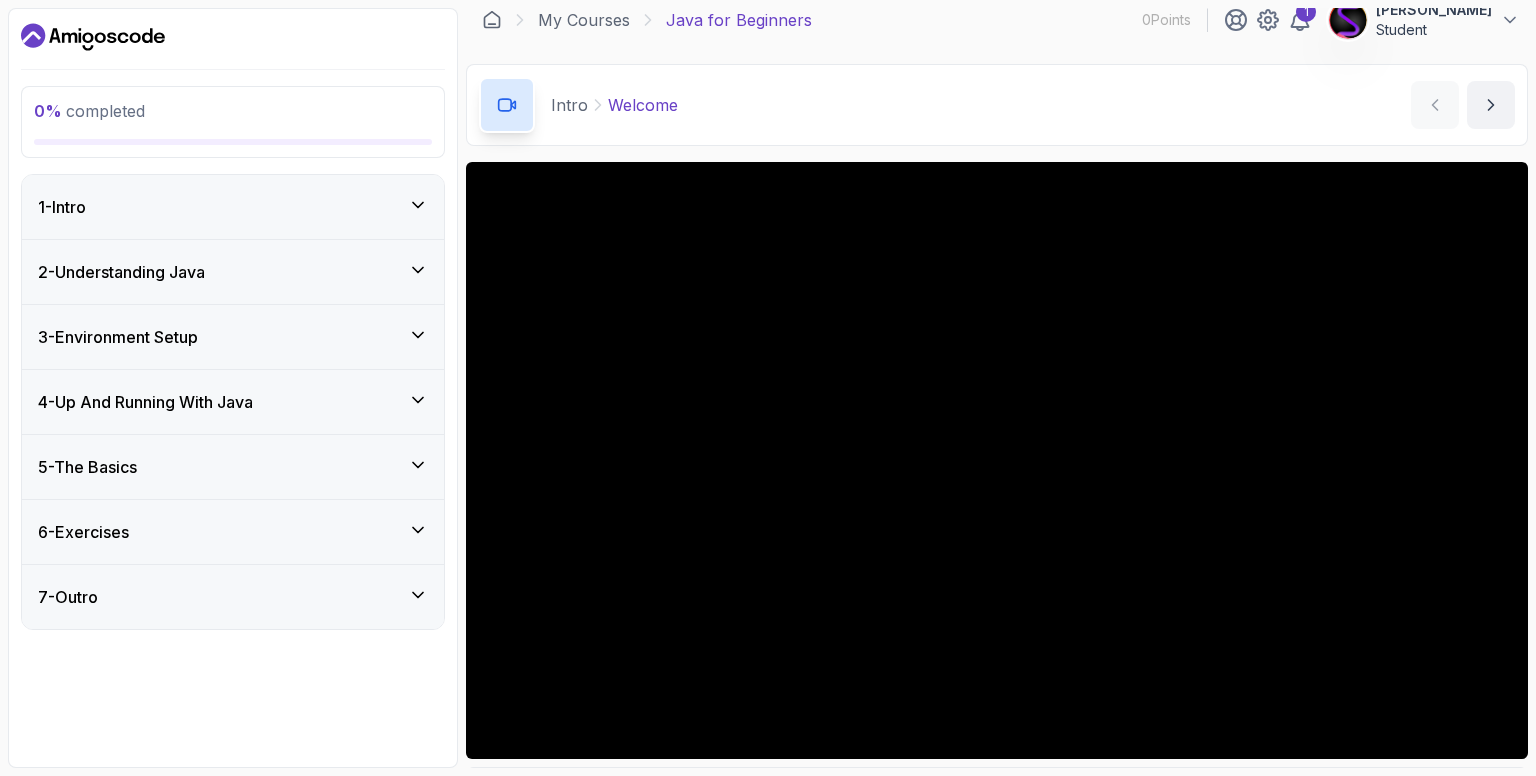 scroll, scrollTop: 0, scrollLeft: 0, axis: both 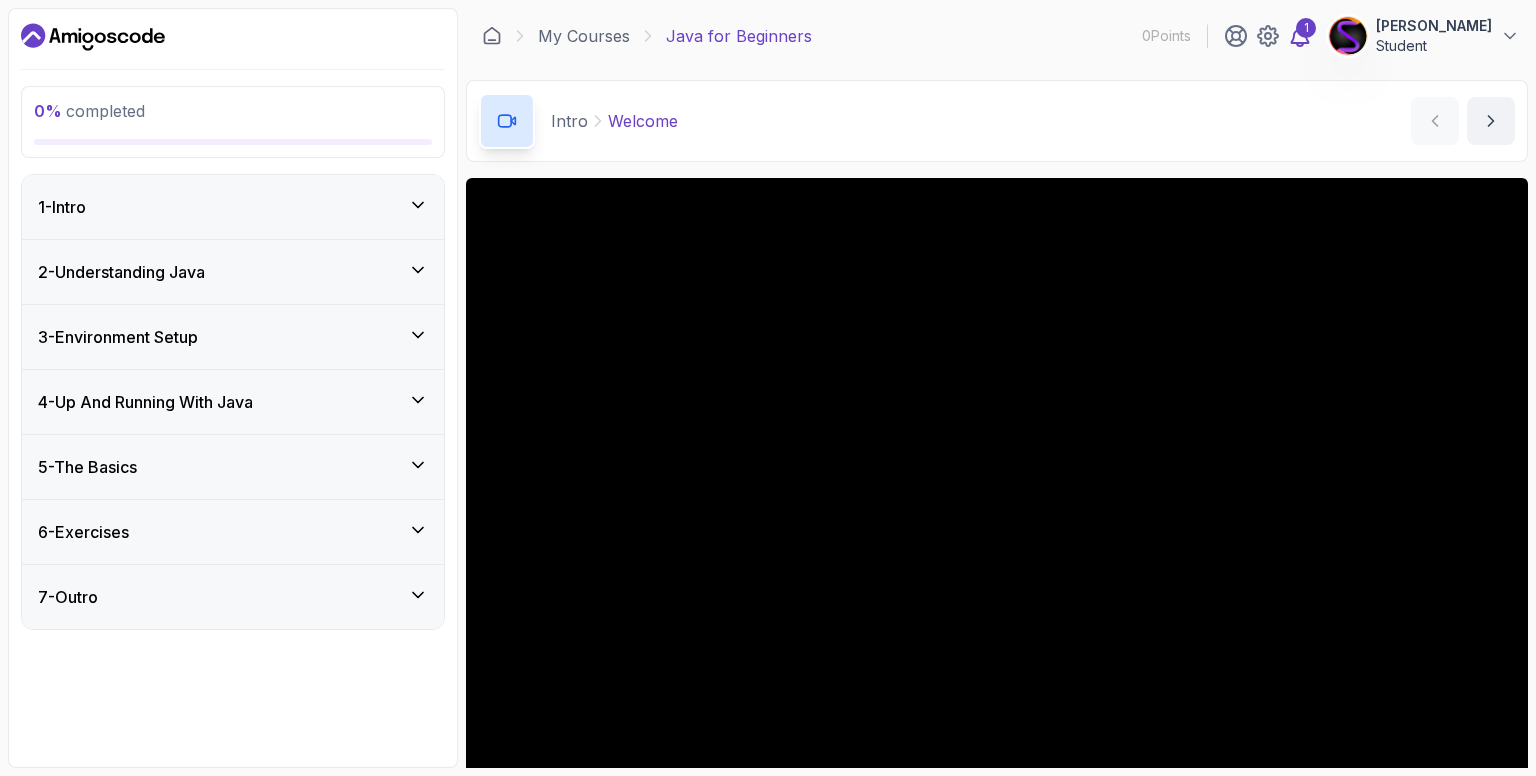 click 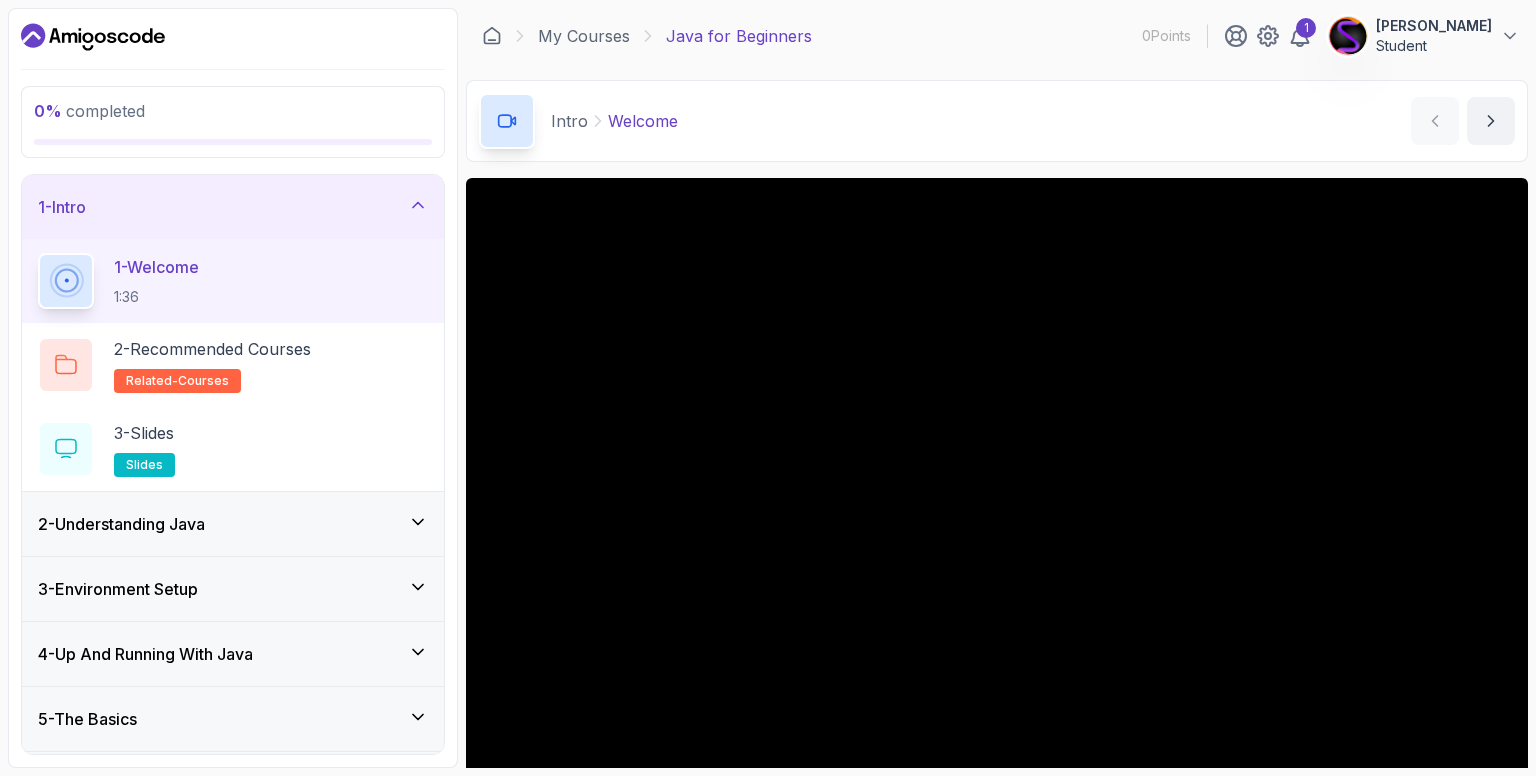 click 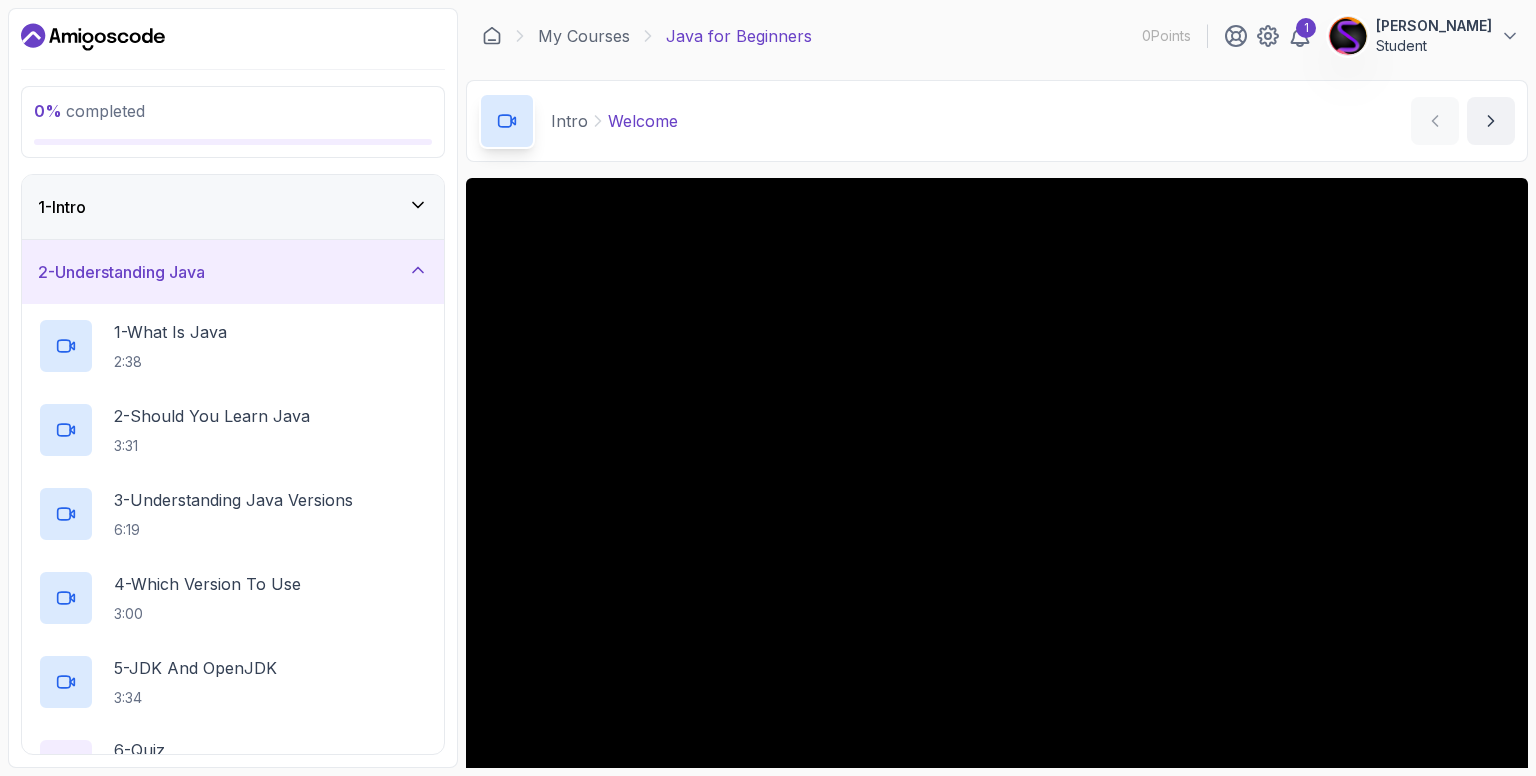 click 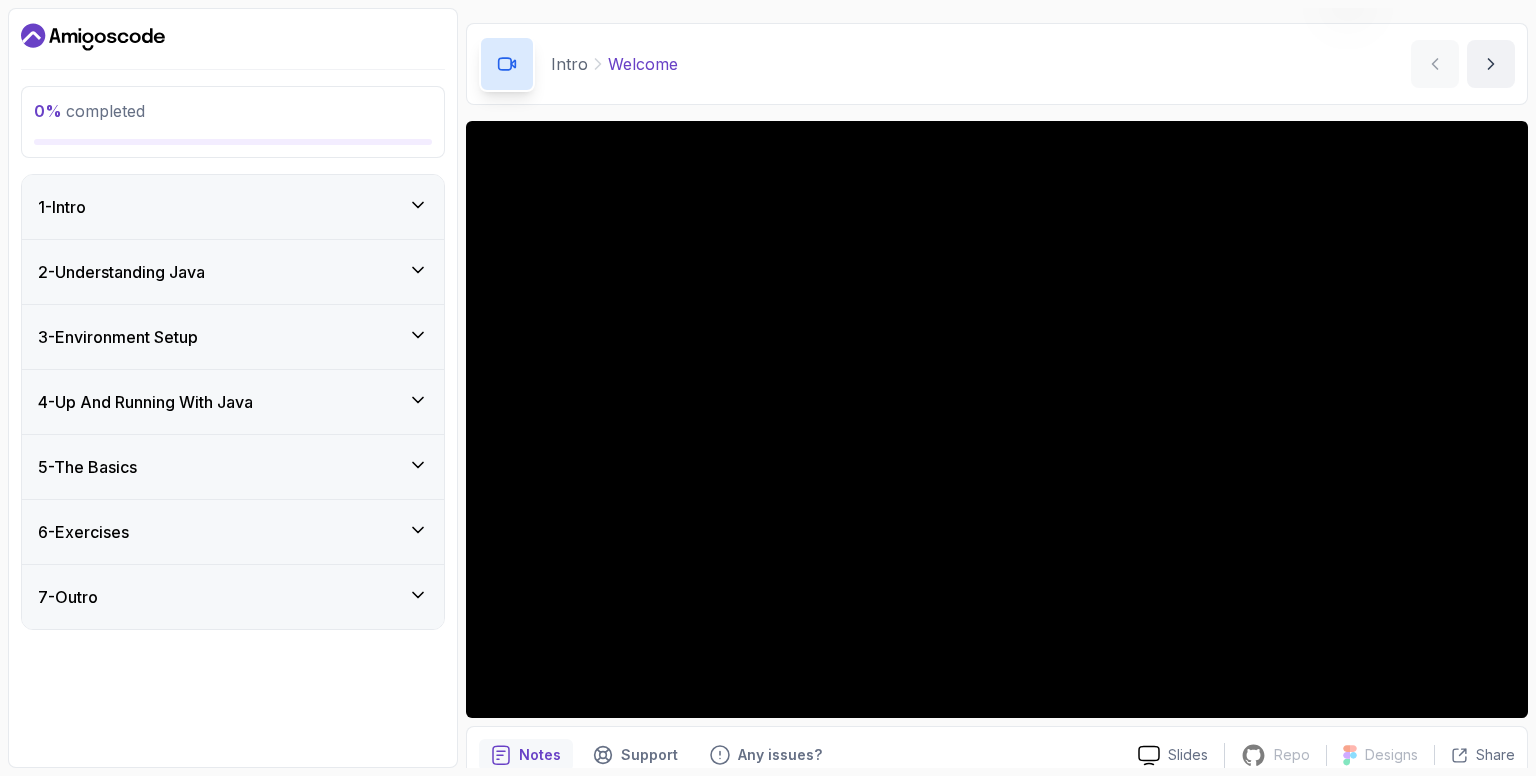 scroll, scrollTop: 145, scrollLeft: 0, axis: vertical 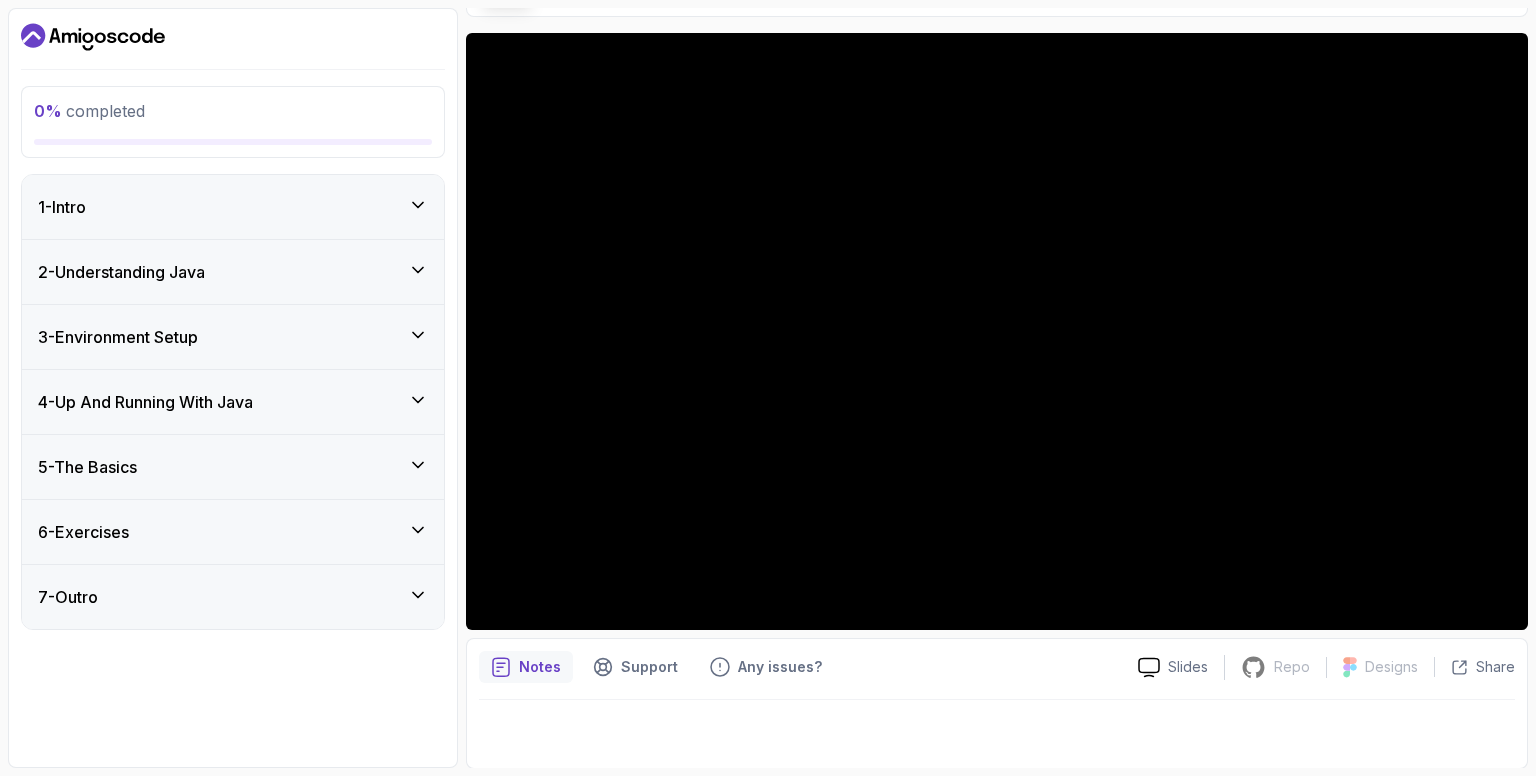 click on "Notes" at bounding box center [540, 667] 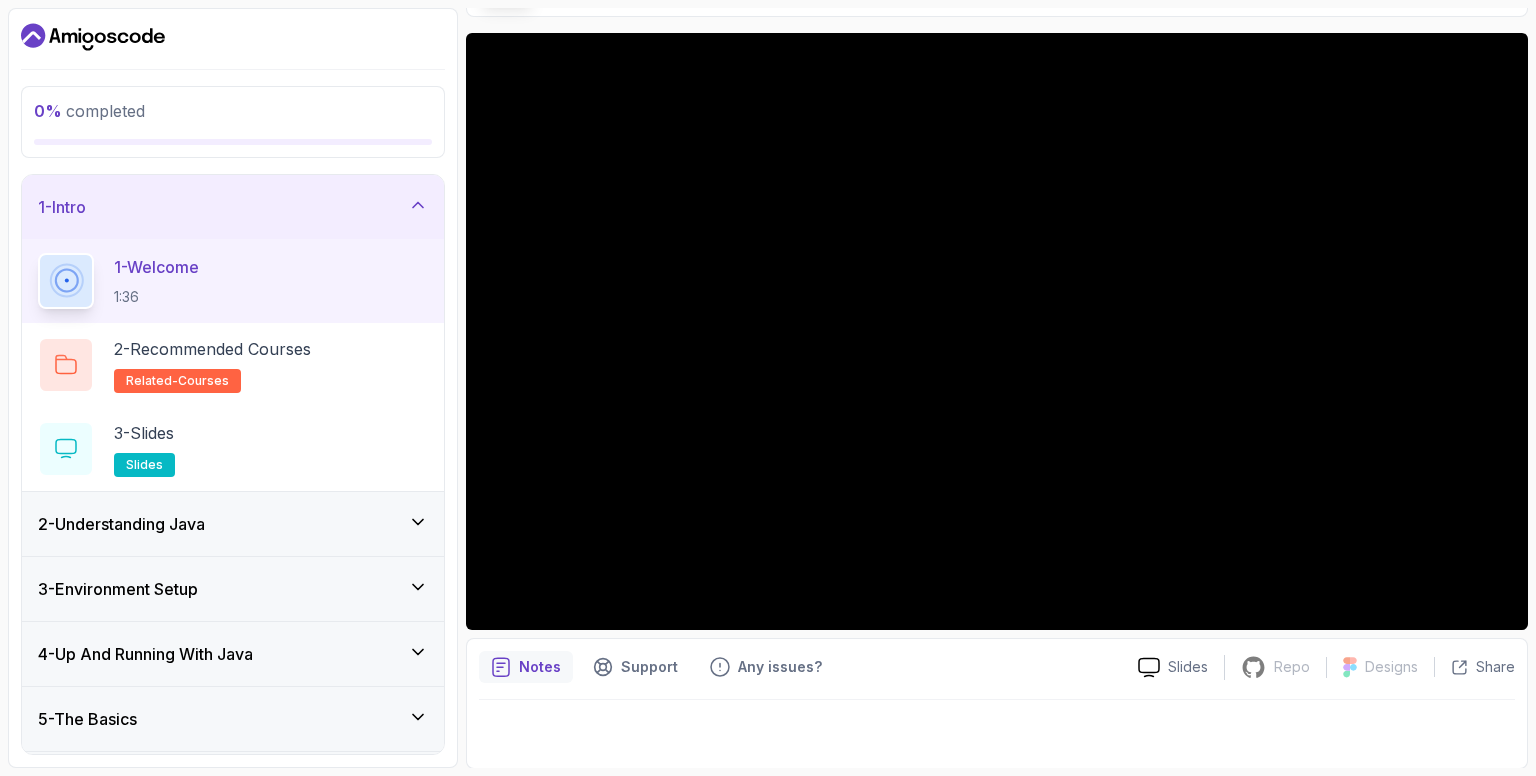 click on "1  -  Intro" at bounding box center [233, 207] 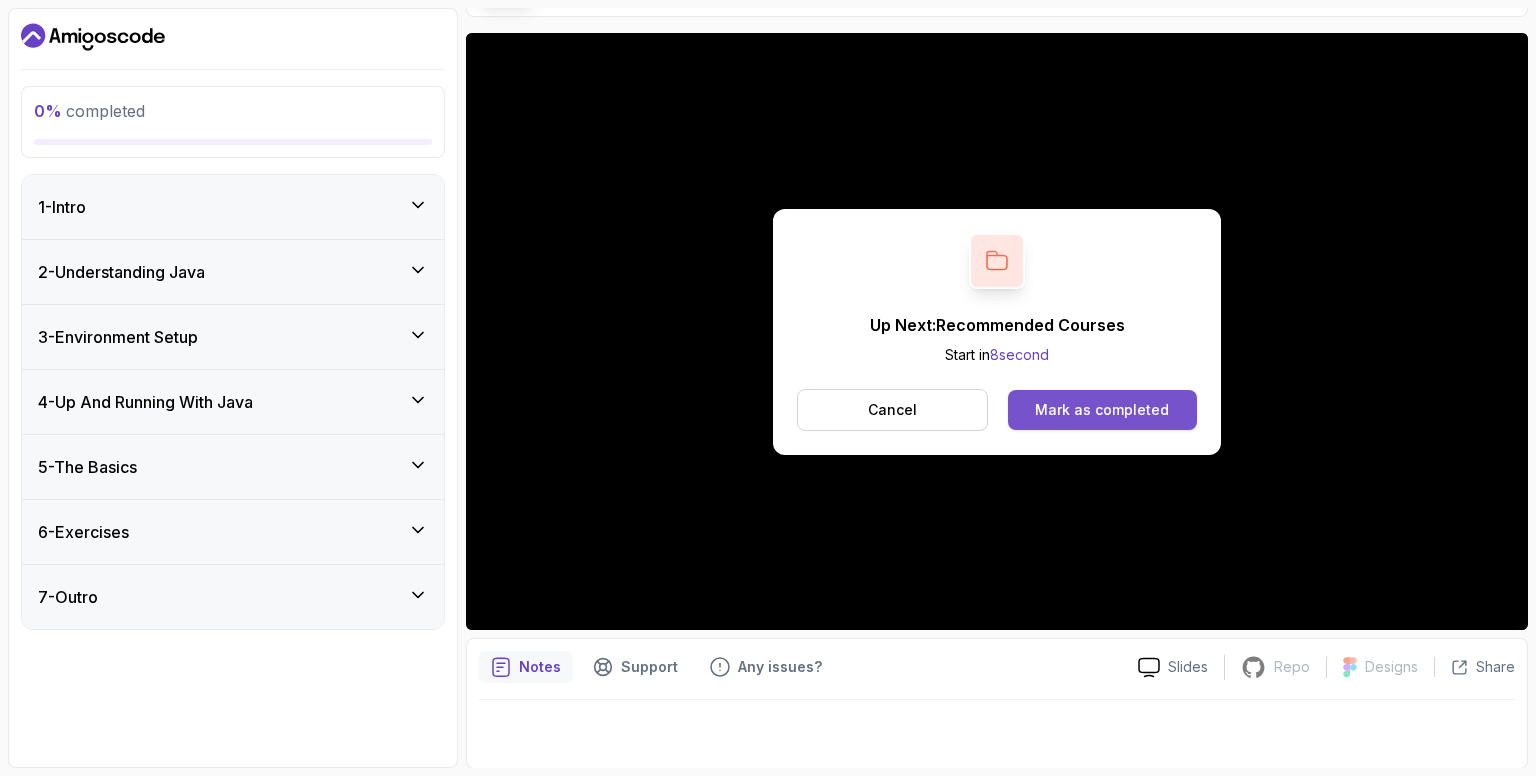 click on "Mark as completed" at bounding box center (1102, 410) 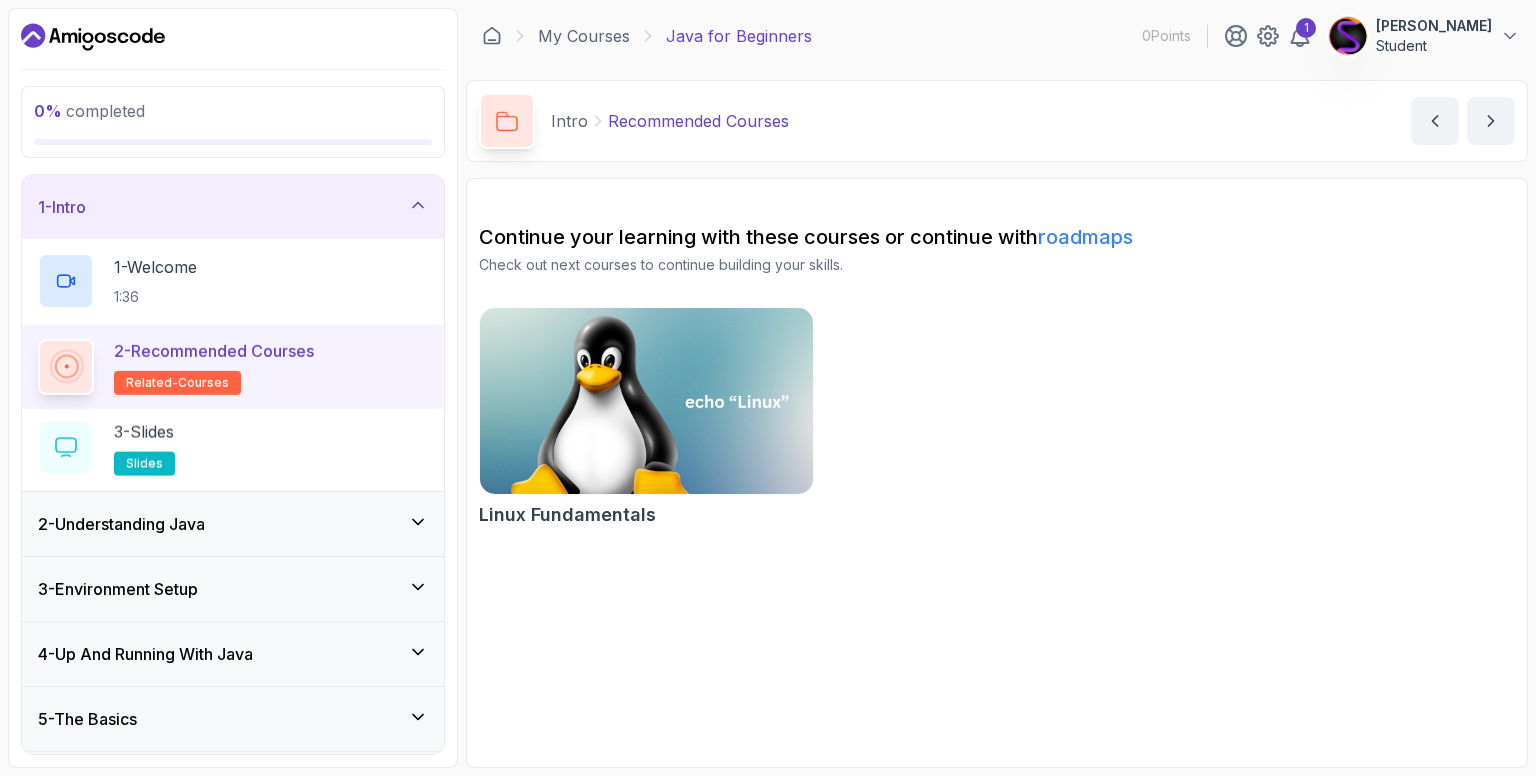 scroll, scrollTop: 0, scrollLeft: 0, axis: both 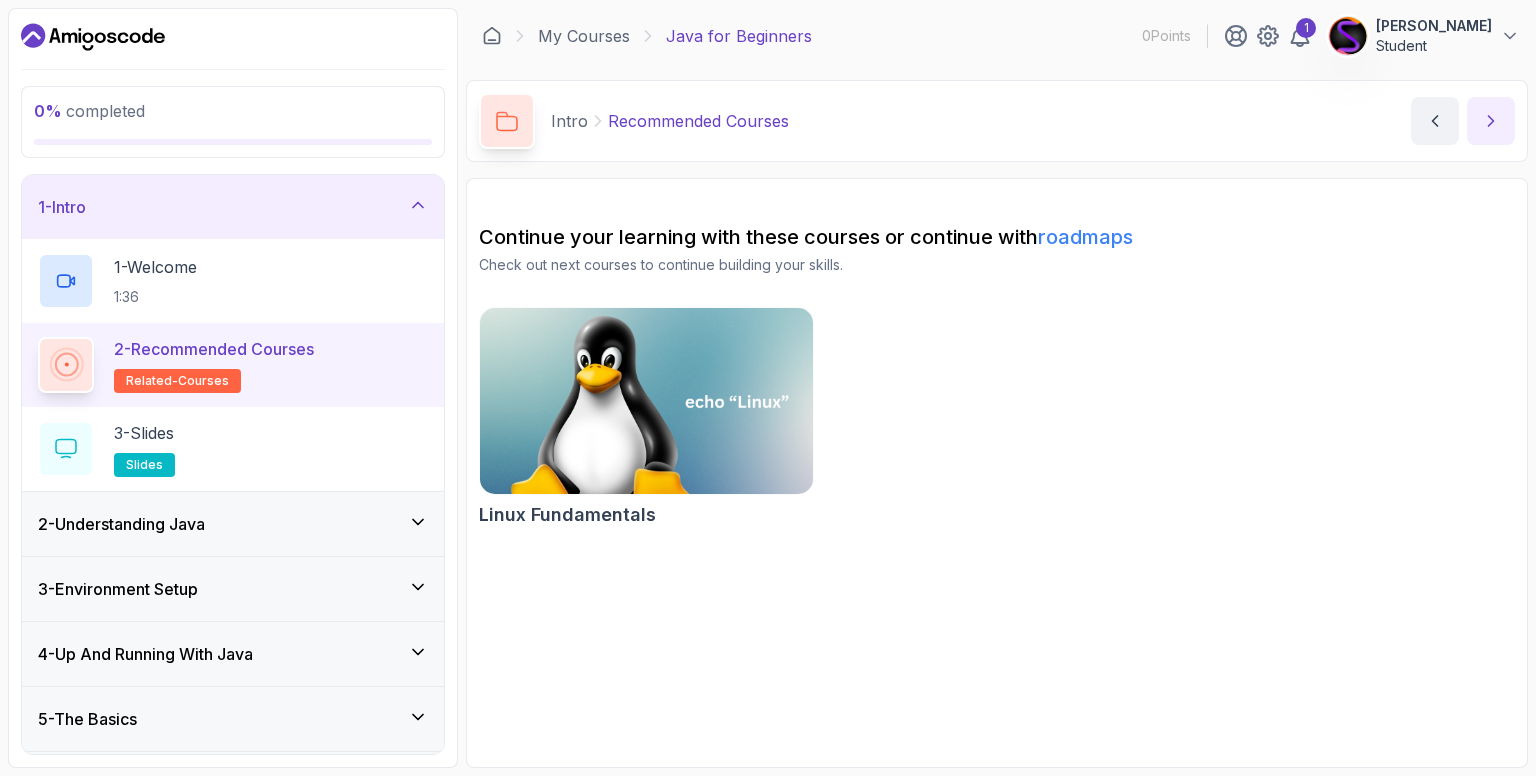 click at bounding box center [1491, 121] 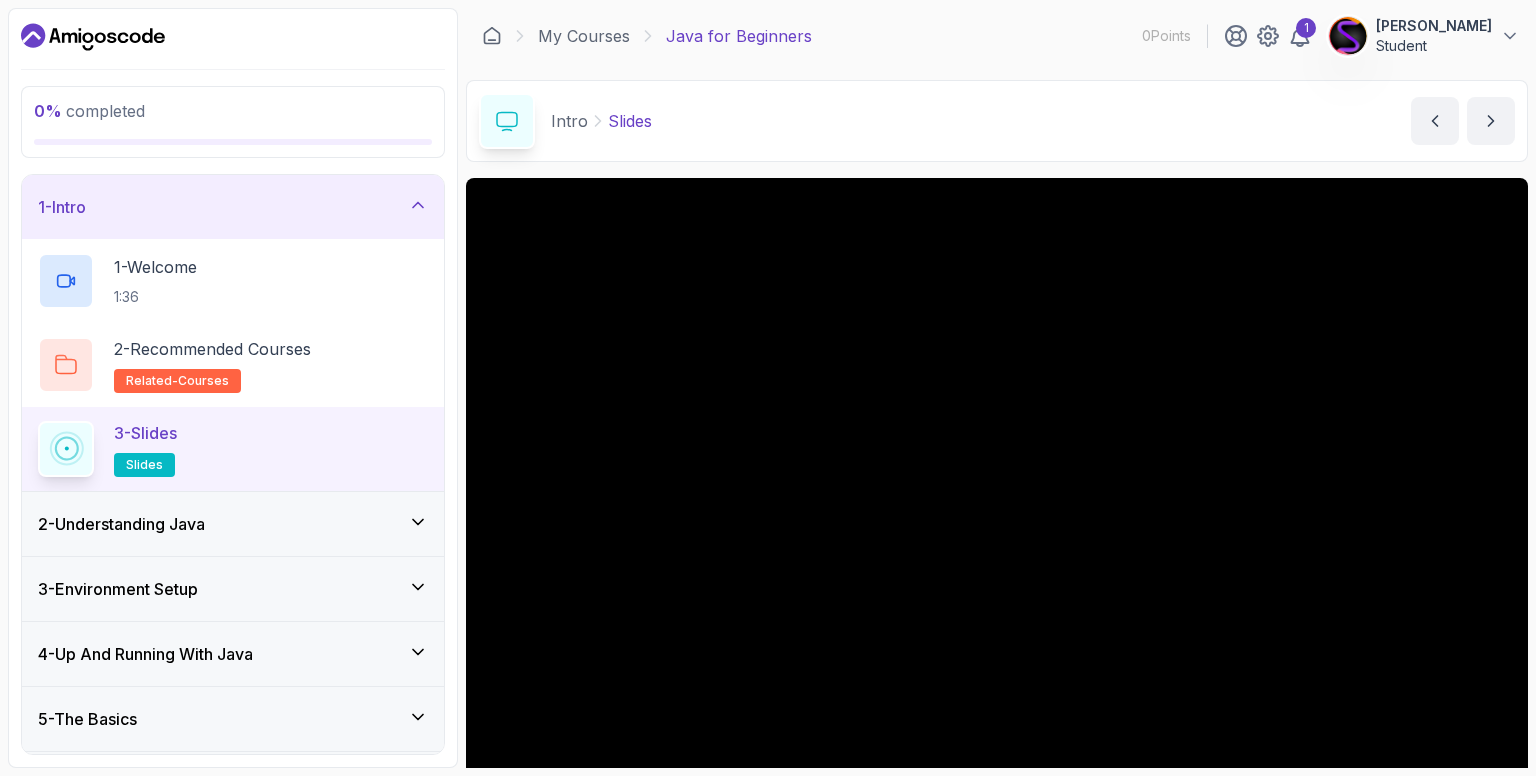scroll, scrollTop: 100, scrollLeft: 0, axis: vertical 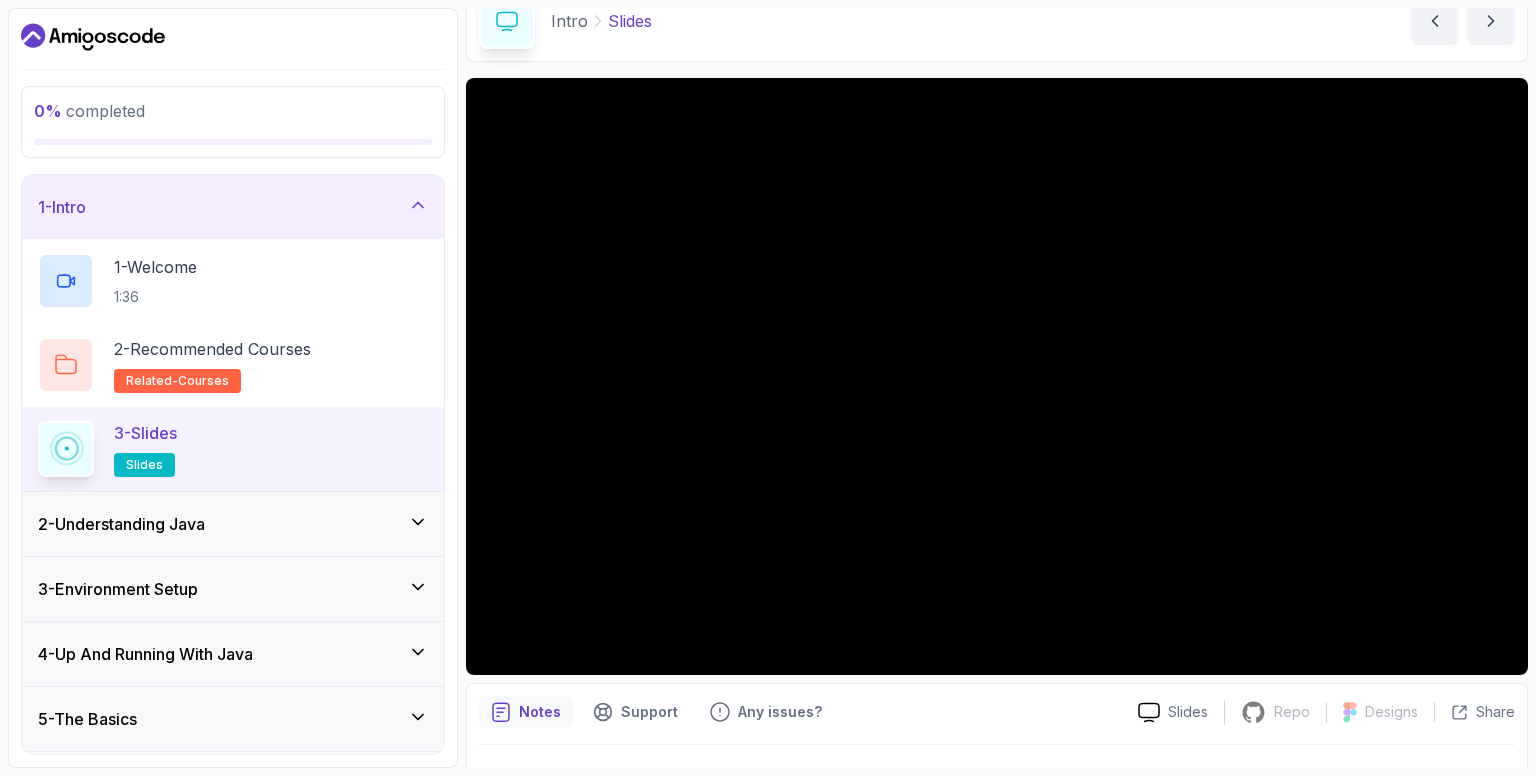 click on "2  -  Understanding Java" at bounding box center [233, 524] 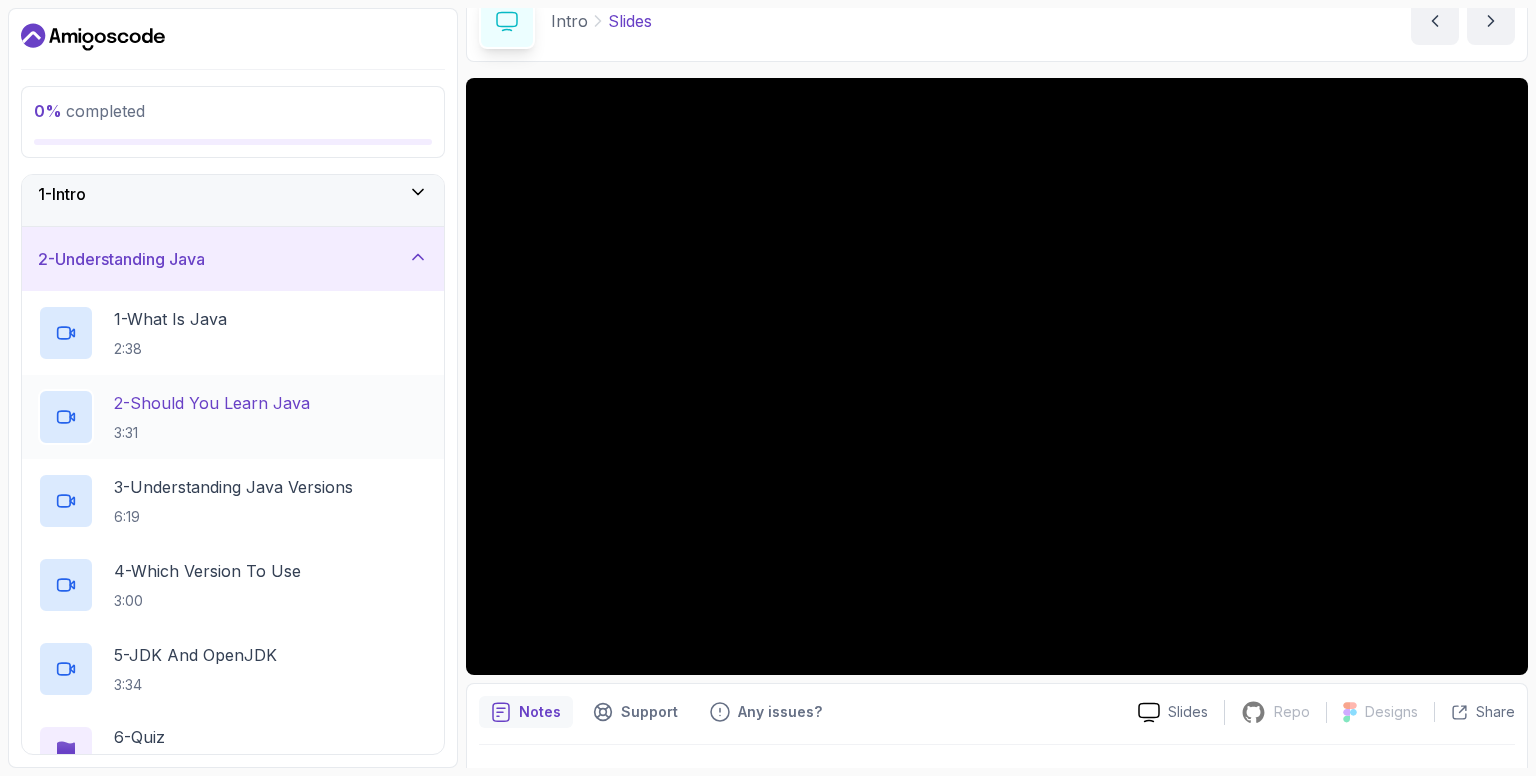 scroll, scrollTop: 0, scrollLeft: 0, axis: both 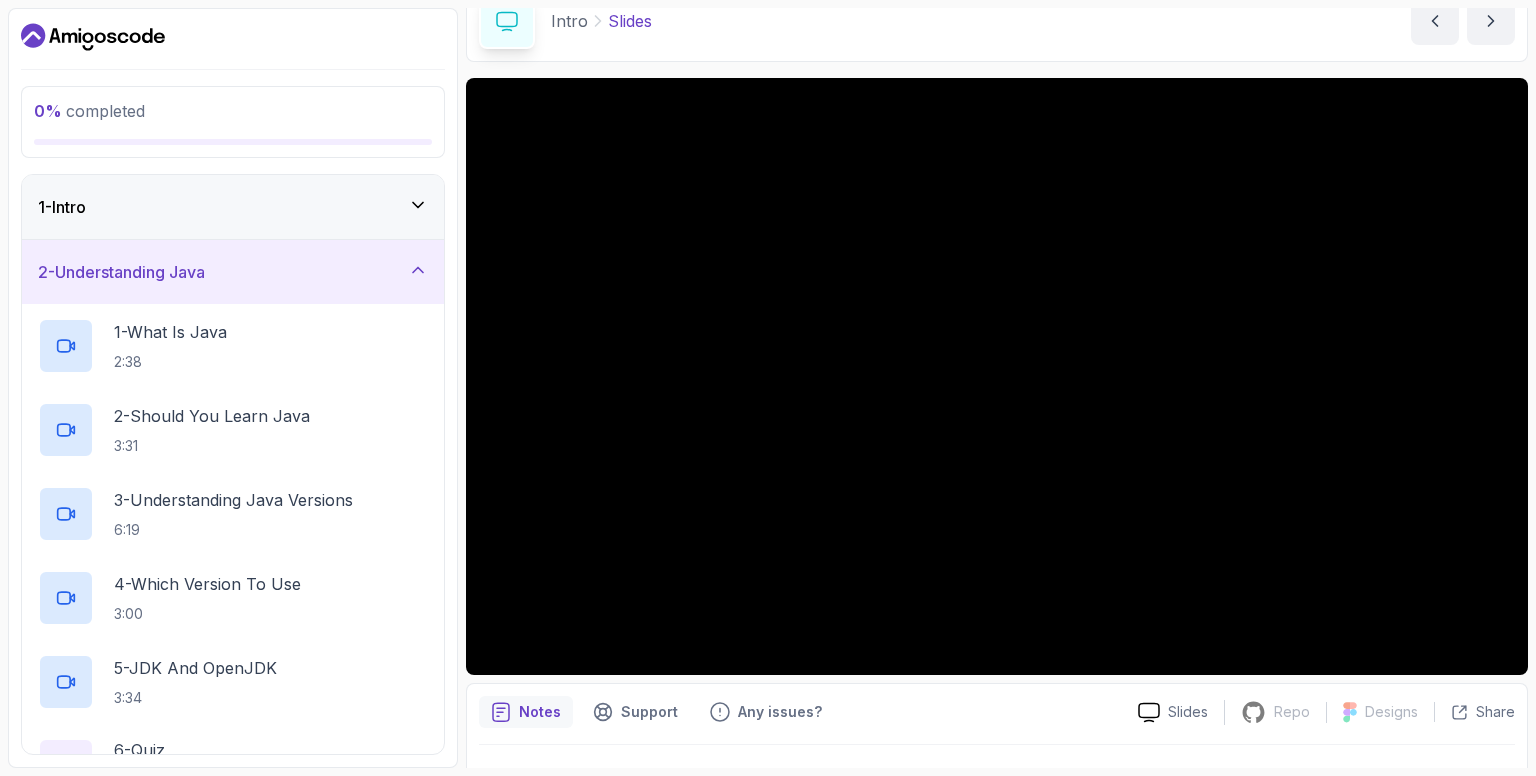 click on "2  -  Understanding Java" at bounding box center [233, 272] 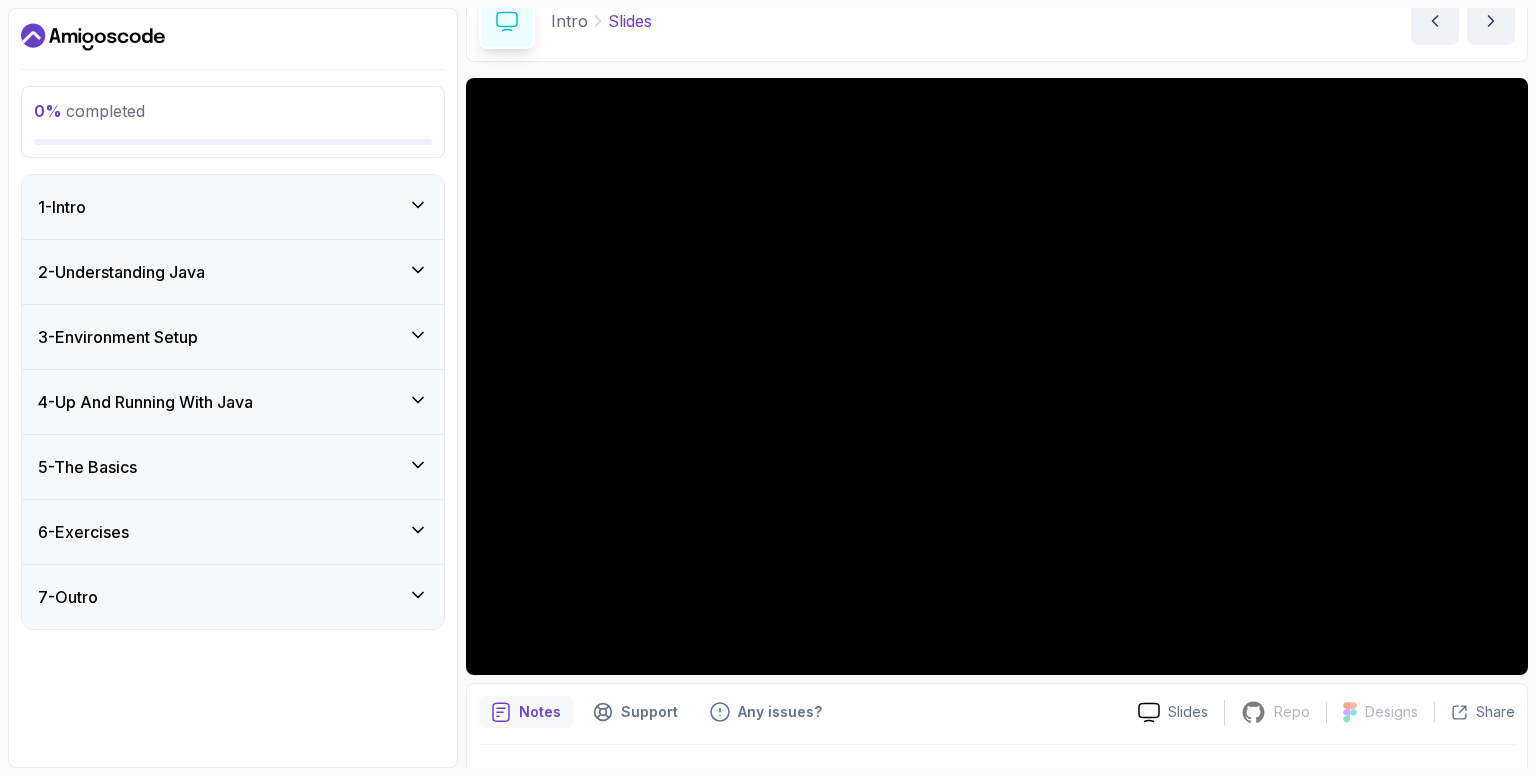 click on "1  -  Intro" at bounding box center (233, 207) 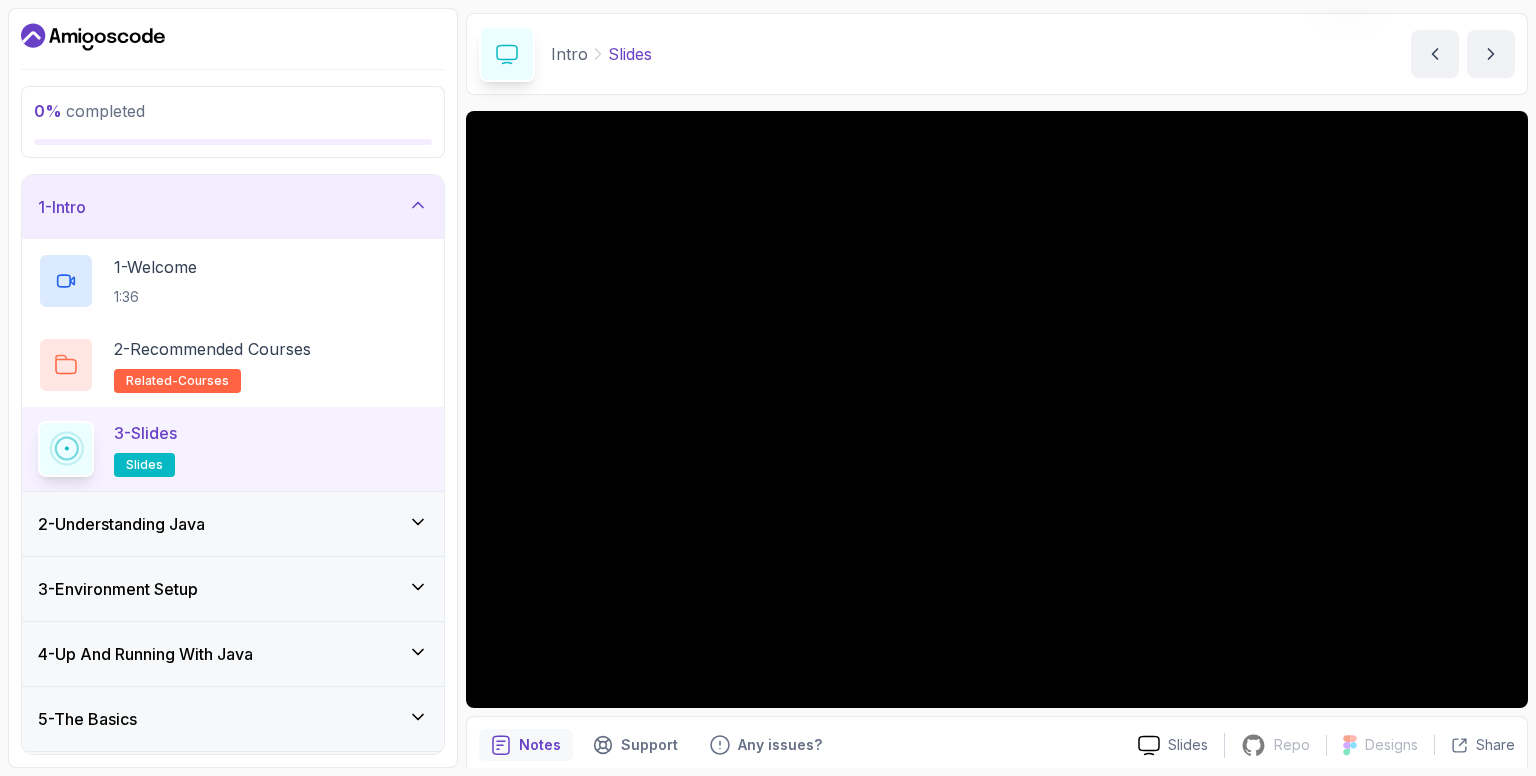 scroll, scrollTop: 0, scrollLeft: 0, axis: both 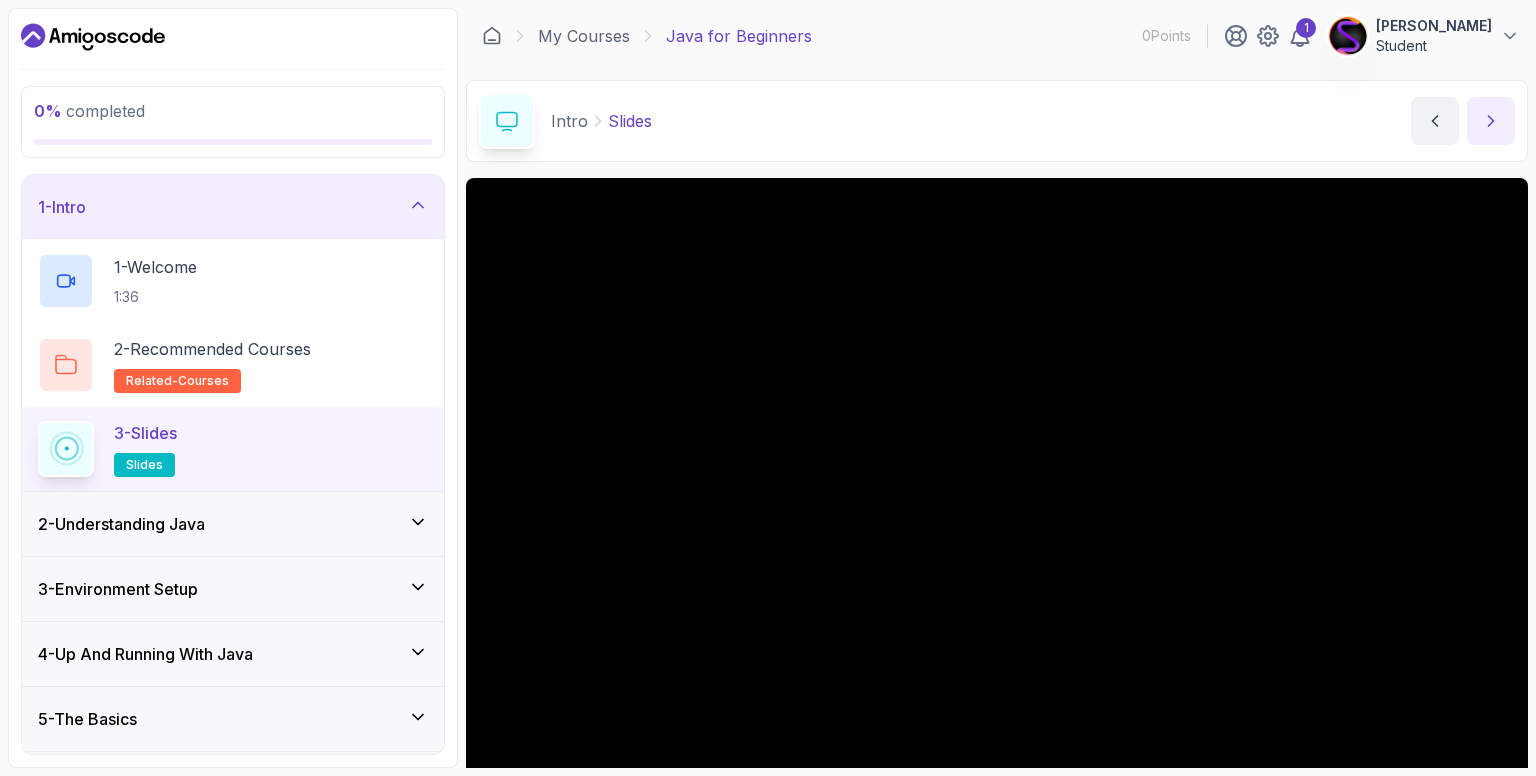 click 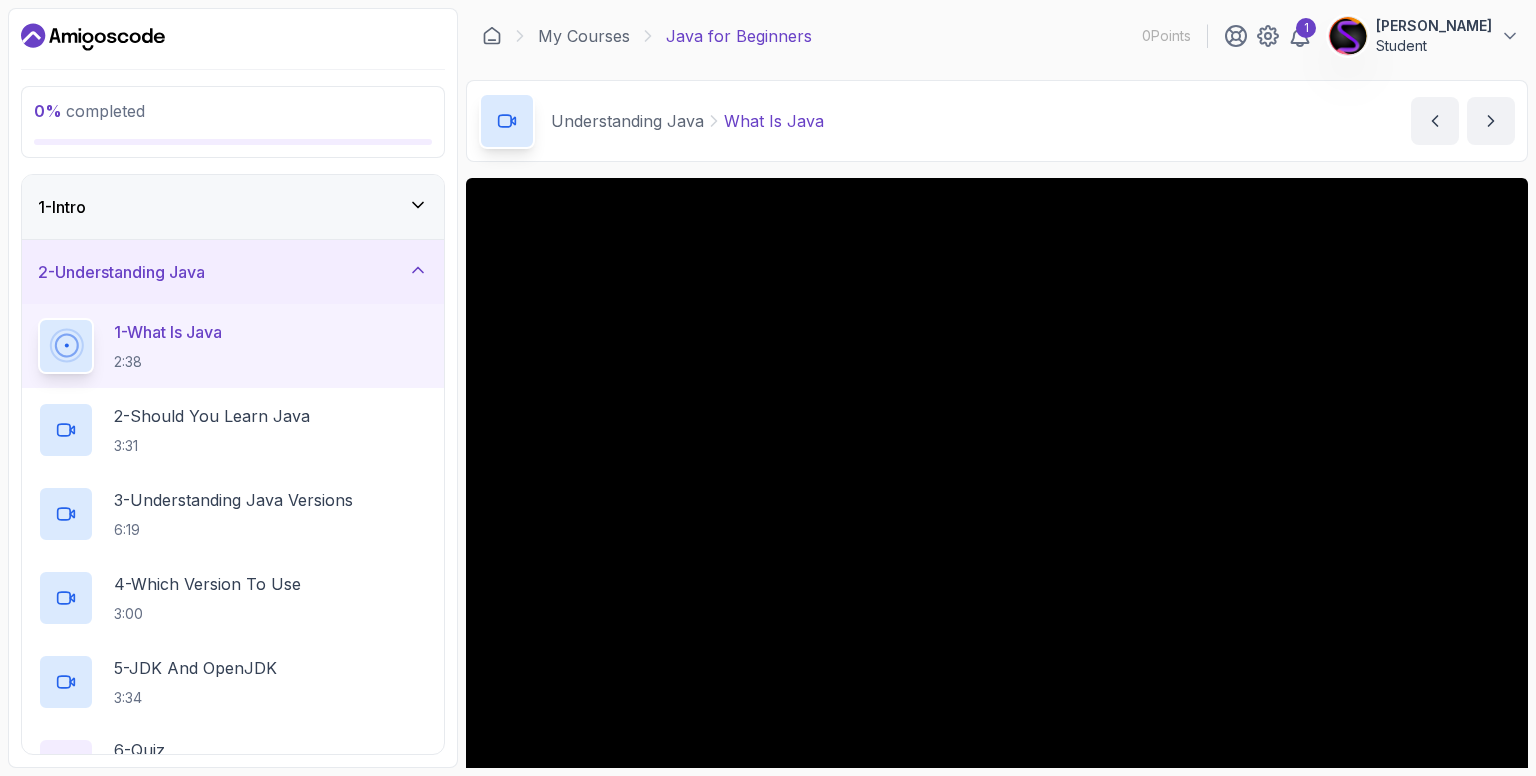 click on "1  -  Intro" at bounding box center [233, 207] 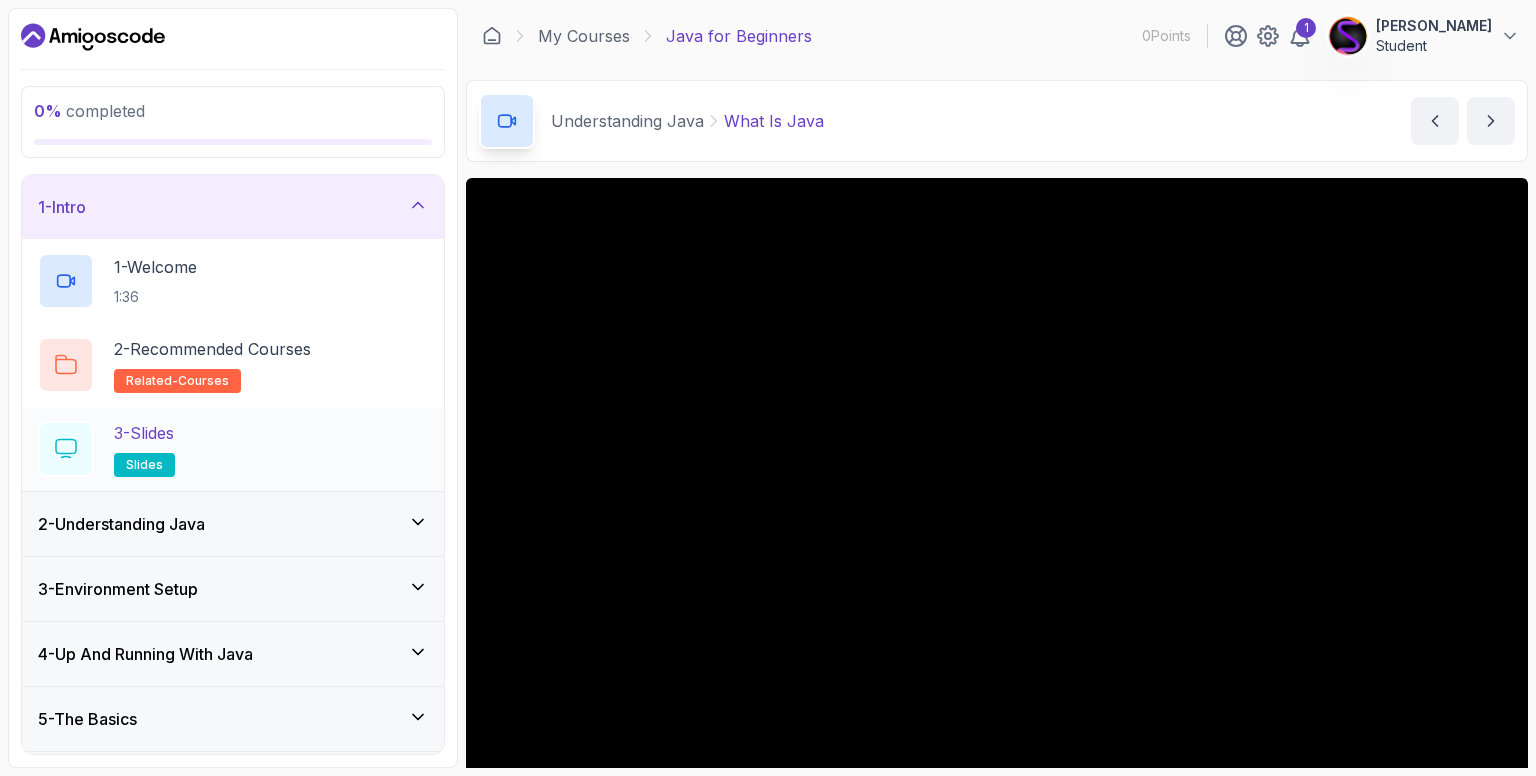 click on "3  -  Slides slides" at bounding box center [233, 449] 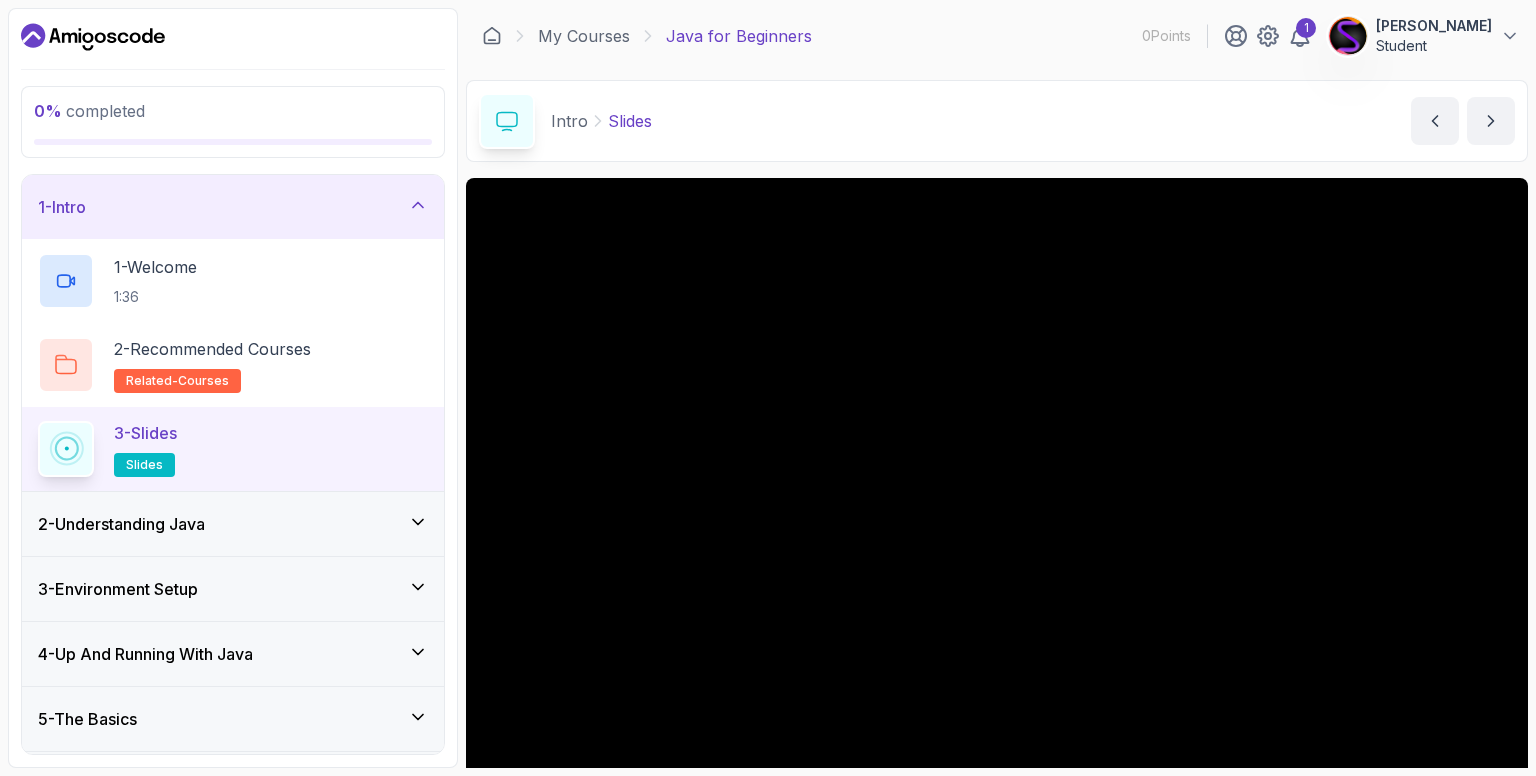 click on "3  -  Slides slides" at bounding box center [233, 449] 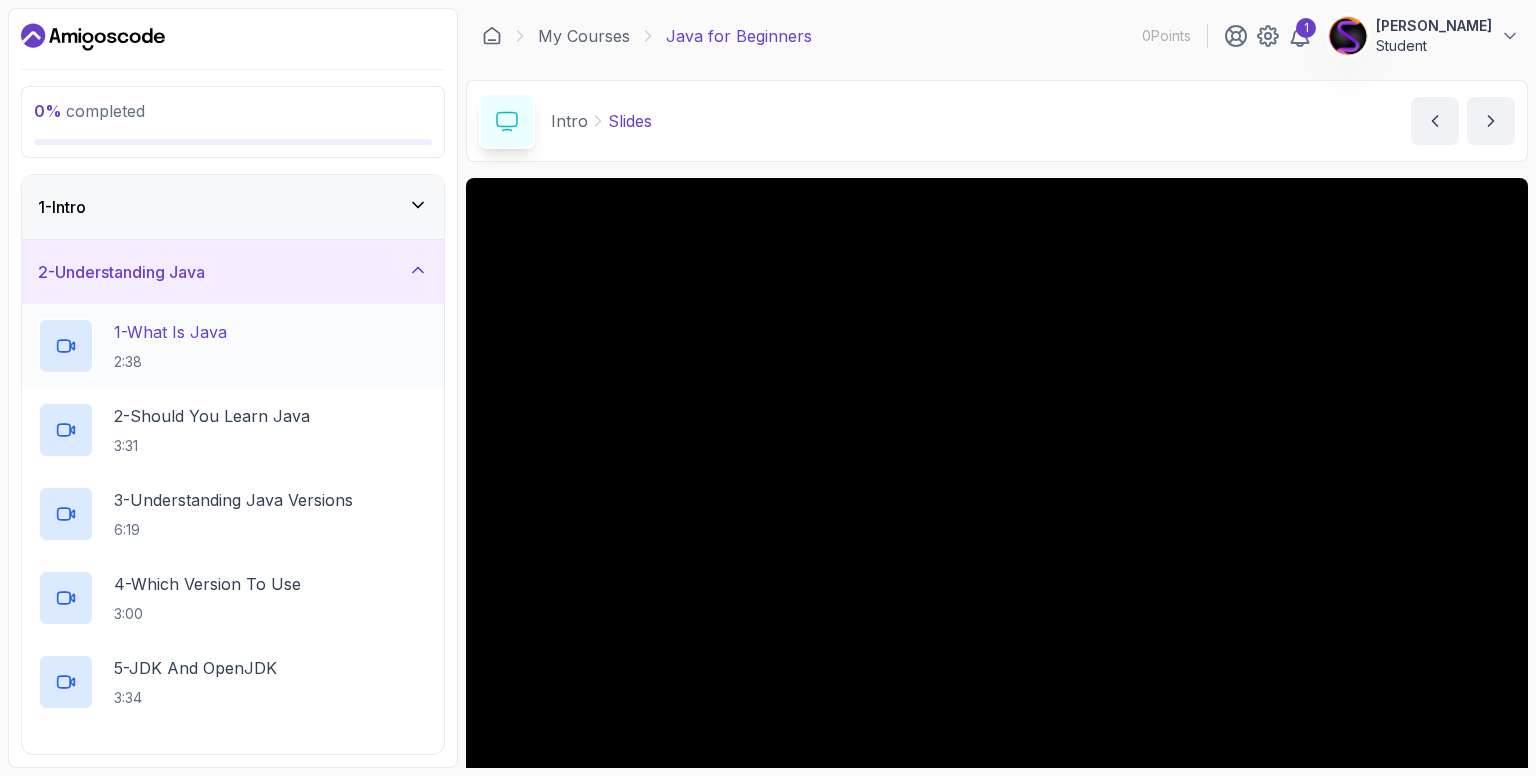 click on "1  -  What Is Java" at bounding box center (170, 332) 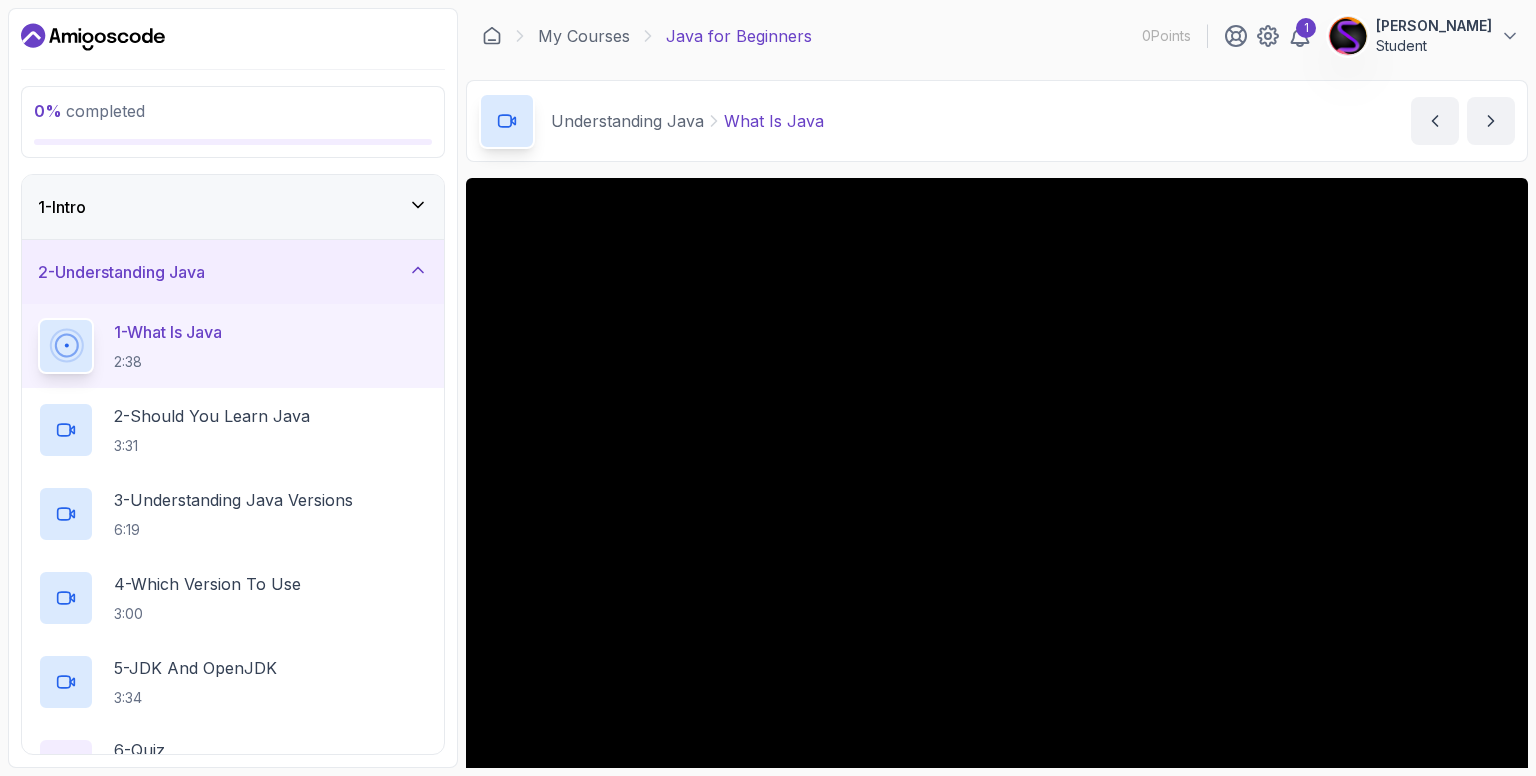 scroll, scrollTop: 100, scrollLeft: 0, axis: vertical 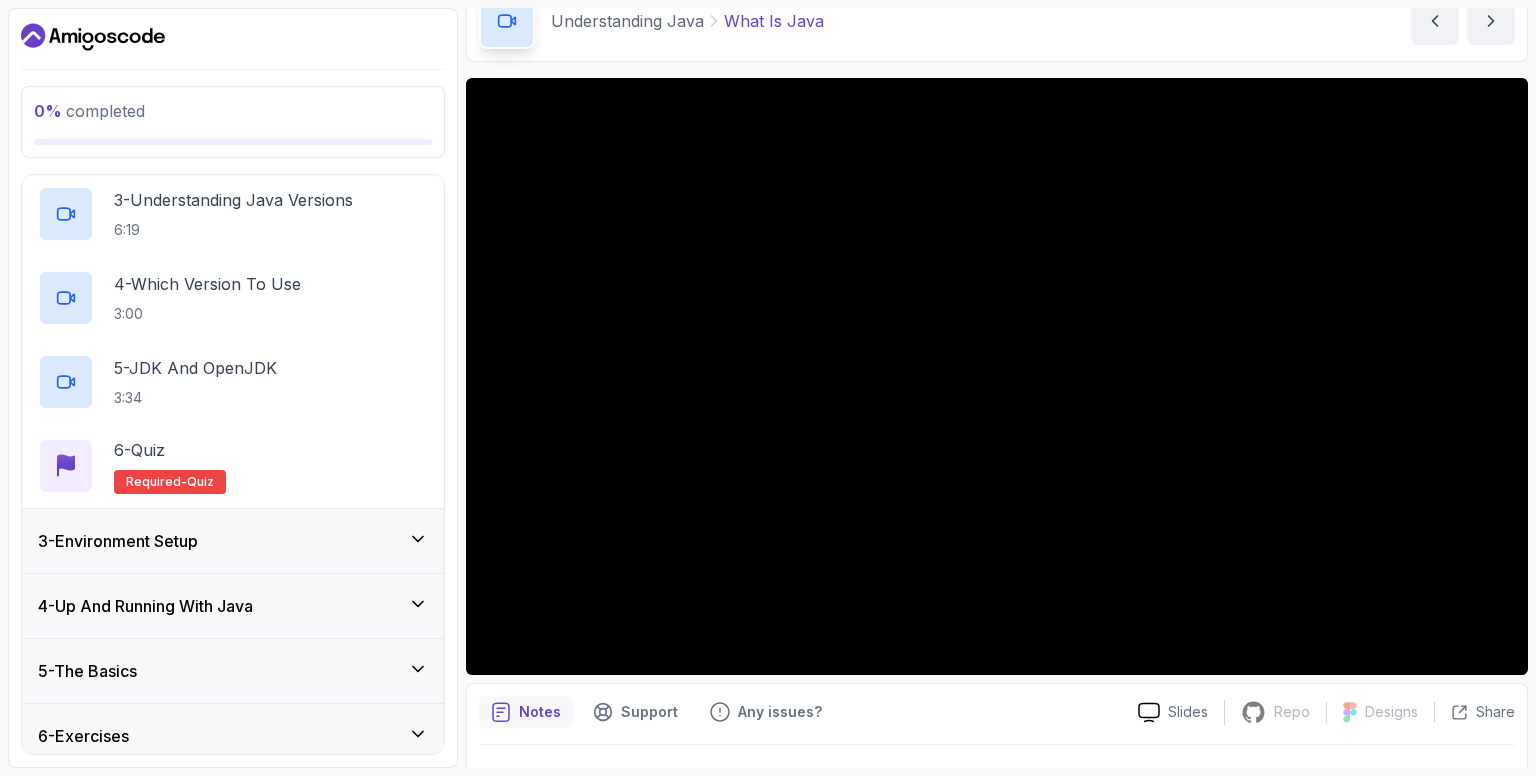 click on "3  -  Environment Setup" at bounding box center [233, 541] 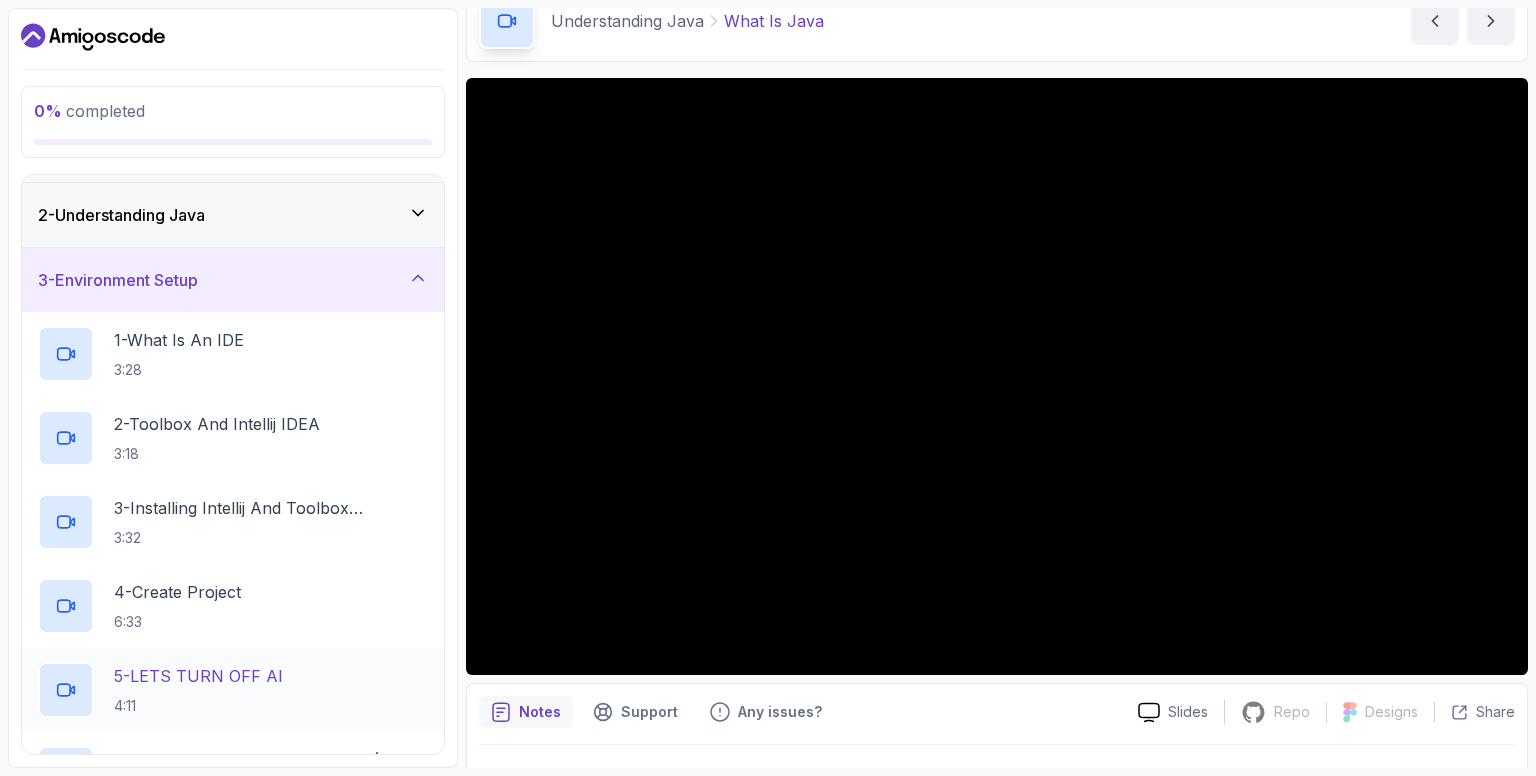 scroll, scrollTop: 0, scrollLeft: 0, axis: both 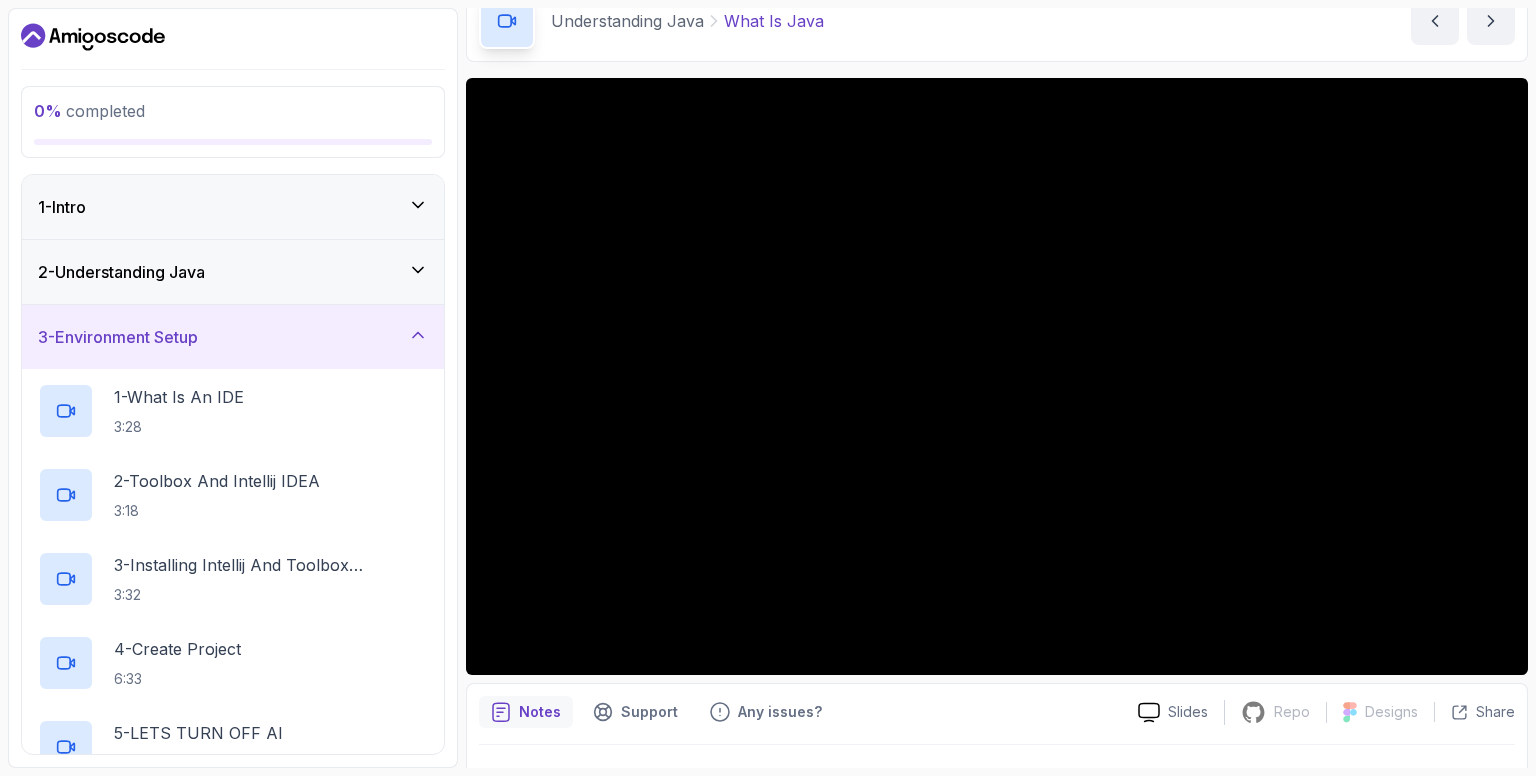 click on "3  -  Environment Setup" at bounding box center (233, 337) 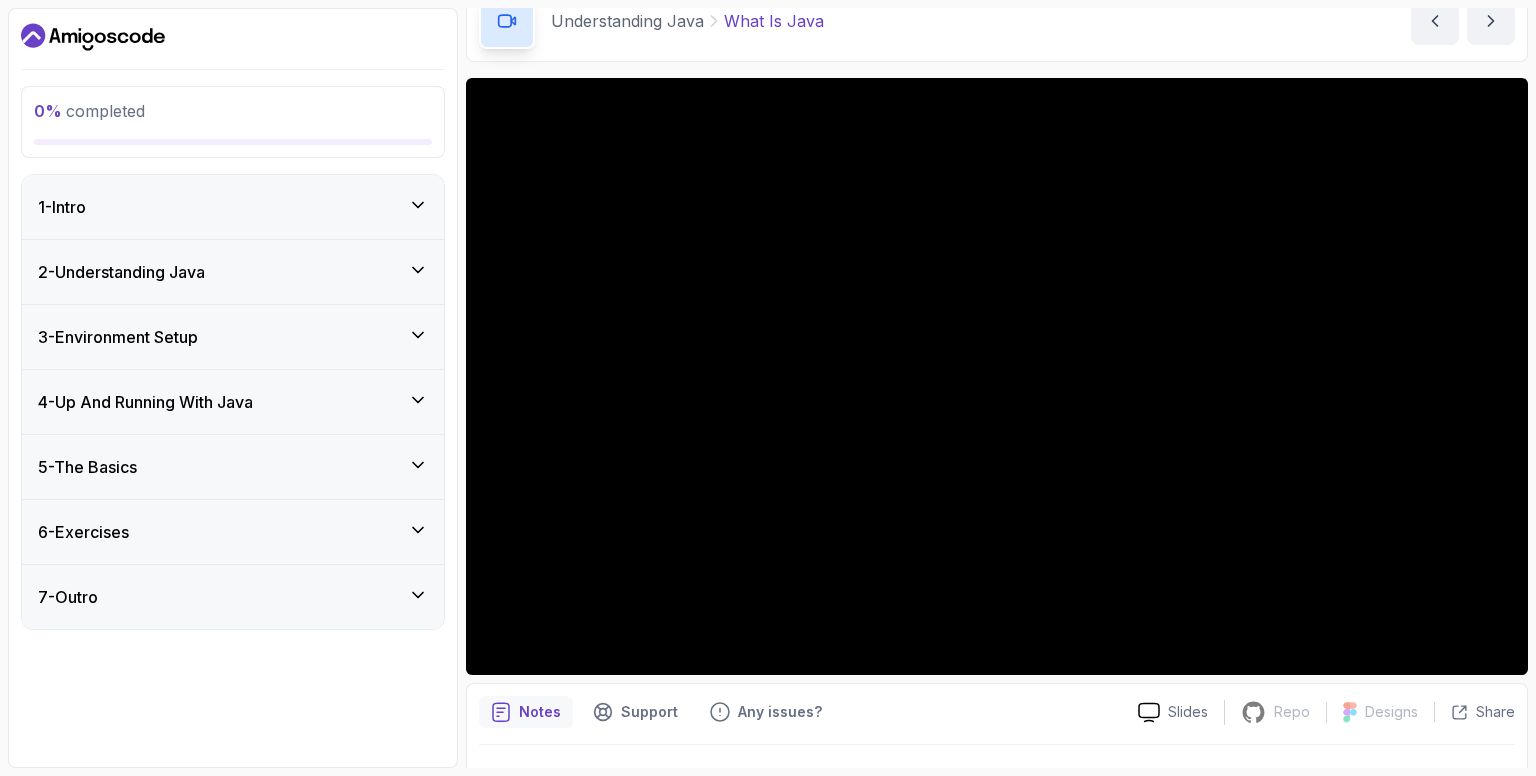 type 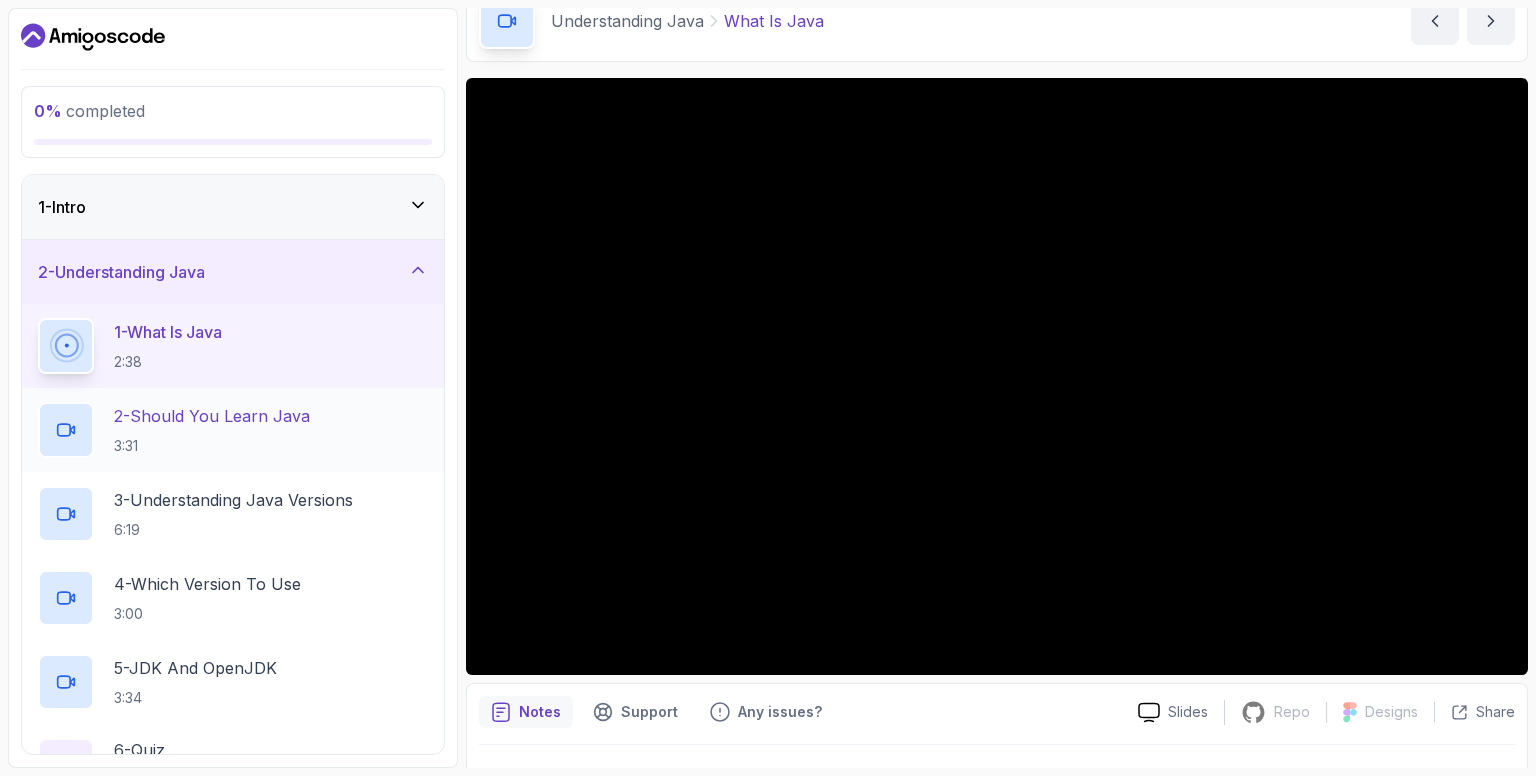 click on "3:31" at bounding box center (212, 446) 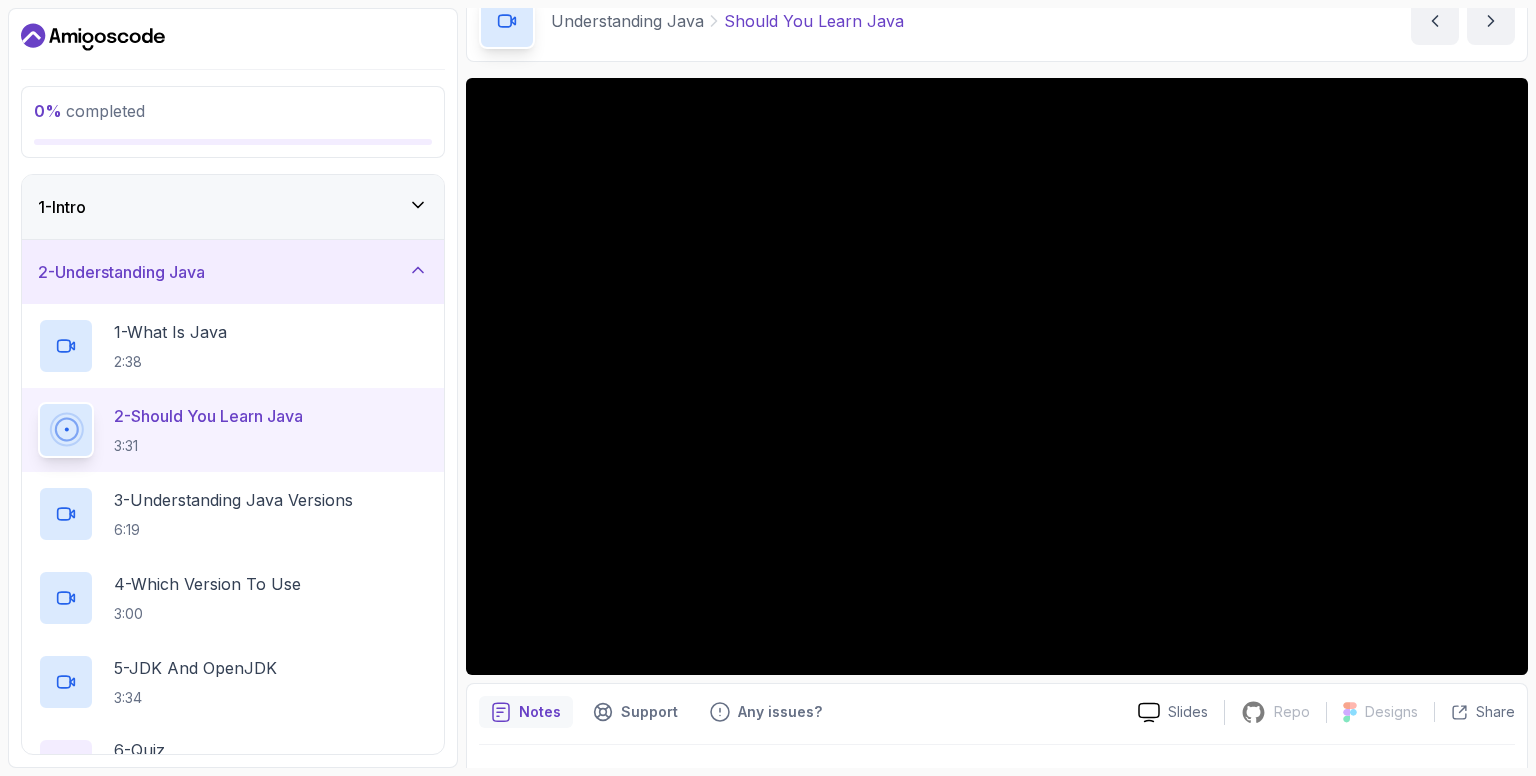 scroll, scrollTop: 0, scrollLeft: 0, axis: both 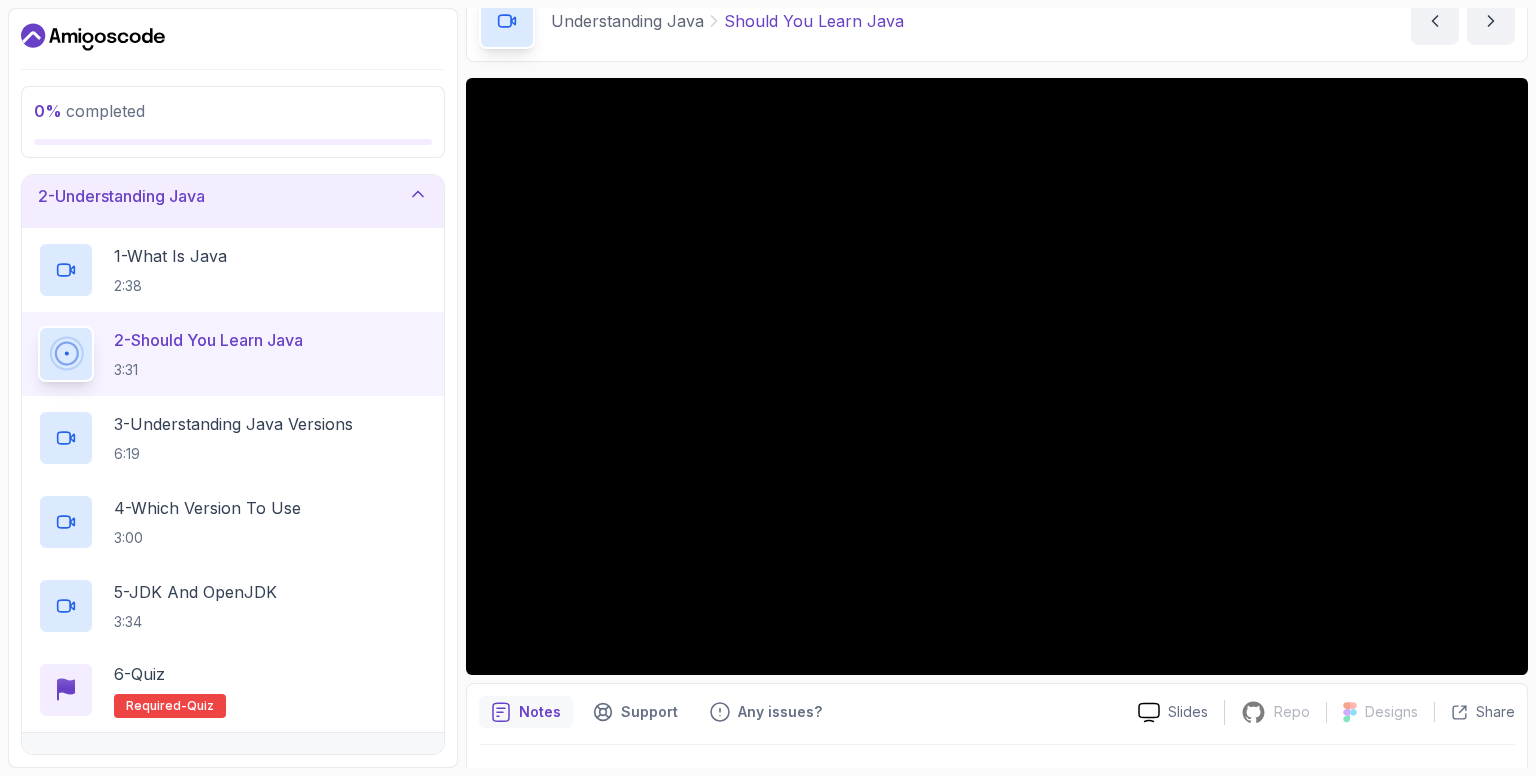 click on "0 % completed 1  -  Intro 2  -  Understanding Java 1  -  What Is Java 2:38 2  -  Should You Learn Java 3:31 3  -  Understanding Java Versions 6:19 4  -  Which Version To Use 3:00 5  -  JDK And OpenJDK 3:34 6  -  Quiz Required- quiz 3  -  Environment Setup 4  -  Up And Running With Java 5  -  The Basics 6  -  Exercises 7  -  Outro" at bounding box center (233, 388) 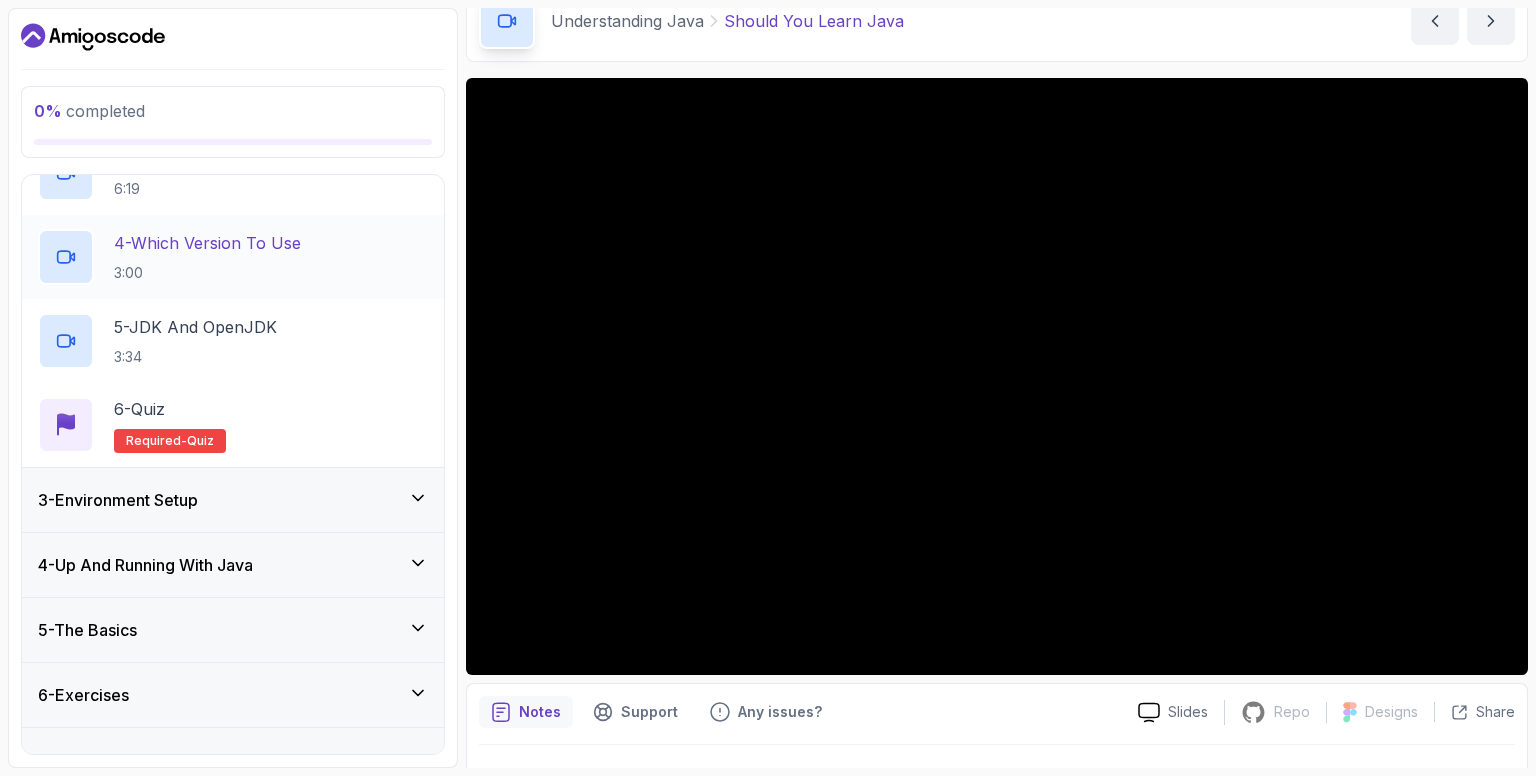 scroll, scrollTop: 376, scrollLeft: 0, axis: vertical 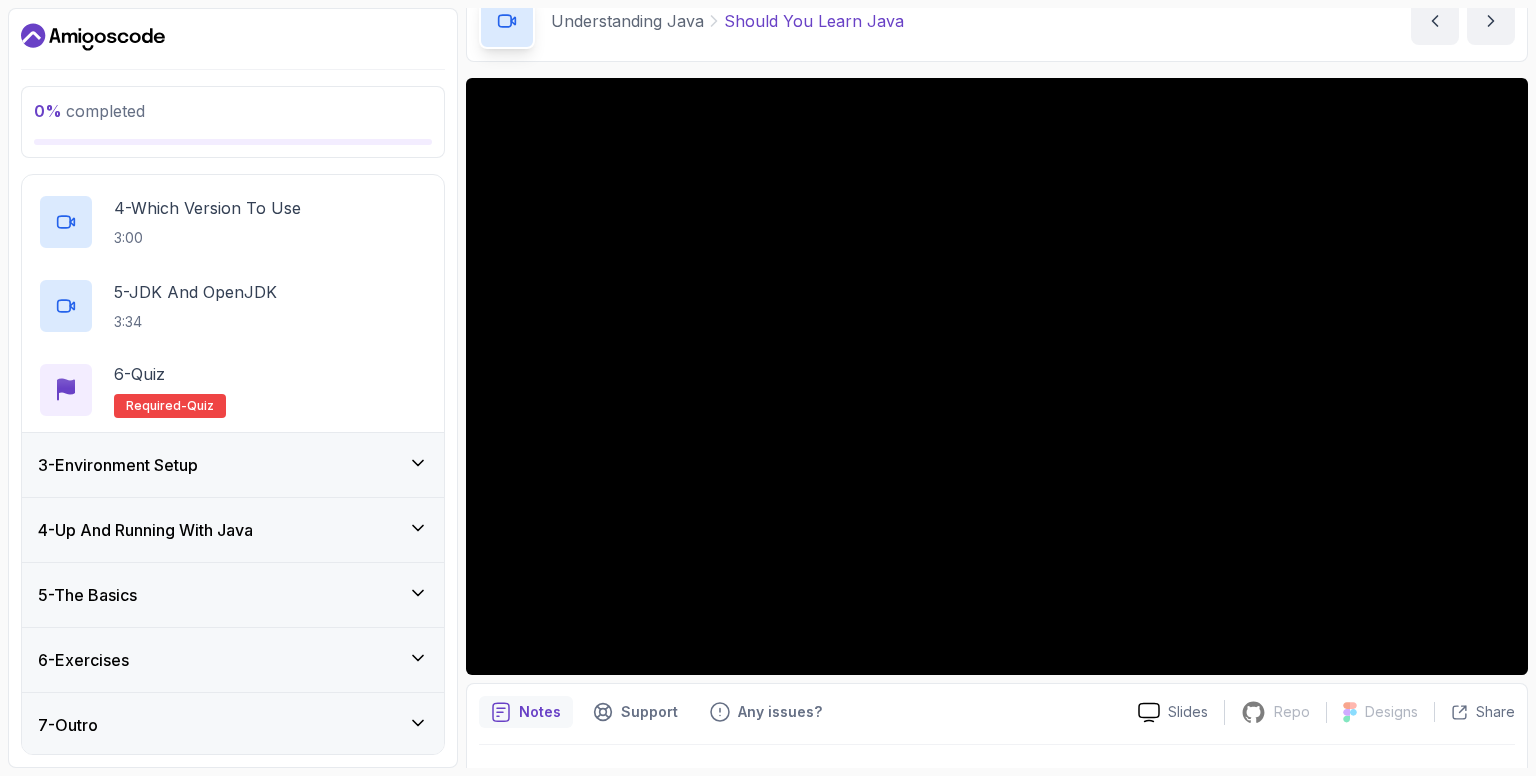 click on "3  -  Environment Setup" at bounding box center (233, 465) 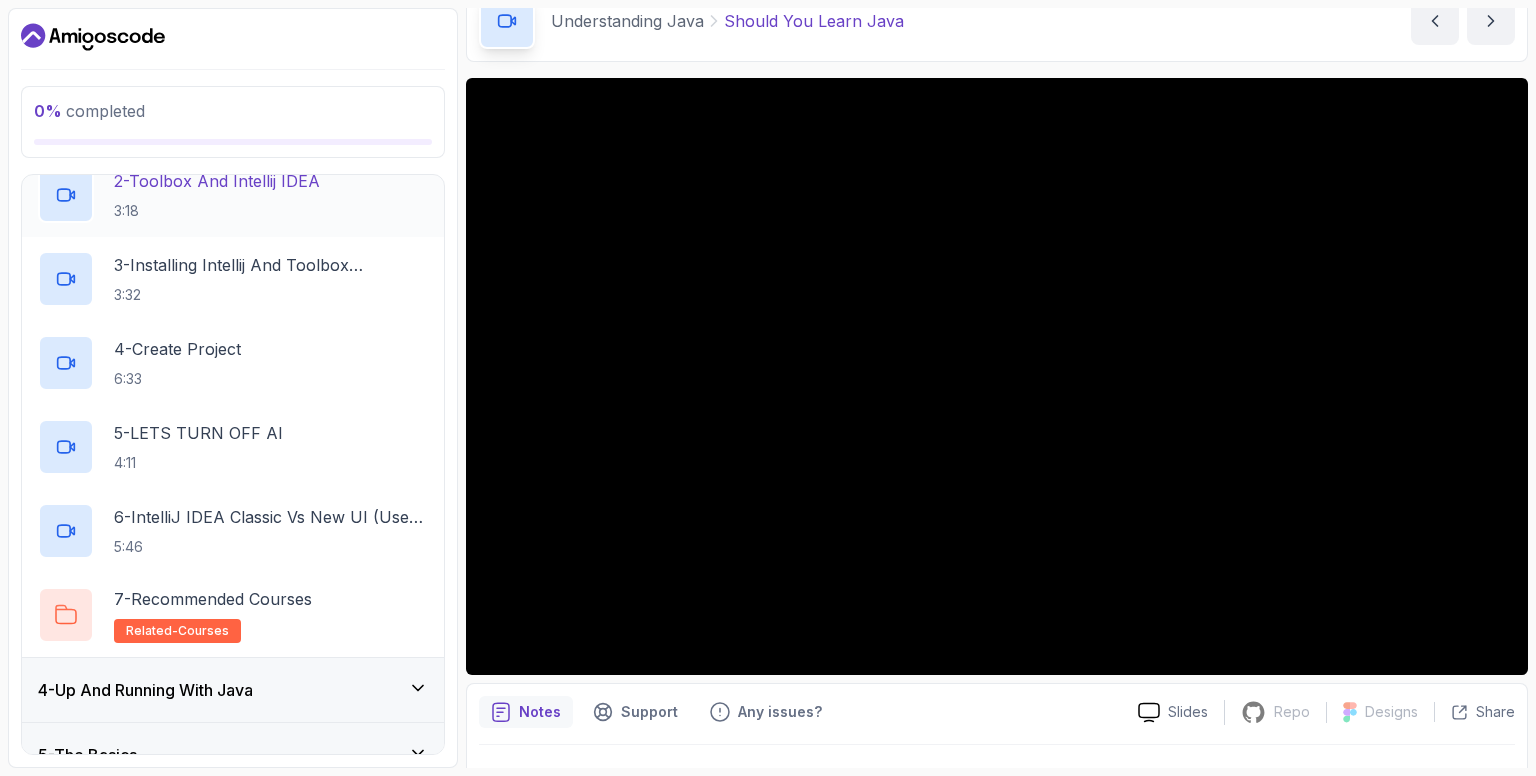 scroll, scrollTop: 460, scrollLeft: 0, axis: vertical 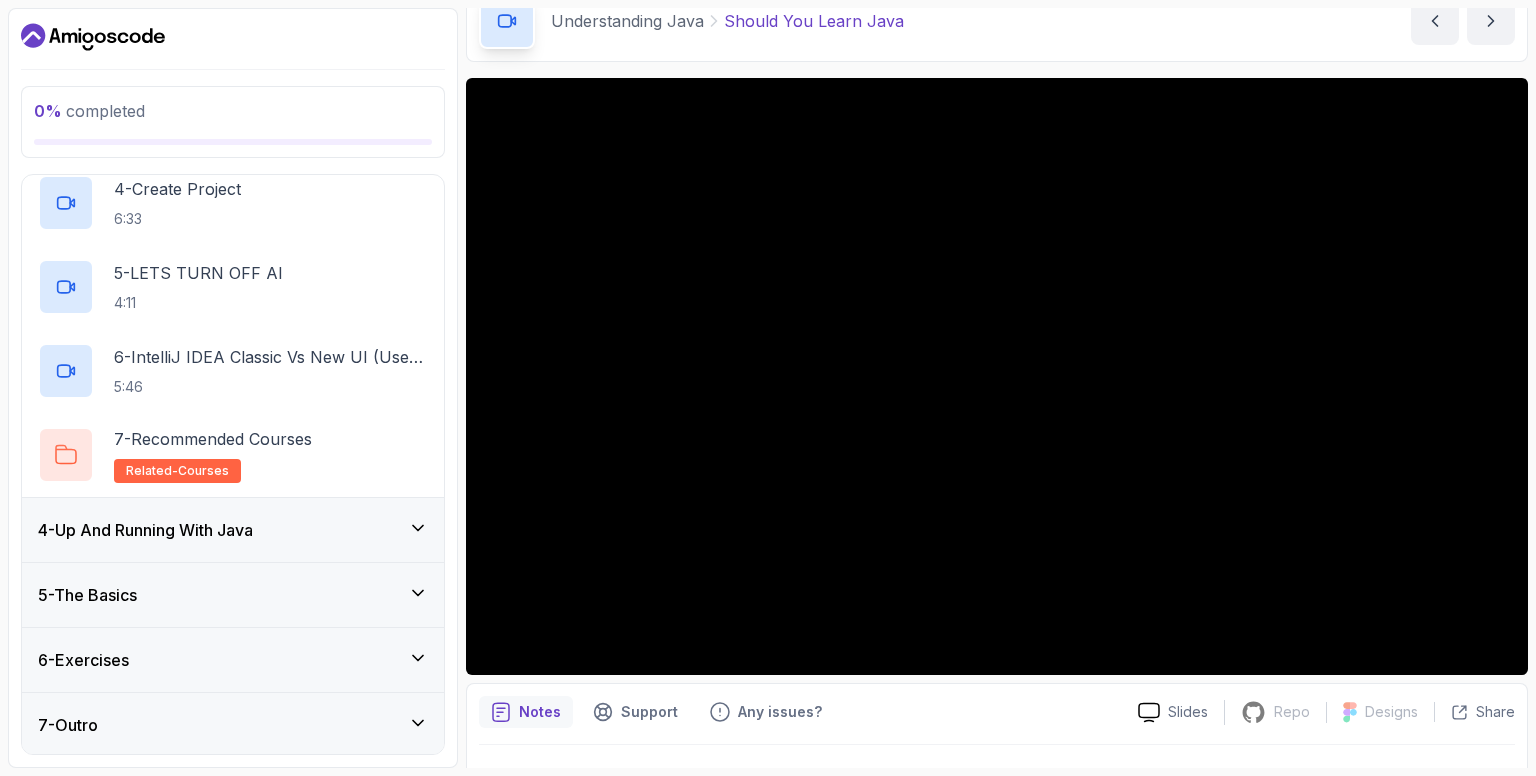 click on "4  -  Up And Running With Java" at bounding box center (233, 530) 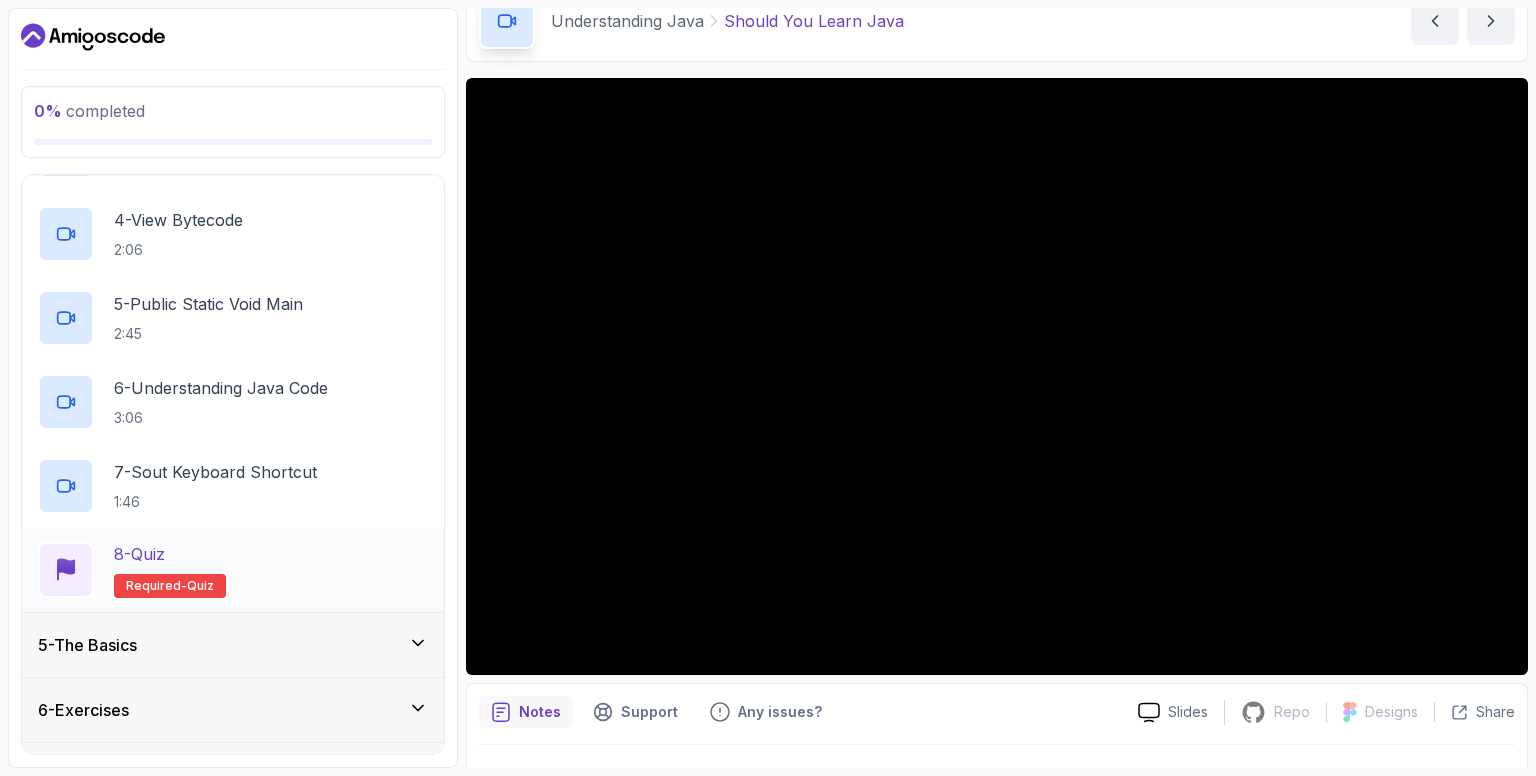 scroll, scrollTop: 544, scrollLeft: 0, axis: vertical 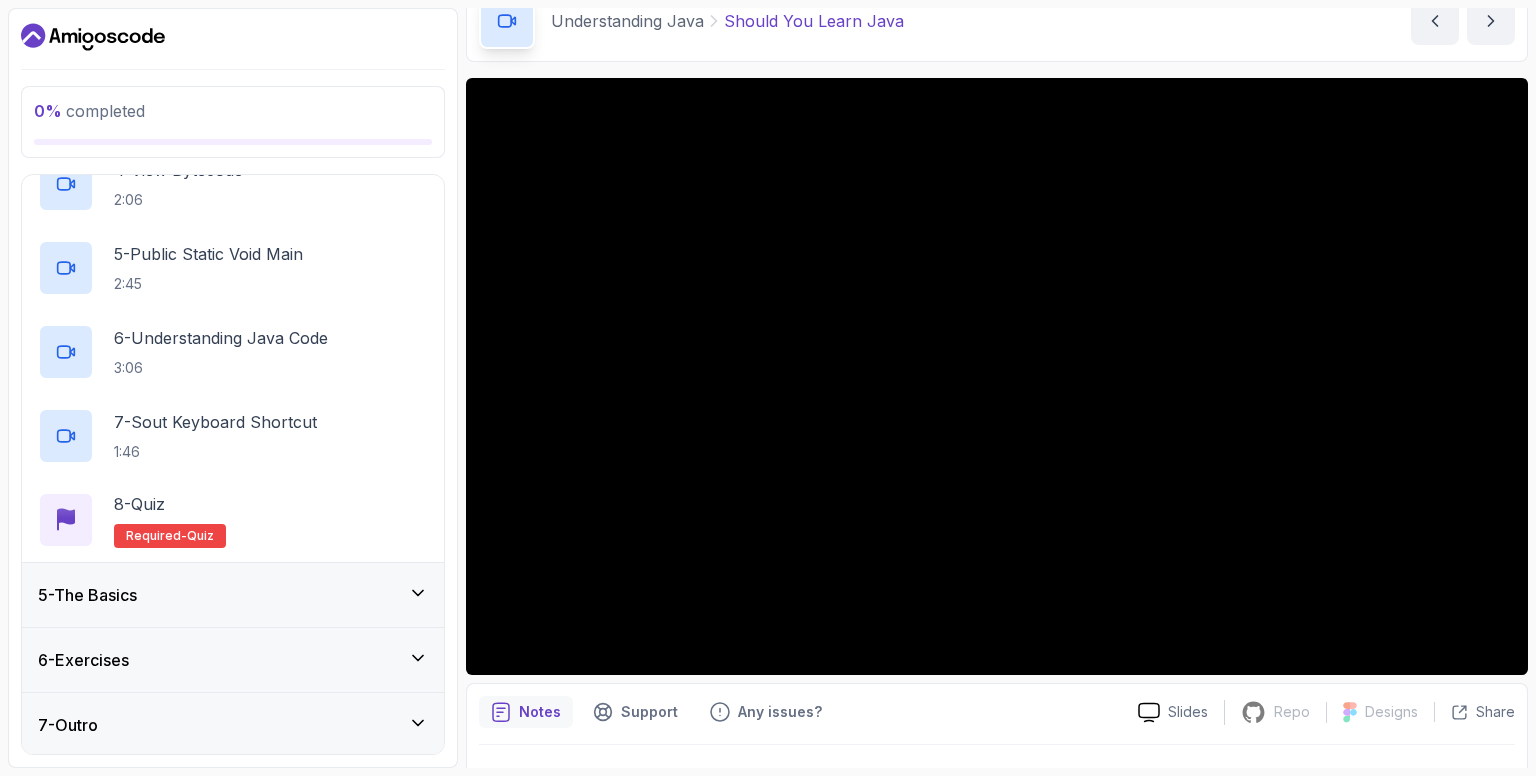 click on "5  -  The Basics" at bounding box center (233, 595) 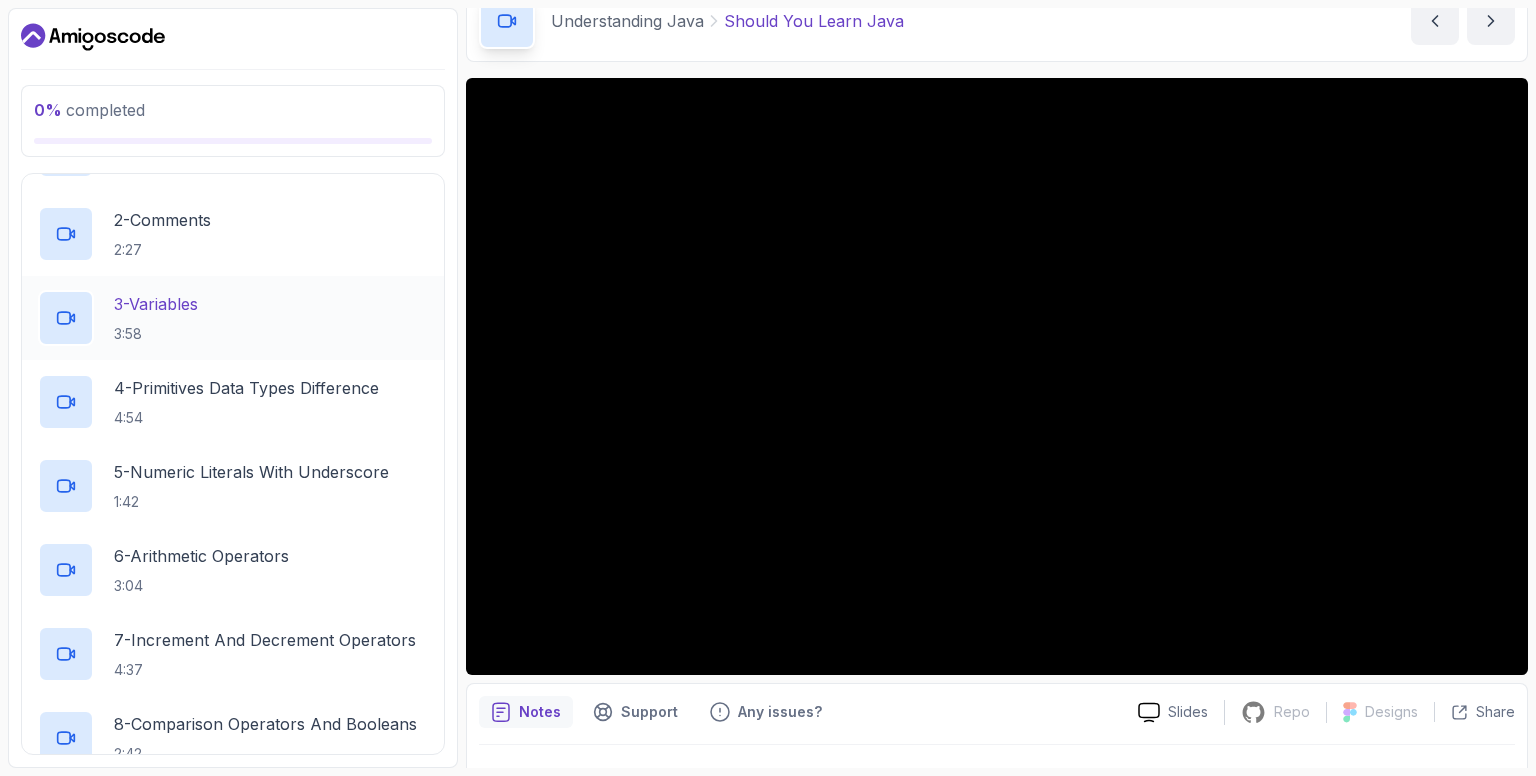 scroll, scrollTop: 400, scrollLeft: 0, axis: vertical 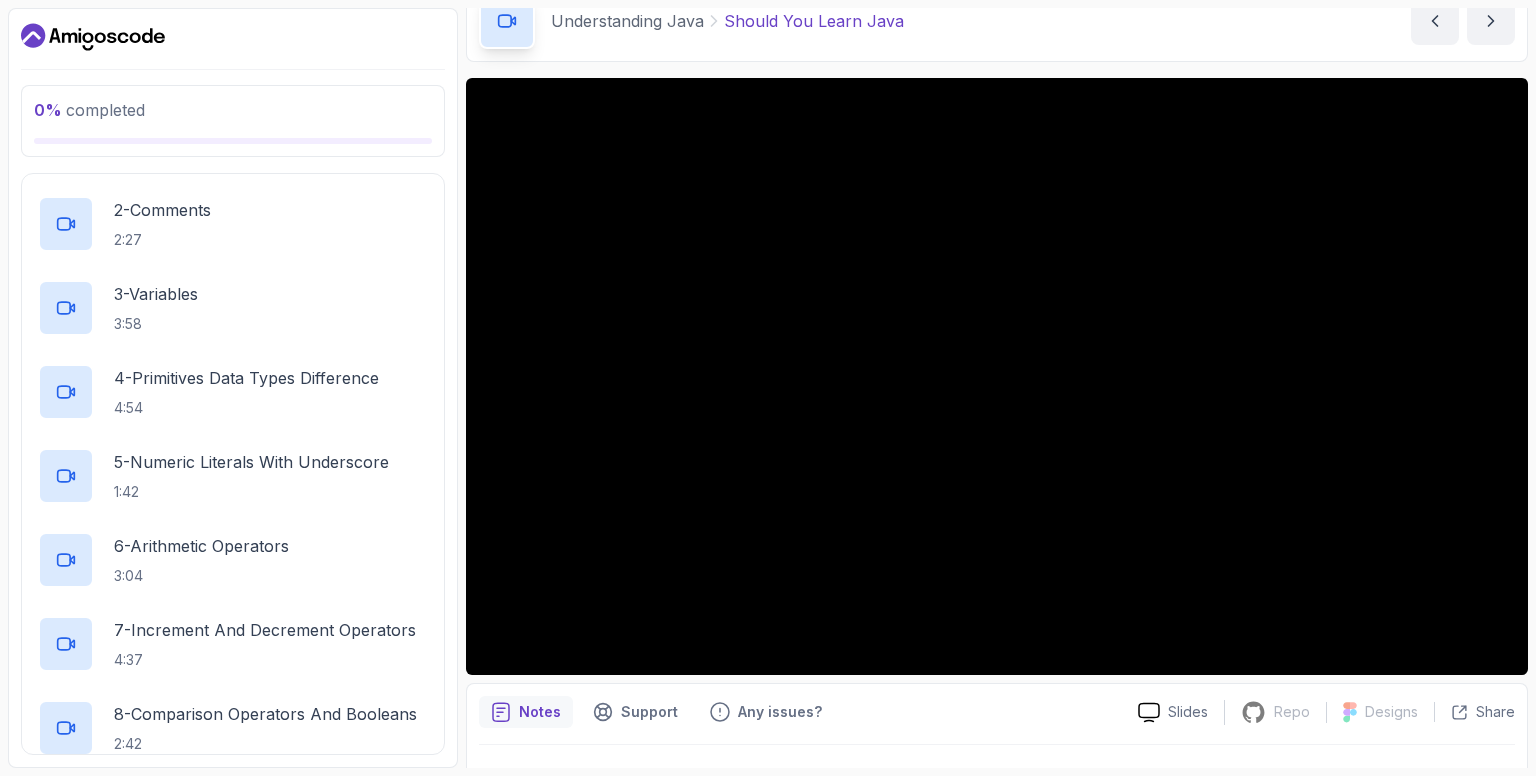 click 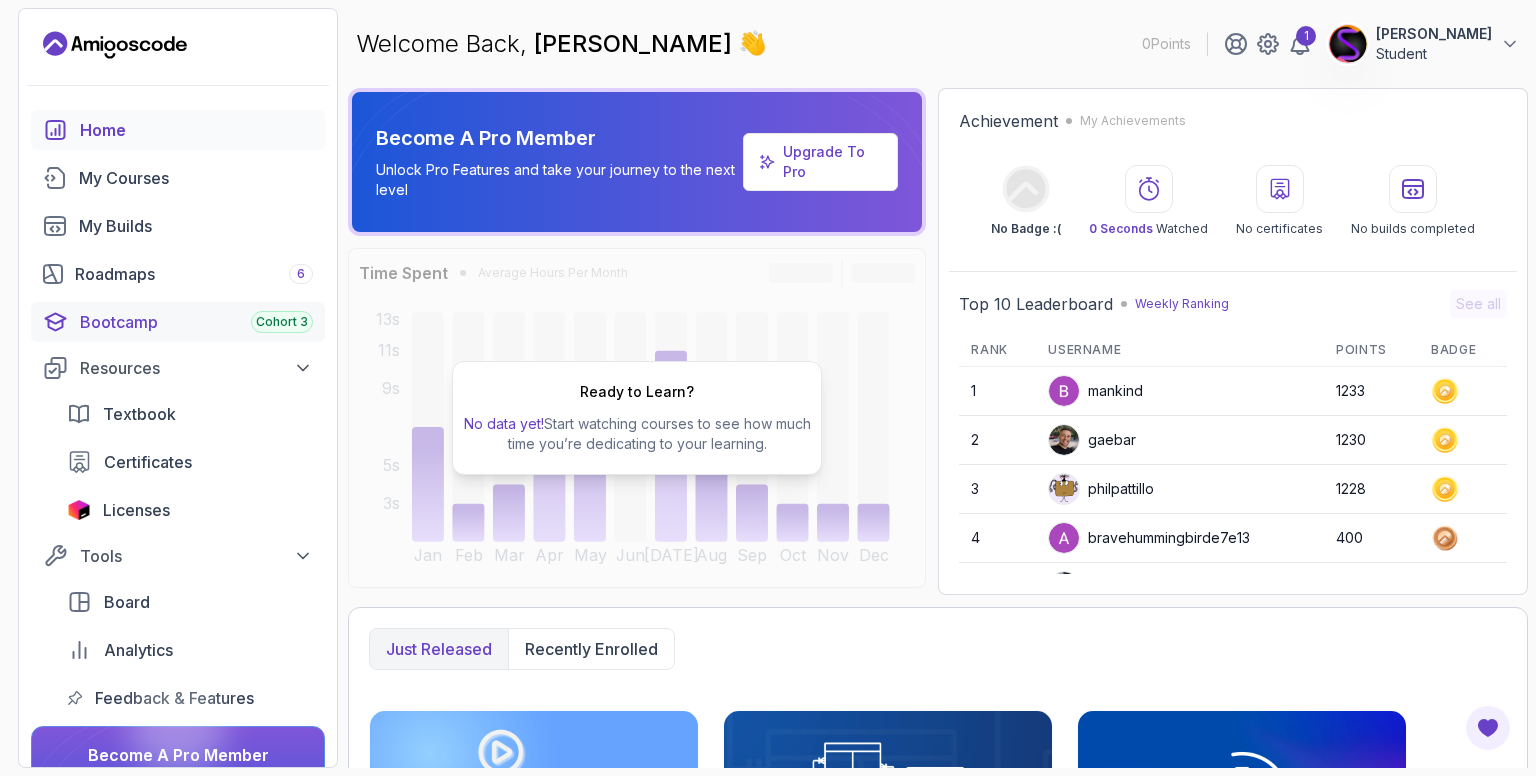 click on "Cohort 3" at bounding box center [282, 322] 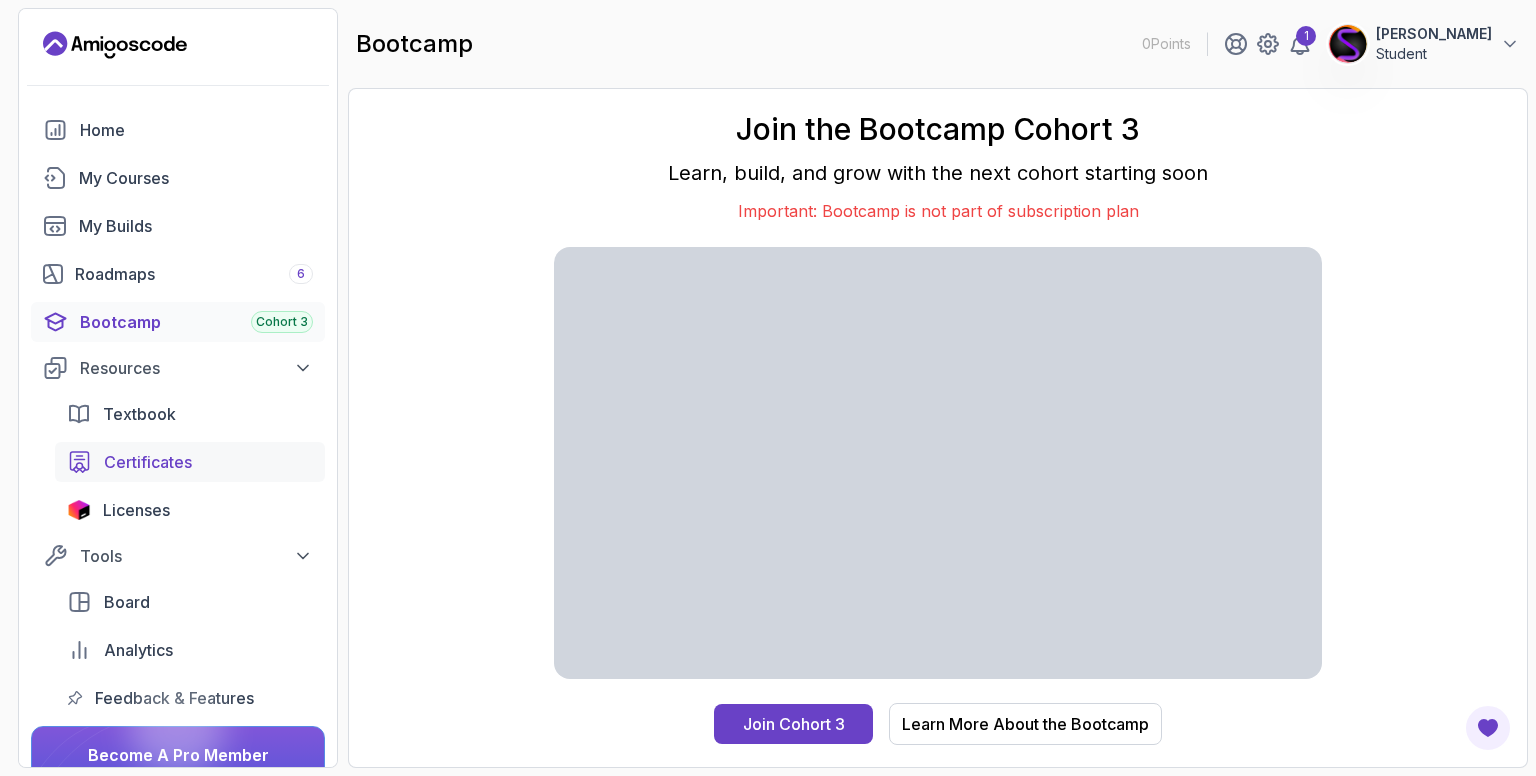click on "Certificates" at bounding box center (148, 462) 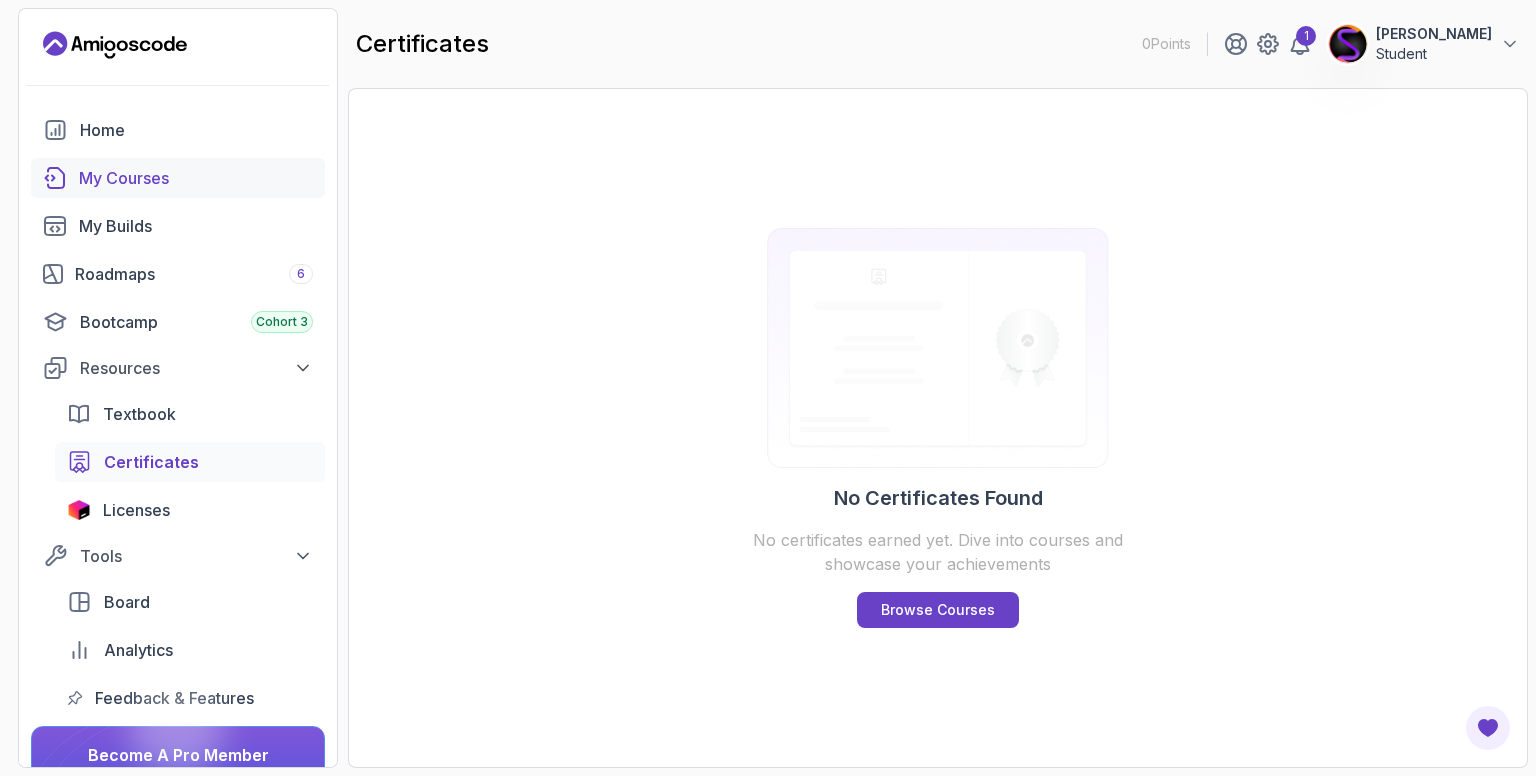 click on "My Courses" at bounding box center [178, 178] 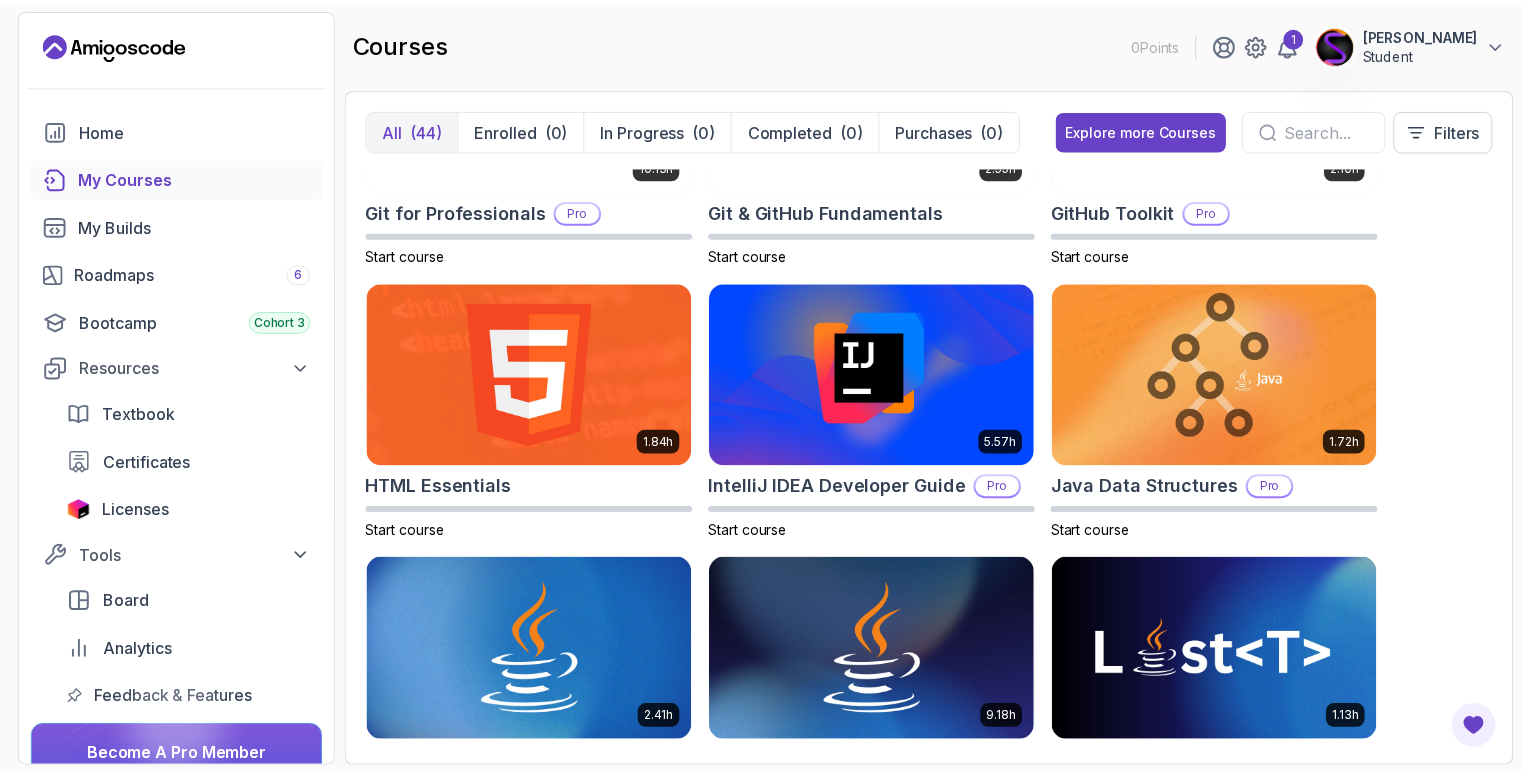 scroll, scrollTop: 1300, scrollLeft: 0, axis: vertical 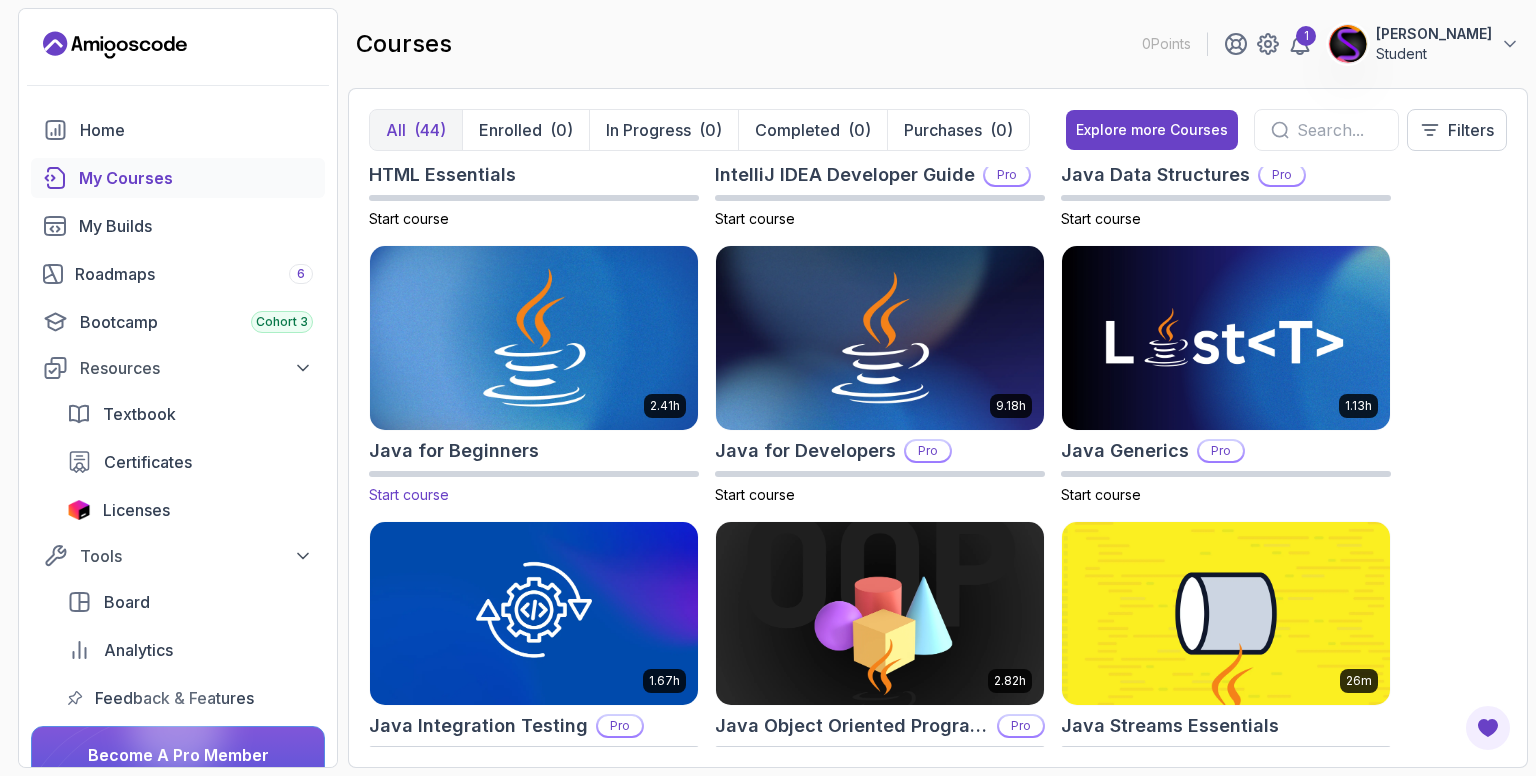 click at bounding box center [534, 338] 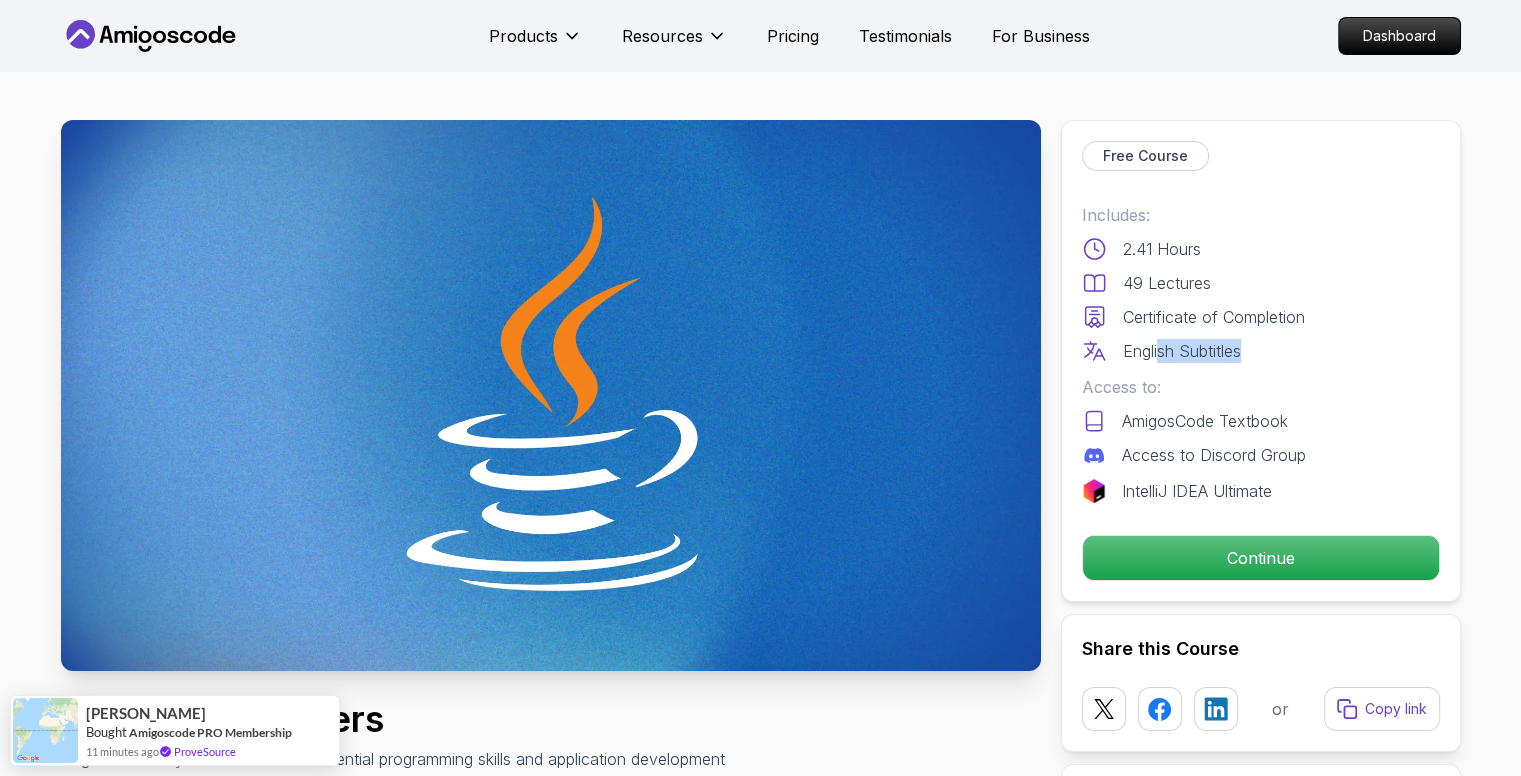 drag, startPoint x: 1249, startPoint y: 359, endPoint x: 1156, endPoint y: 356, distance: 93.04838 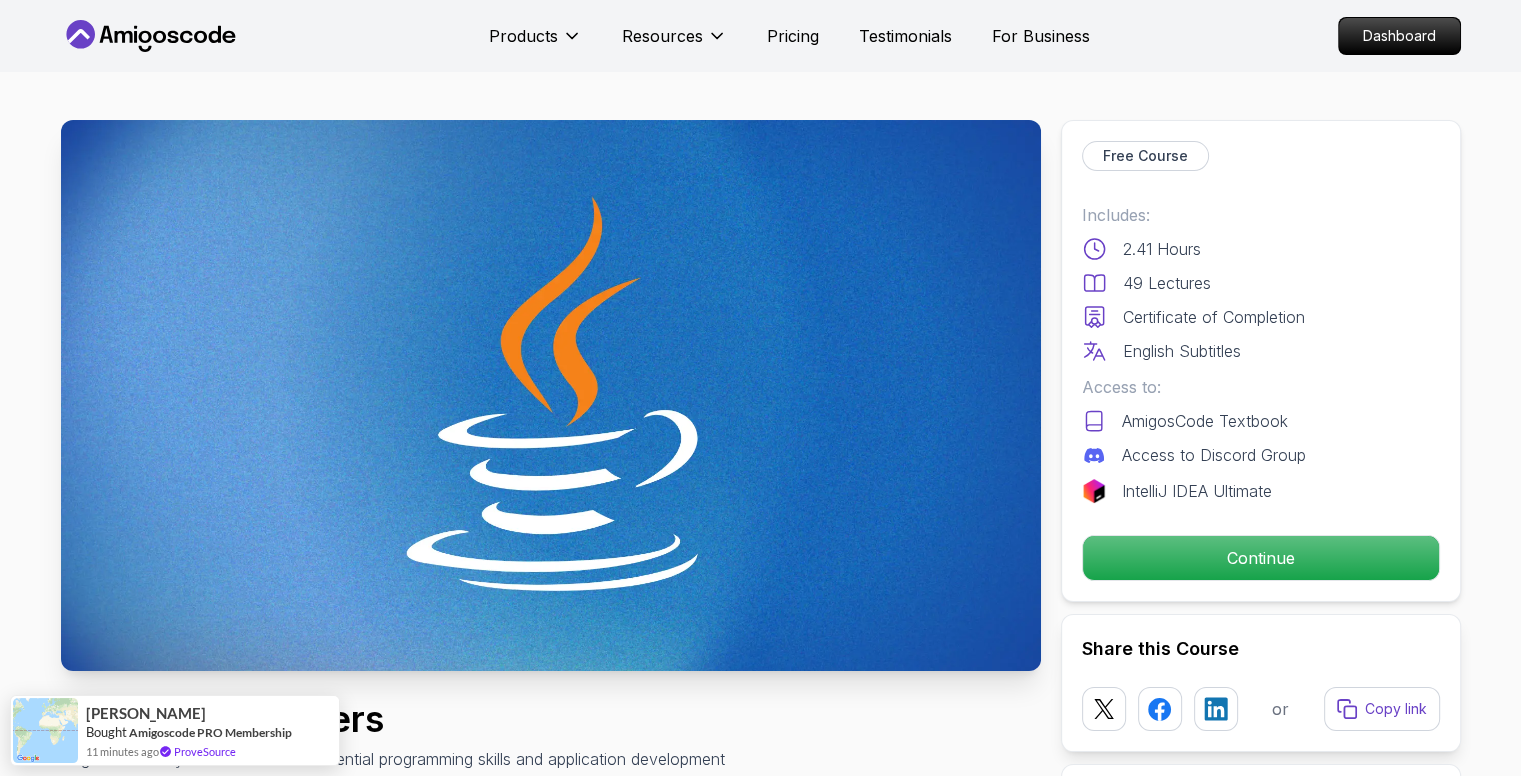 click on "Access to:" at bounding box center [1261, 387] 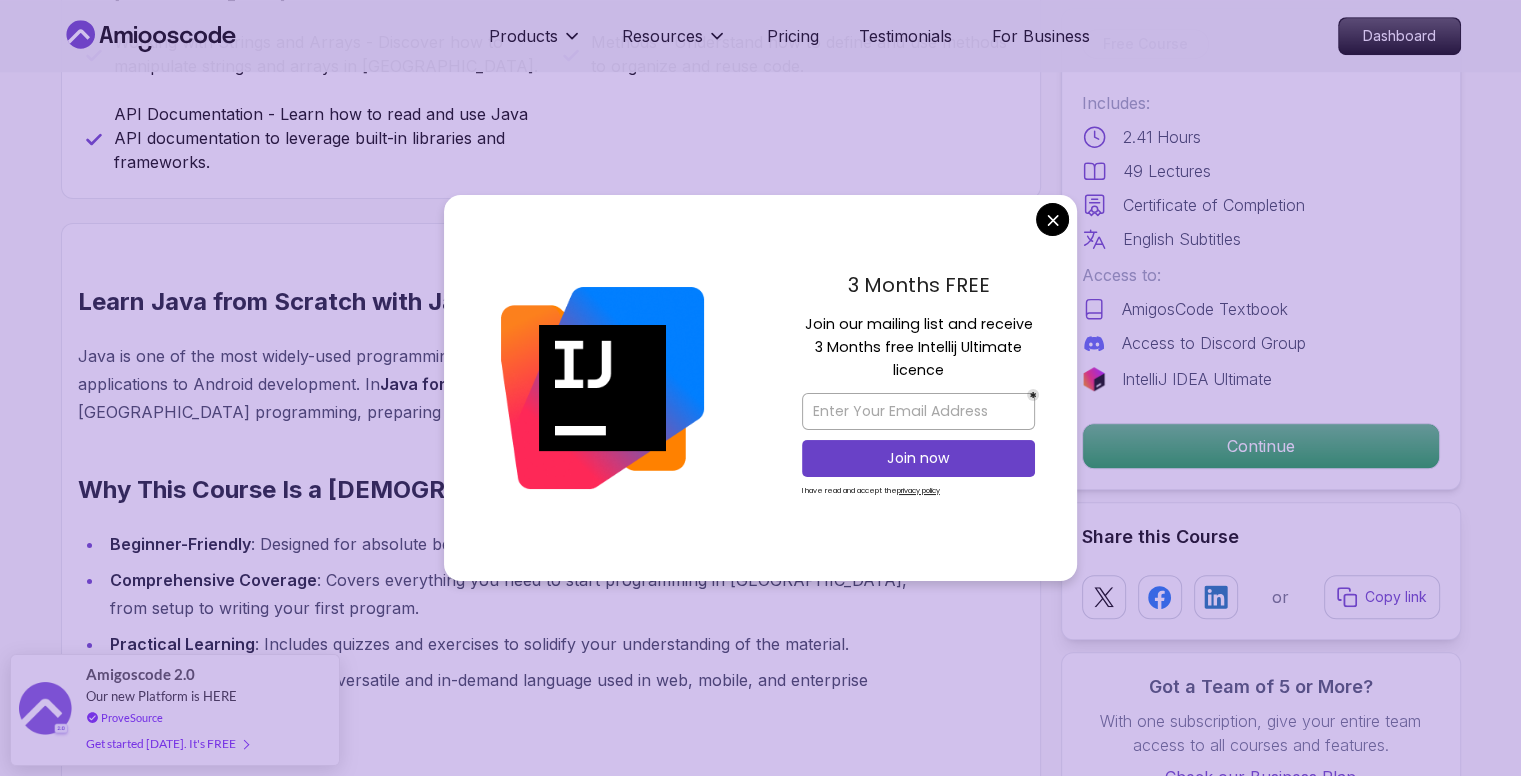 scroll, scrollTop: 1600, scrollLeft: 0, axis: vertical 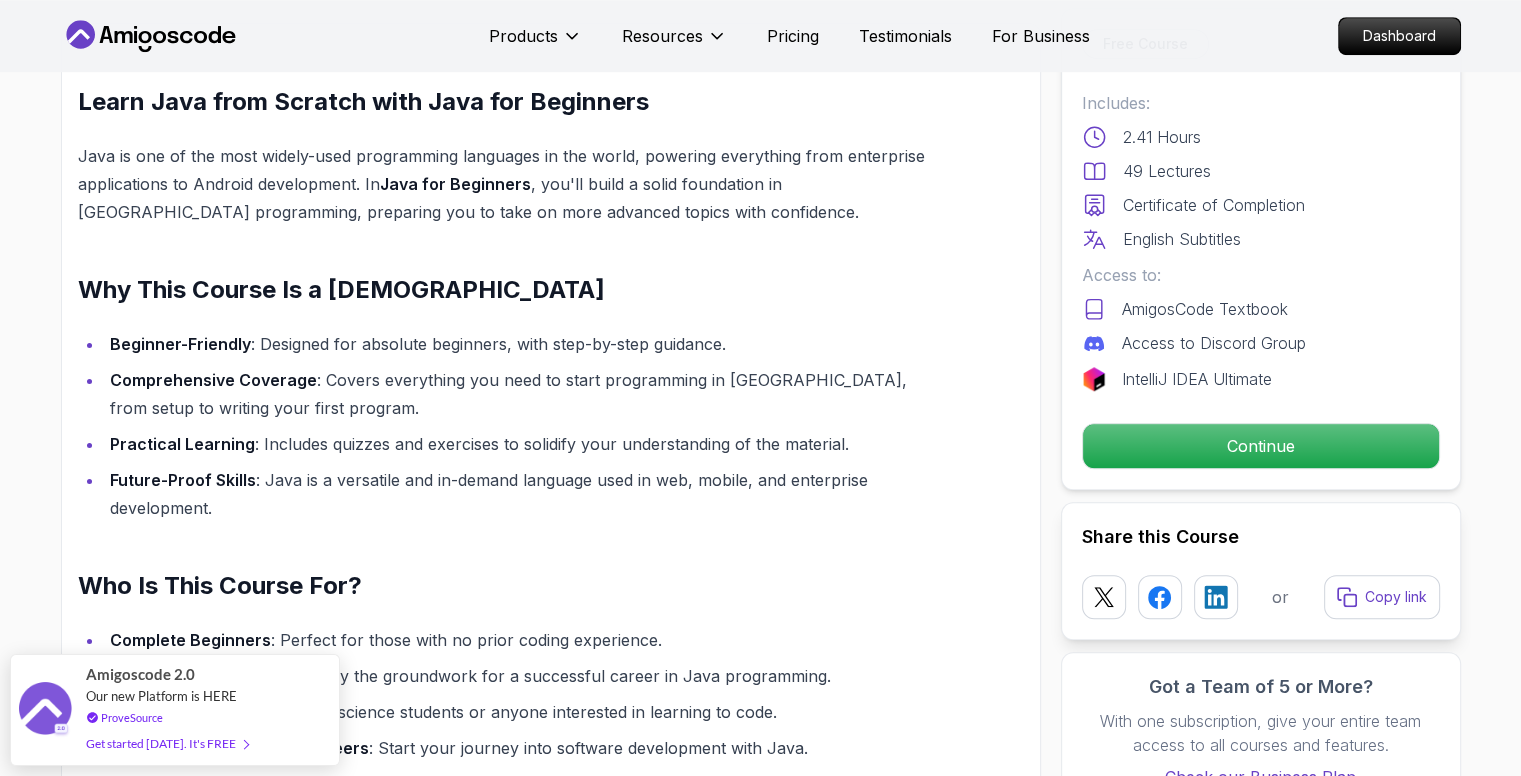 click on "Products Resources Pricing Testimonials For Business Dashboard Products Resources Pricing Testimonials For Business Dashboard Java for Beginners Beginner-friendly Java course for essential programming skills and application development Mama Samba Braima Djalo  /   Instructor Free Course Includes: 2.41 Hours 49 Lectures Certificate of Completion English Subtitles Access to: AmigosCode Textbook Access to Discord Group IntelliJ IDEA Ultimate Continue Share this Course or Copy link Got a Team of 5 or More? With one subscription, give your entire team access to all courses and features. Check our Business Plan Mama Samba Braima Djalo  /   Instructor What you will learn java intellij terminal bash Java Usages - Learn the various applications and use cases of Java in the real world. Compiled vs Interpreted, Static vs Dynamic Typing - Understand the differences between compiled and interpreted languages, and static vs dynamic typing. Java Version History - Explore the evolution of Java through its different versions." at bounding box center (760, 2464) 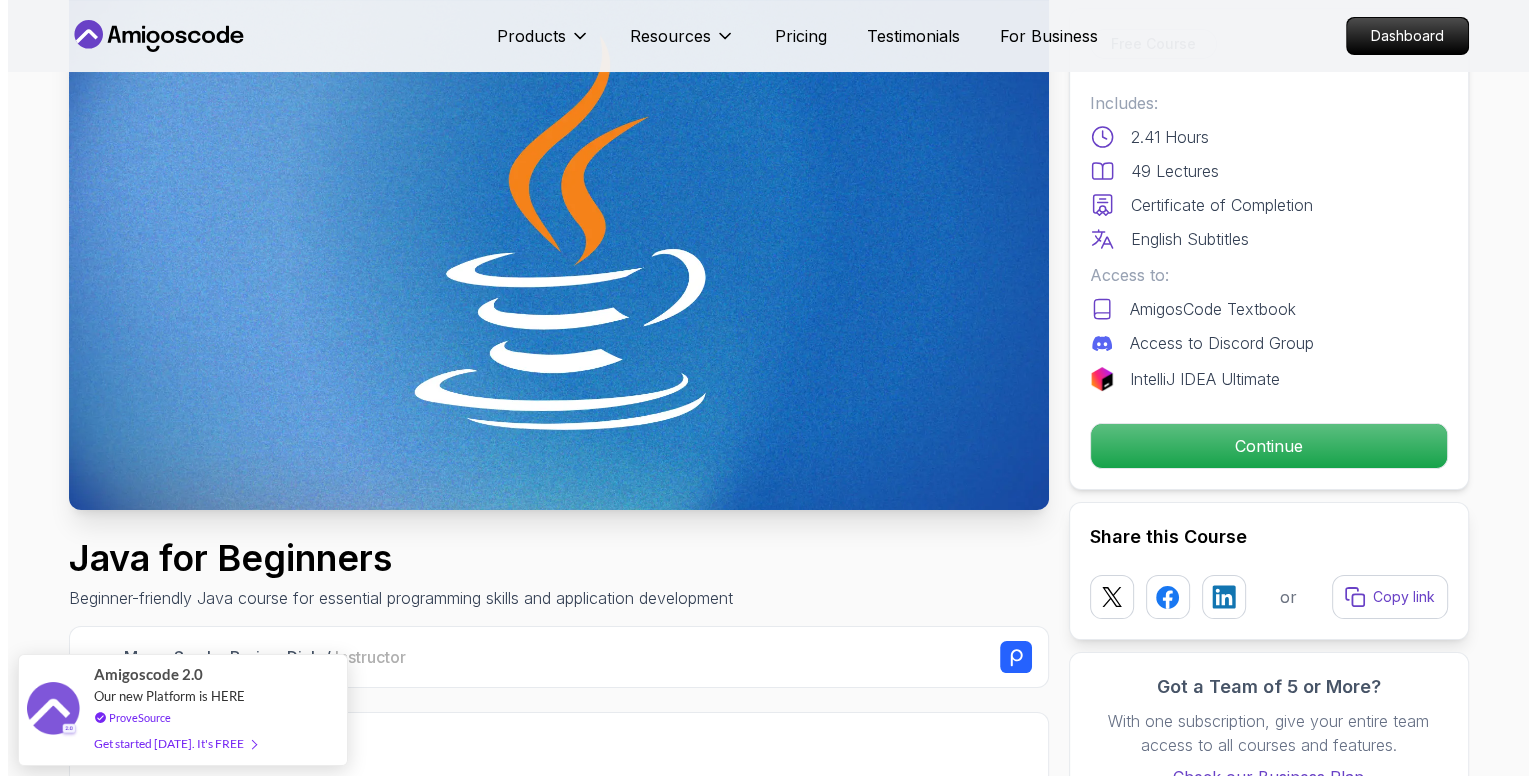 scroll, scrollTop: 0, scrollLeft: 0, axis: both 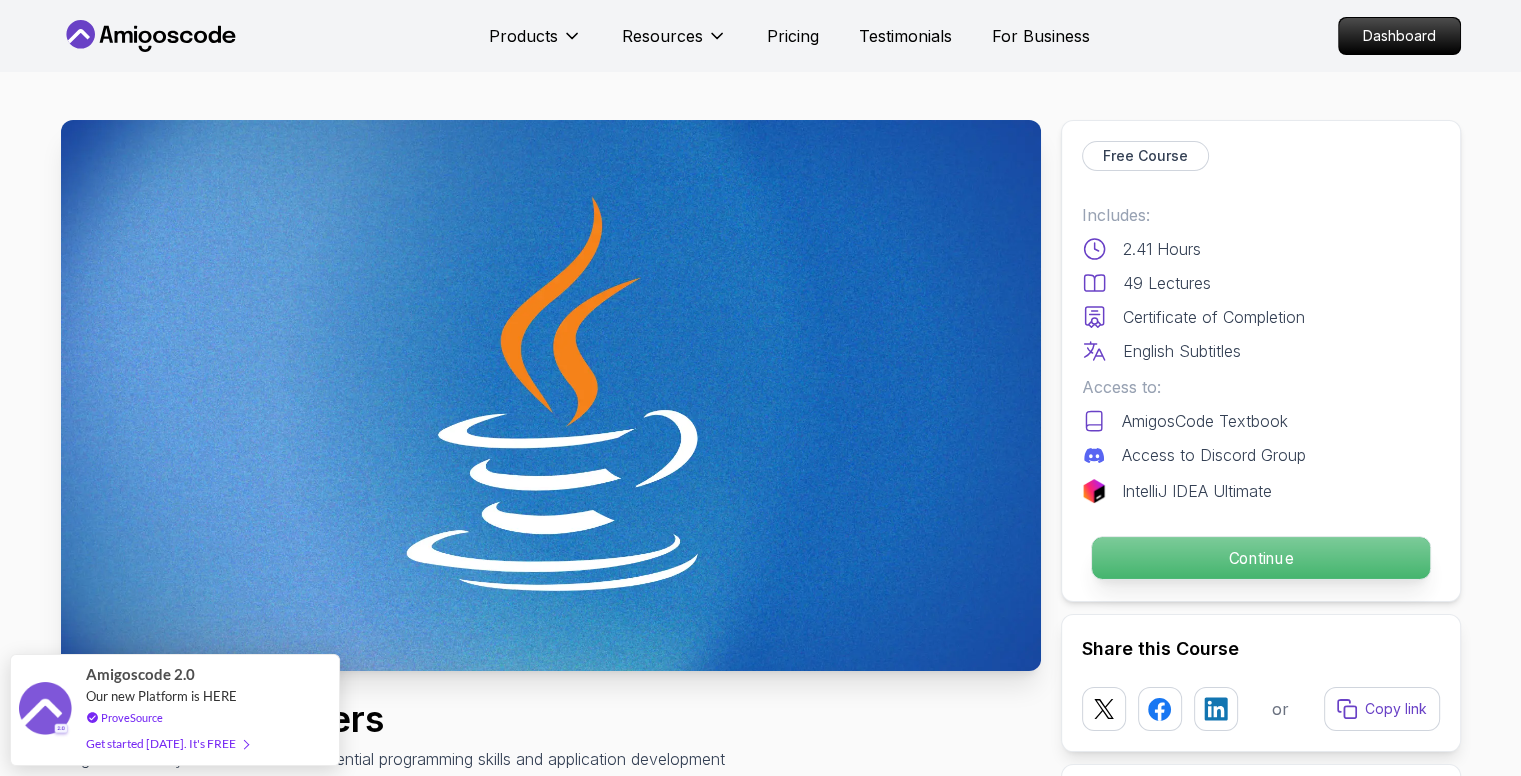 click on "Continue" at bounding box center (1260, 558) 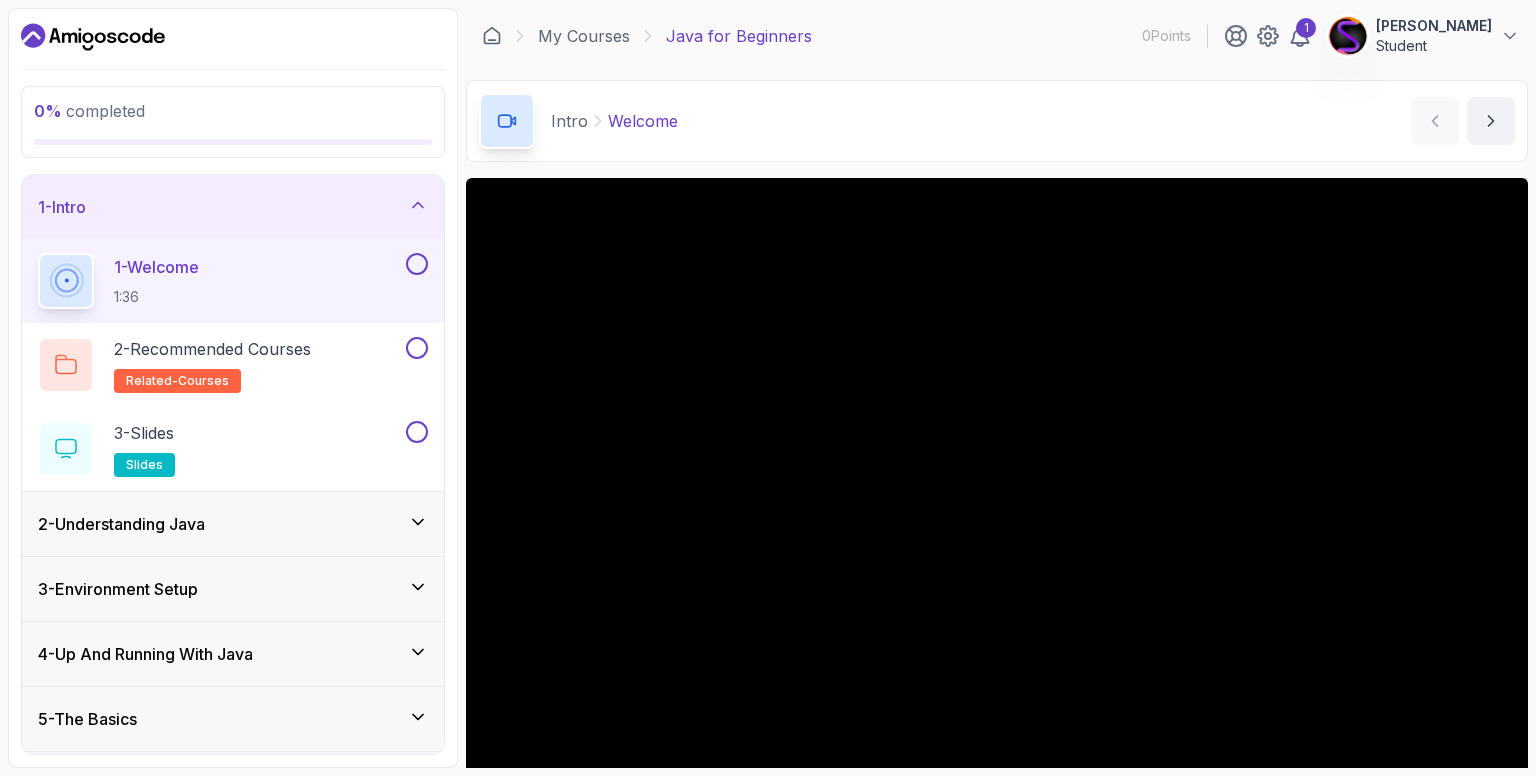 click at bounding box center (417, 264) 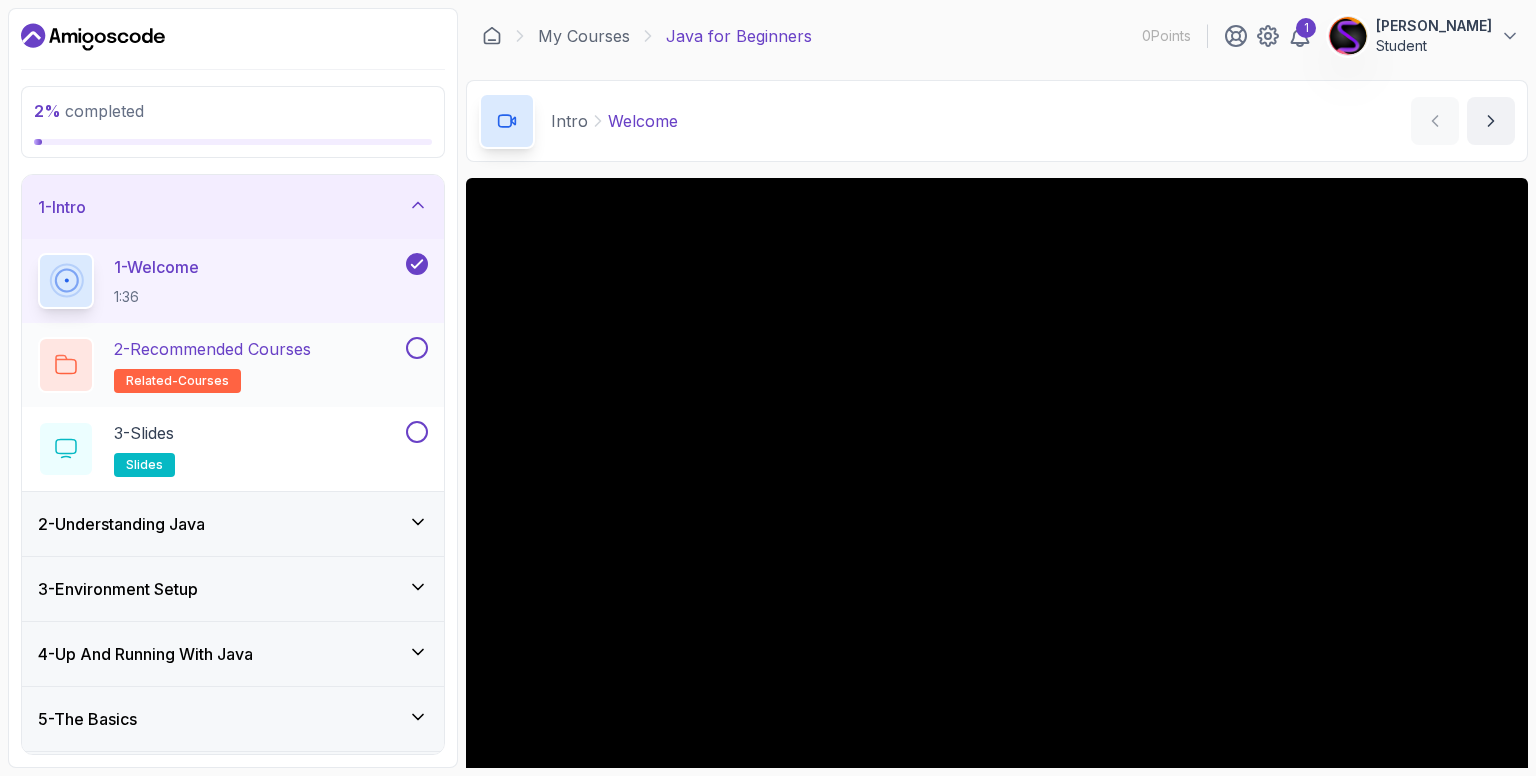 click on "2  -  Recommended Courses related-courses" at bounding box center [220, 365] 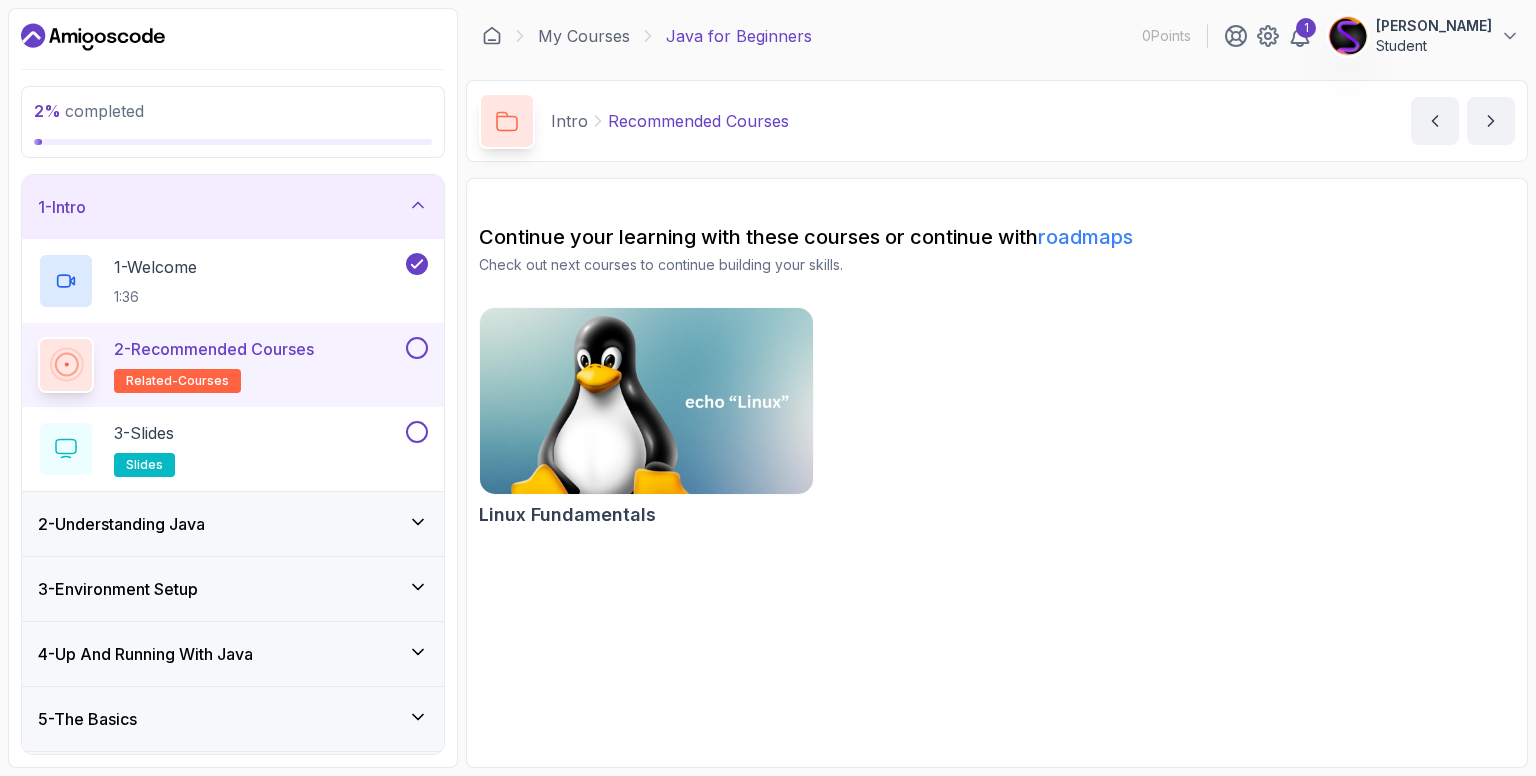 click at bounding box center [415, 348] 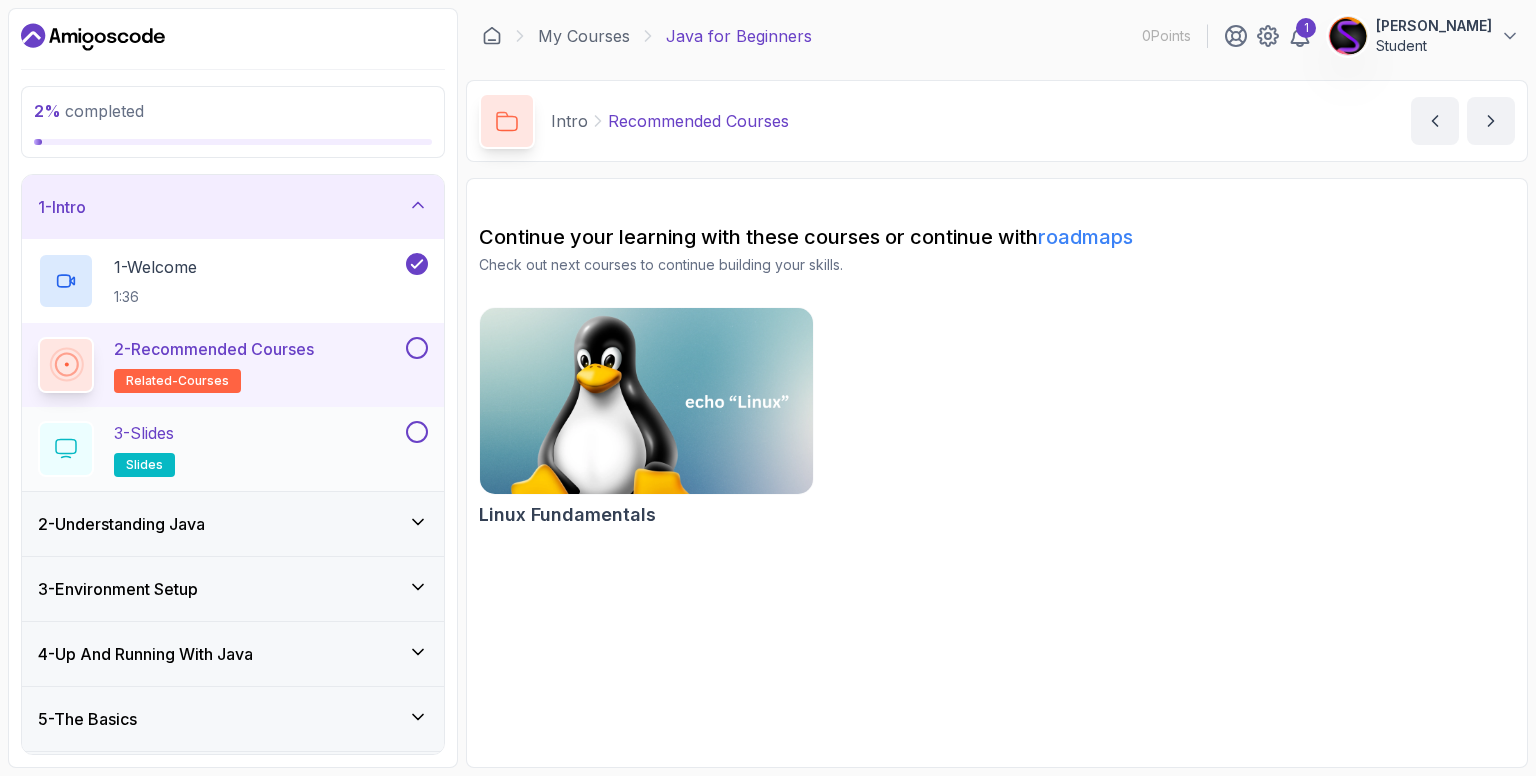 click on "3  -  Slides slides" at bounding box center [220, 449] 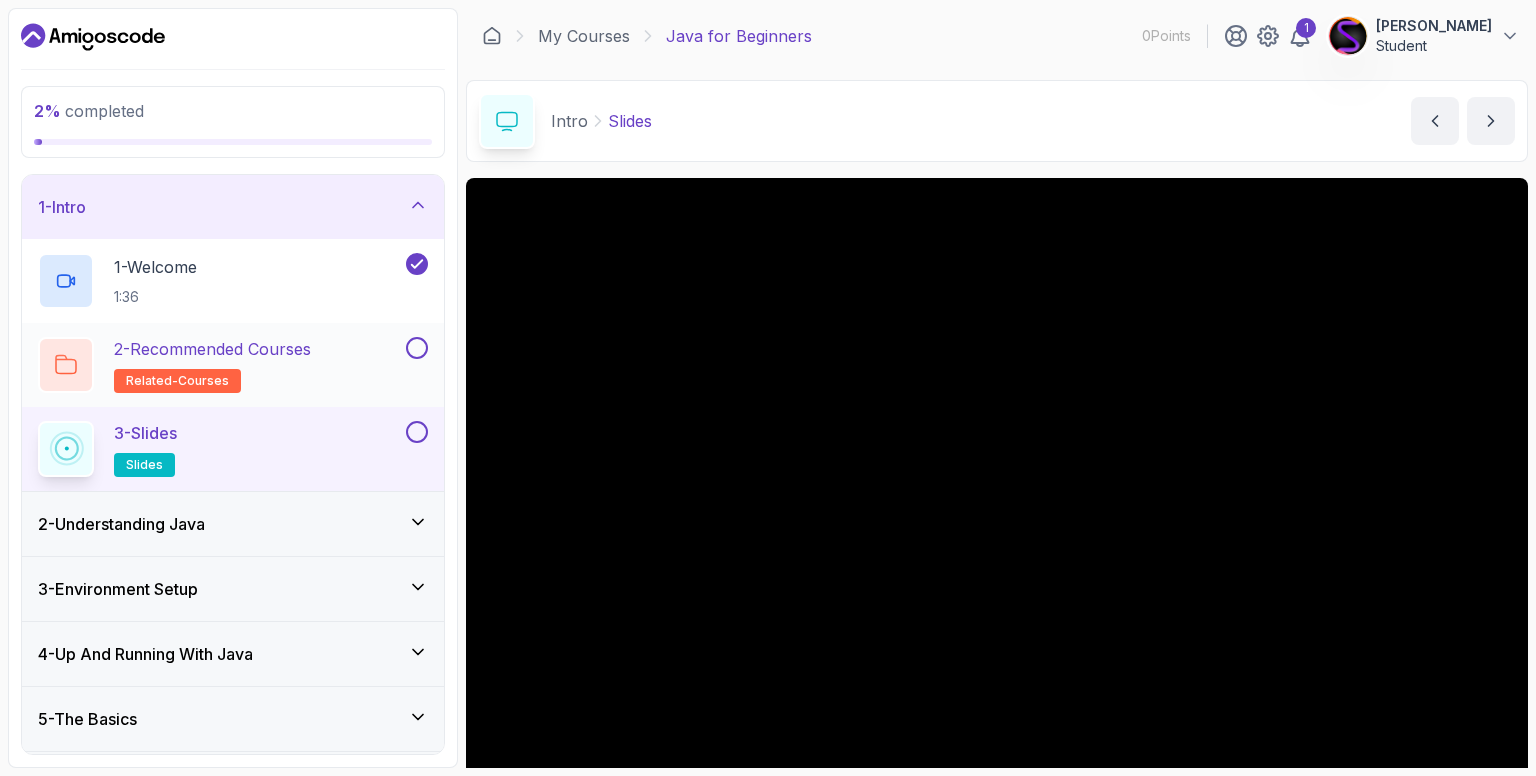 click at bounding box center [417, 348] 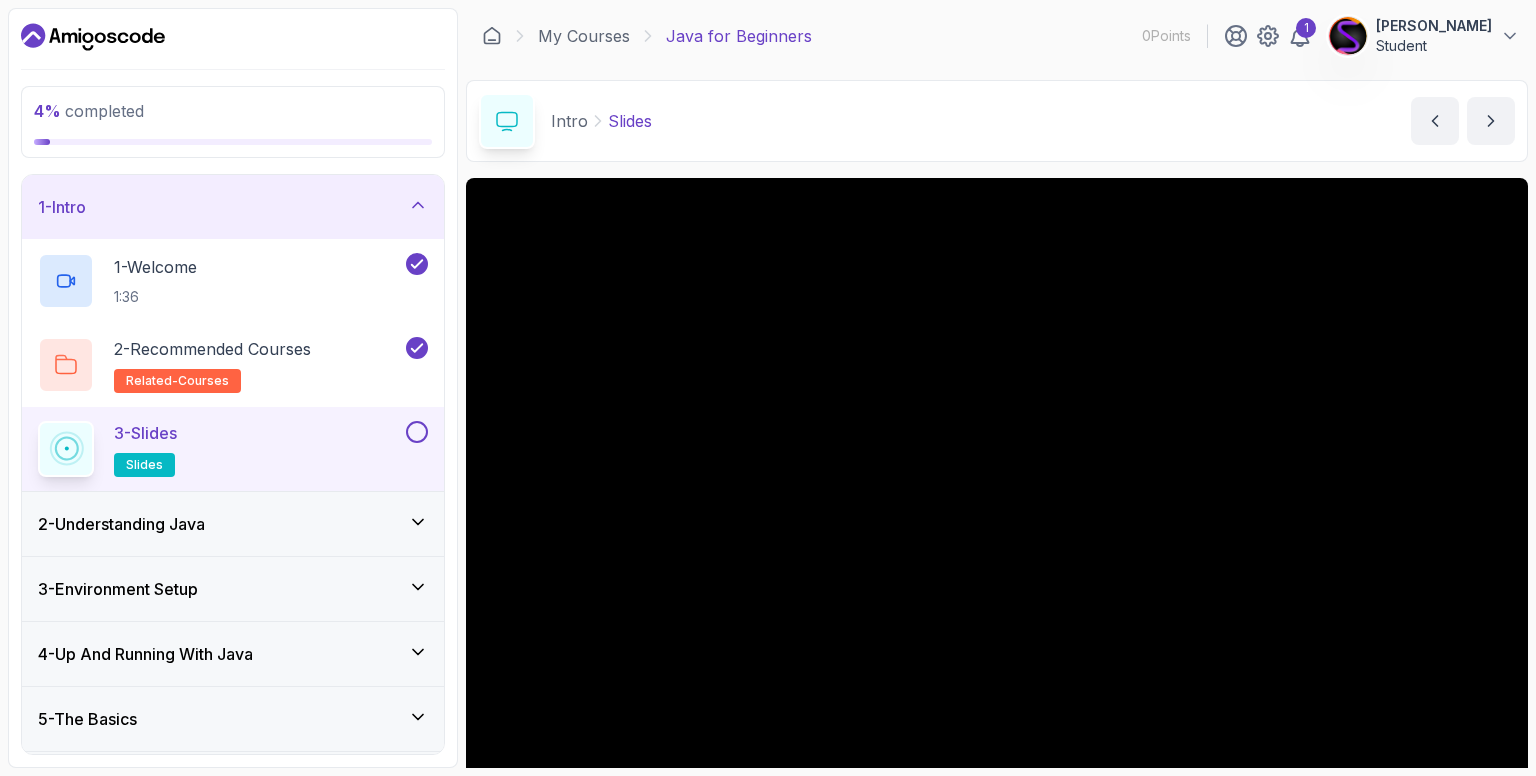 click at bounding box center [417, 432] 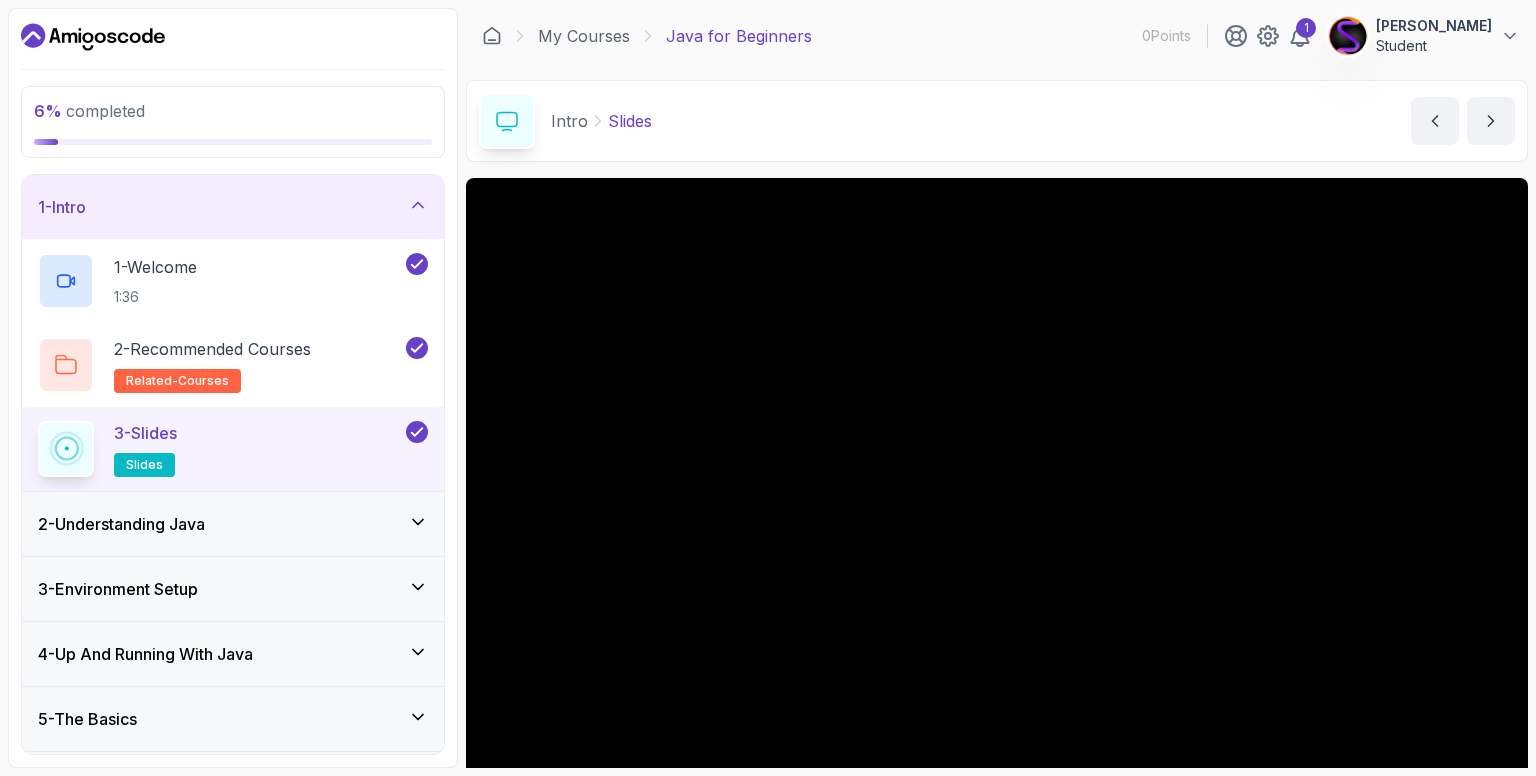 click on "2  -  Understanding Java" at bounding box center (233, 524) 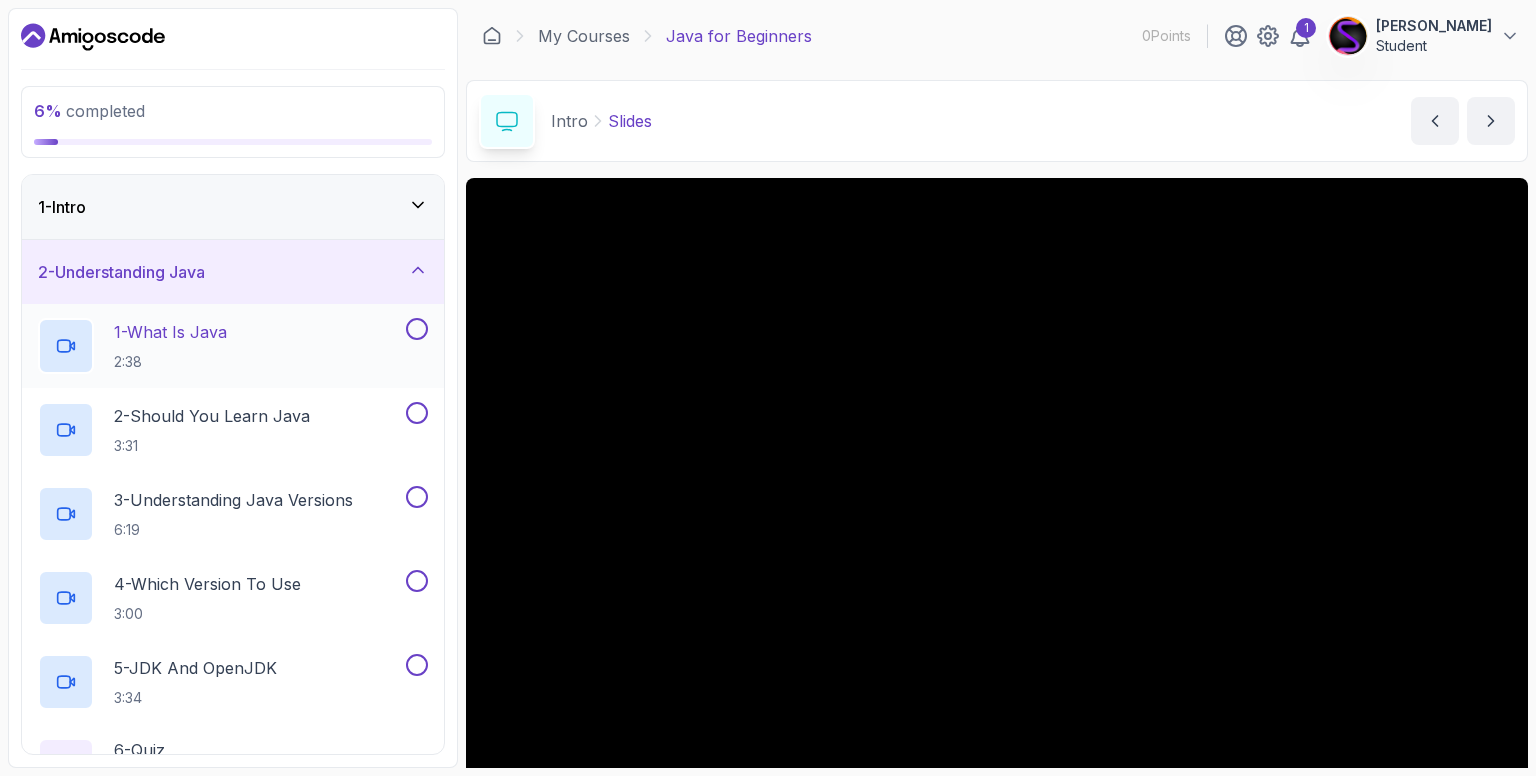 click on "1  -  What Is Java 2:38" at bounding box center (220, 346) 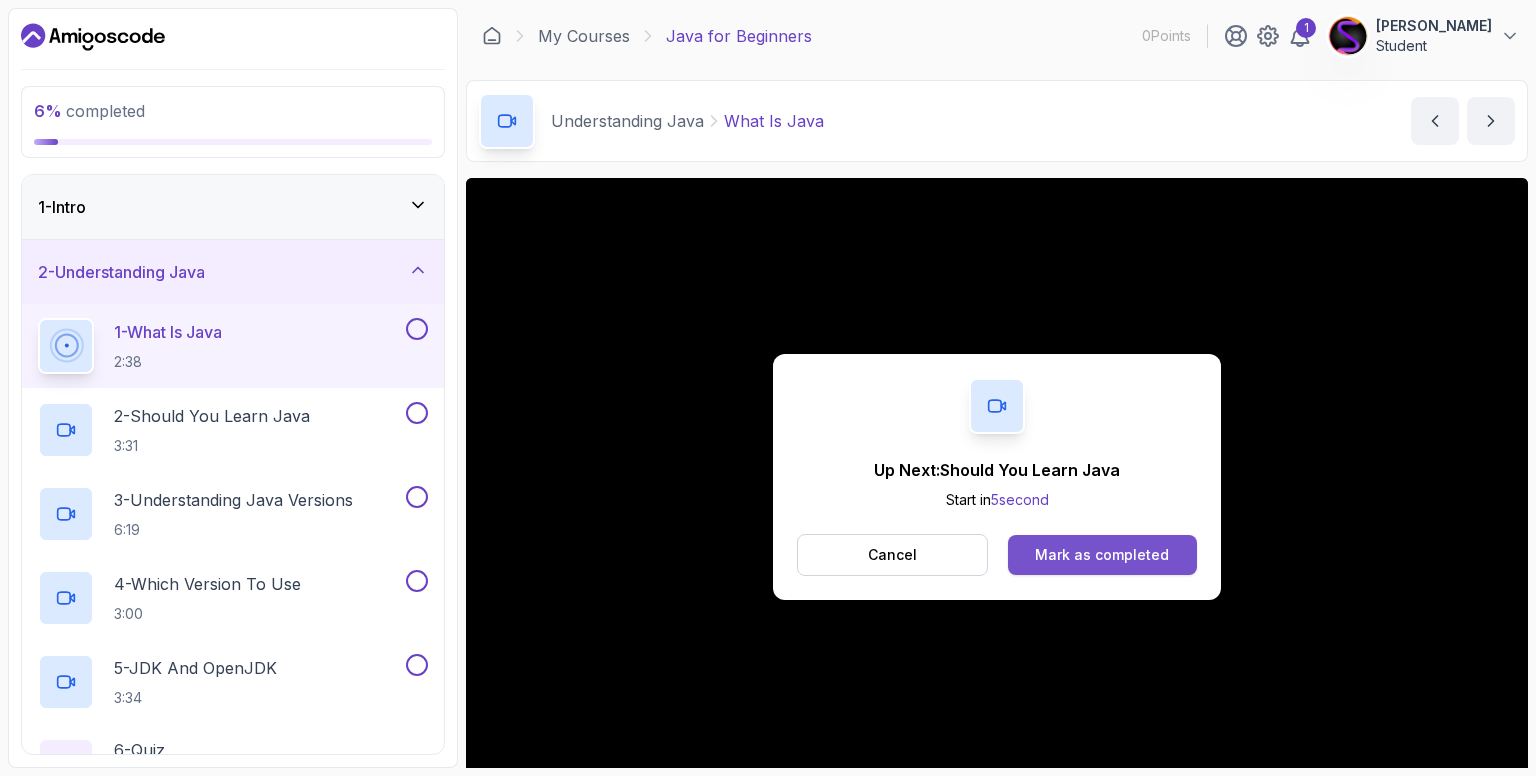 click on "Mark as completed" at bounding box center [1102, 555] 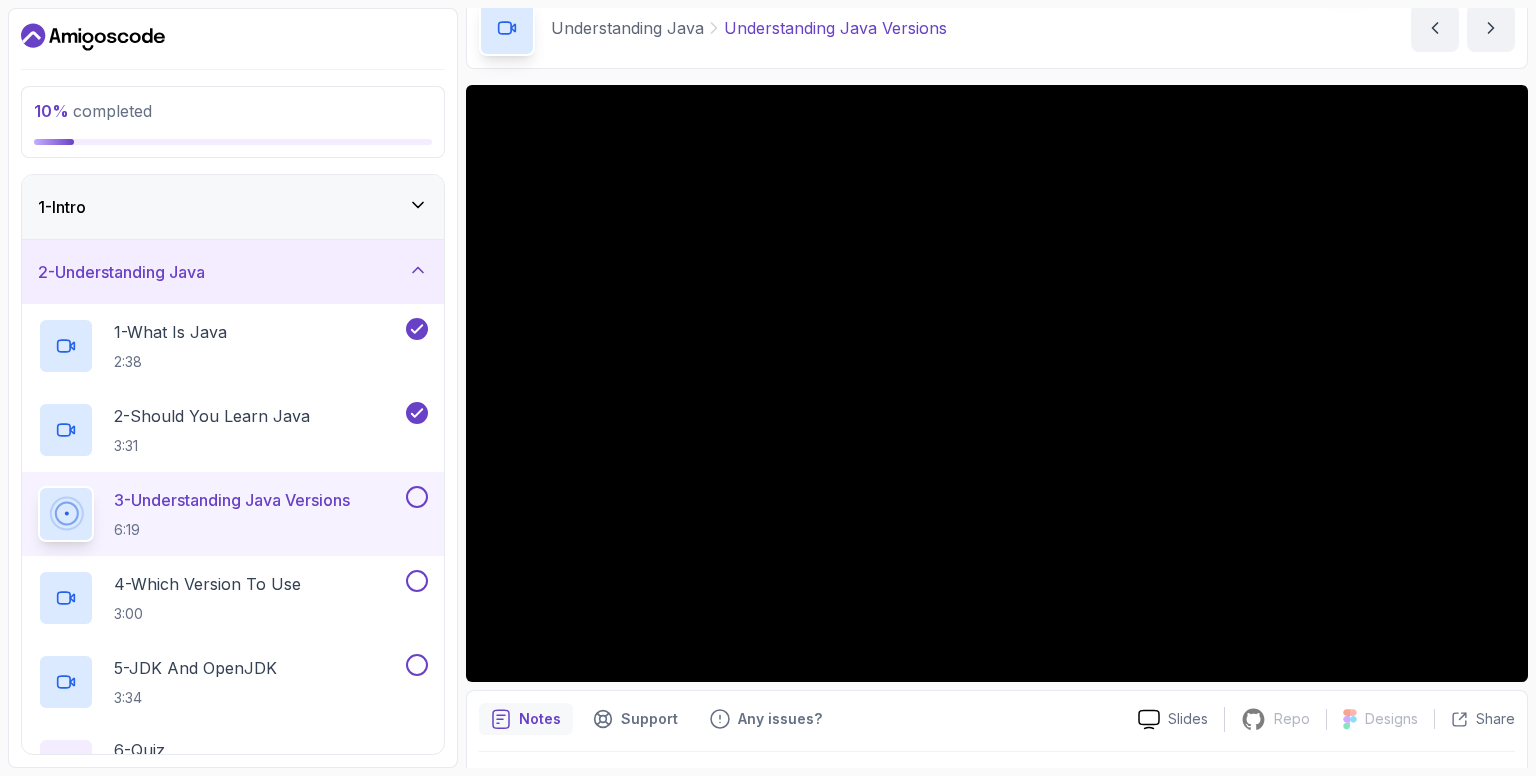 scroll, scrollTop: 32, scrollLeft: 0, axis: vertical 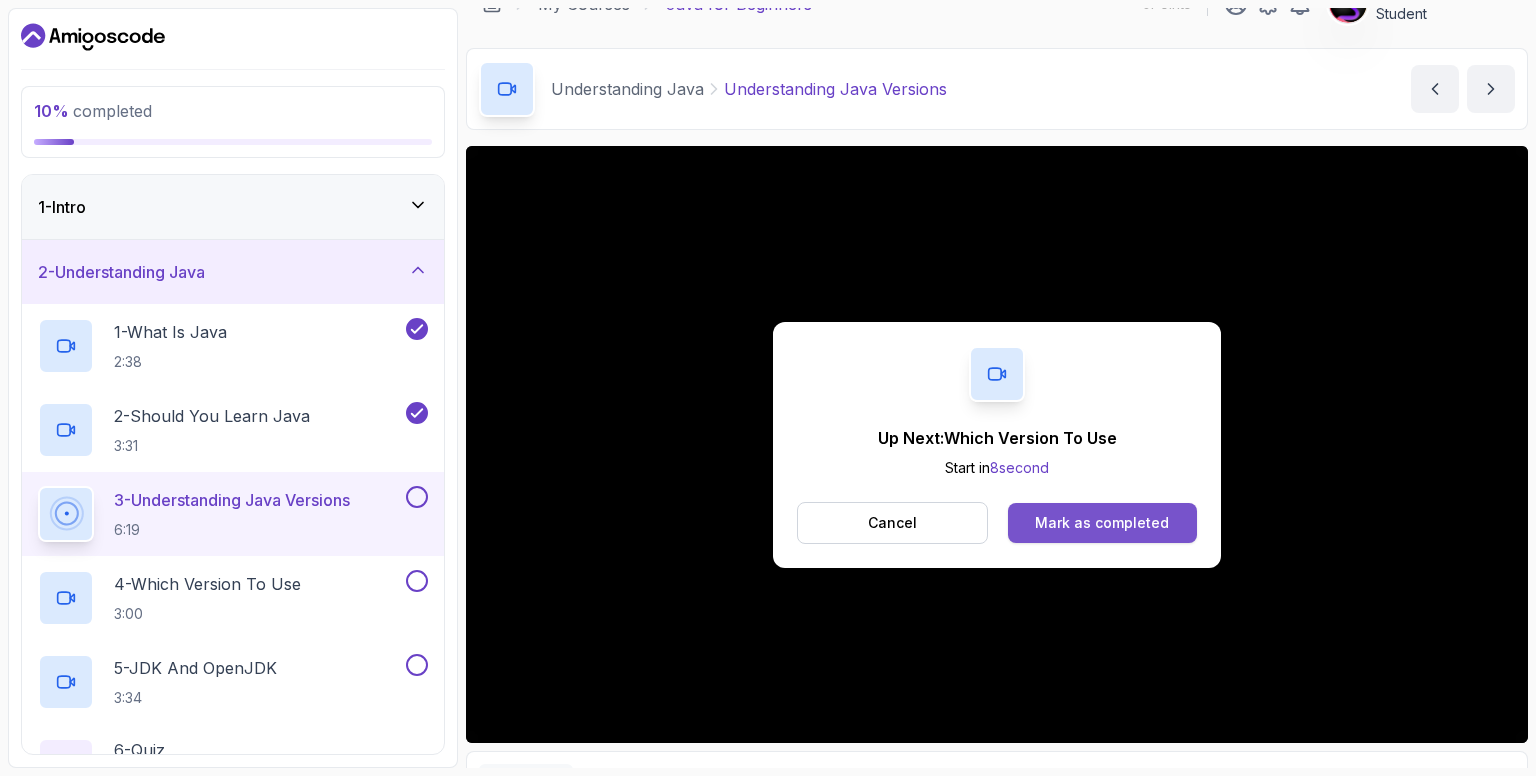 click on "Mark as completed" at bounding box center [1102, 523] 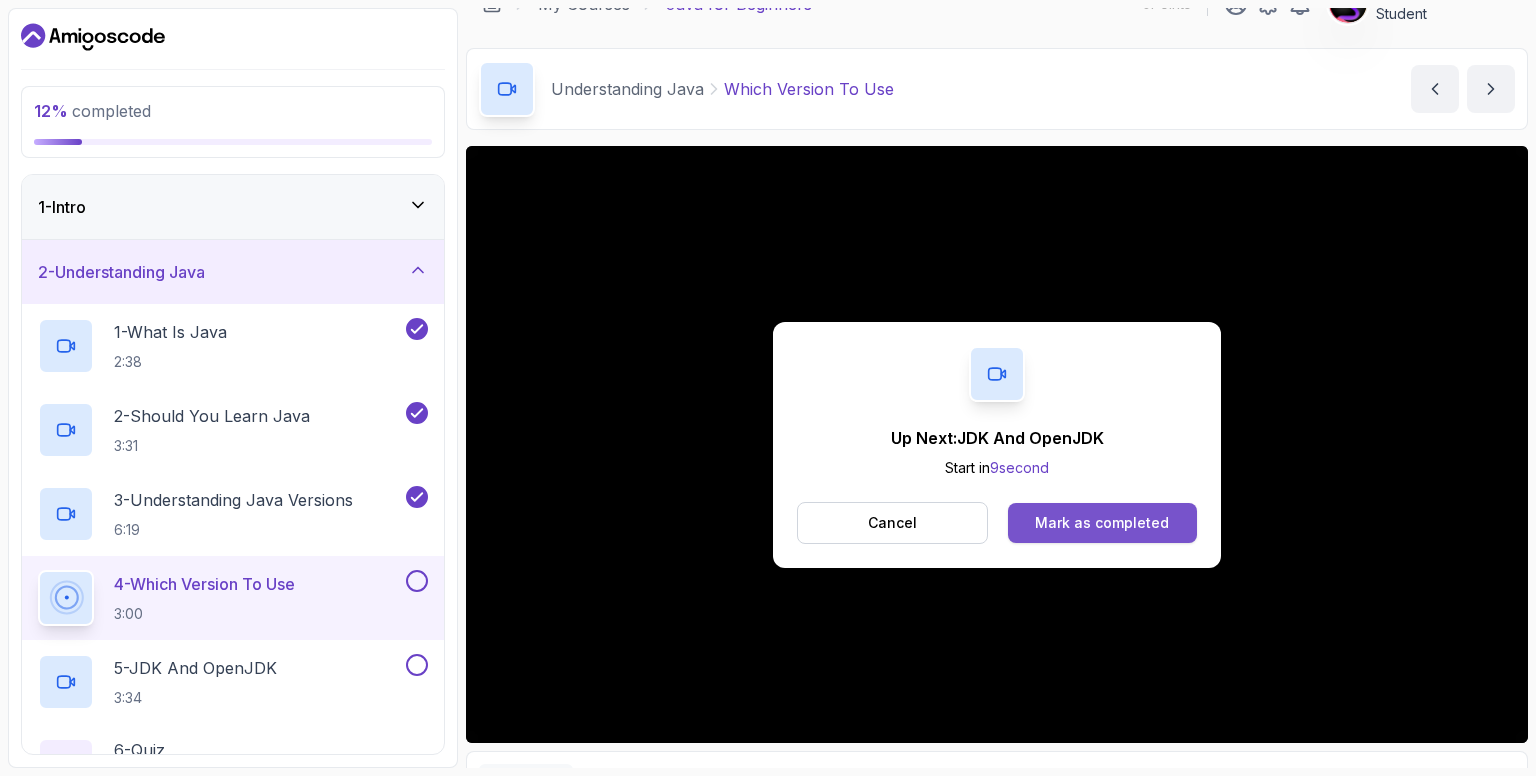 click on "Mark as completed" at bounding box center (1102, 523) 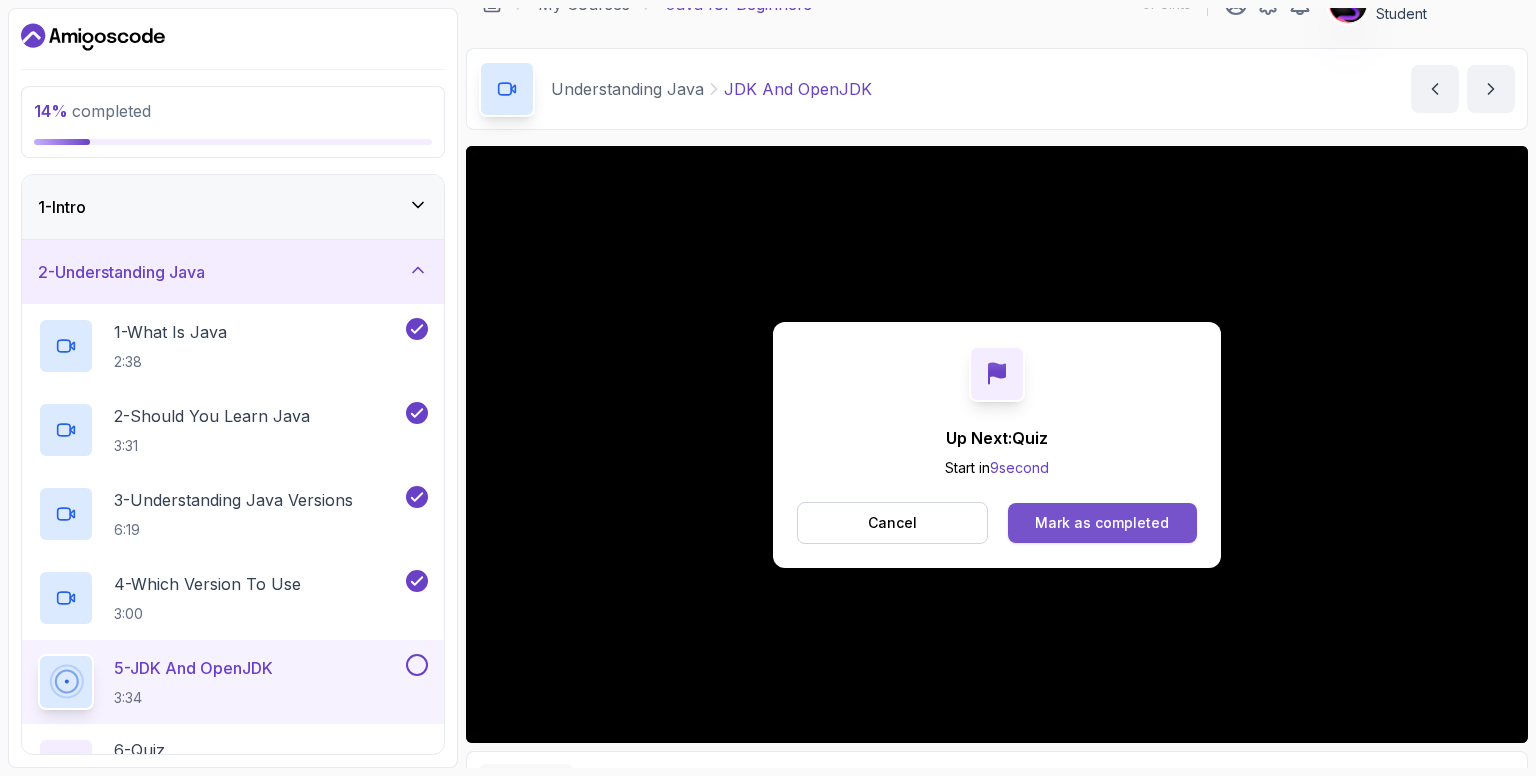click on "Mark as completed" at bounding box center [1102, 523] 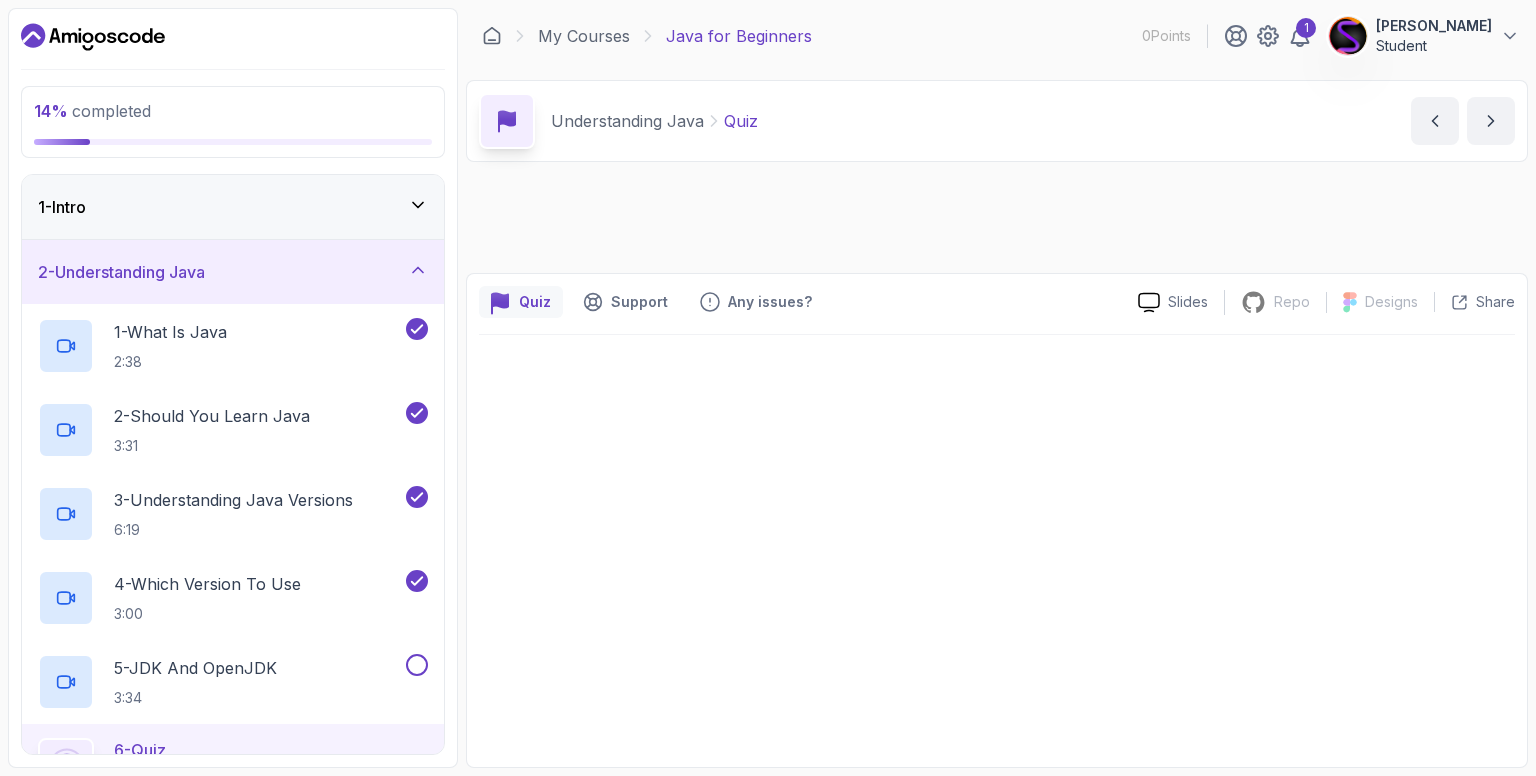 scroll, scrollTop: 0, scrollLeft: 0, axis: both 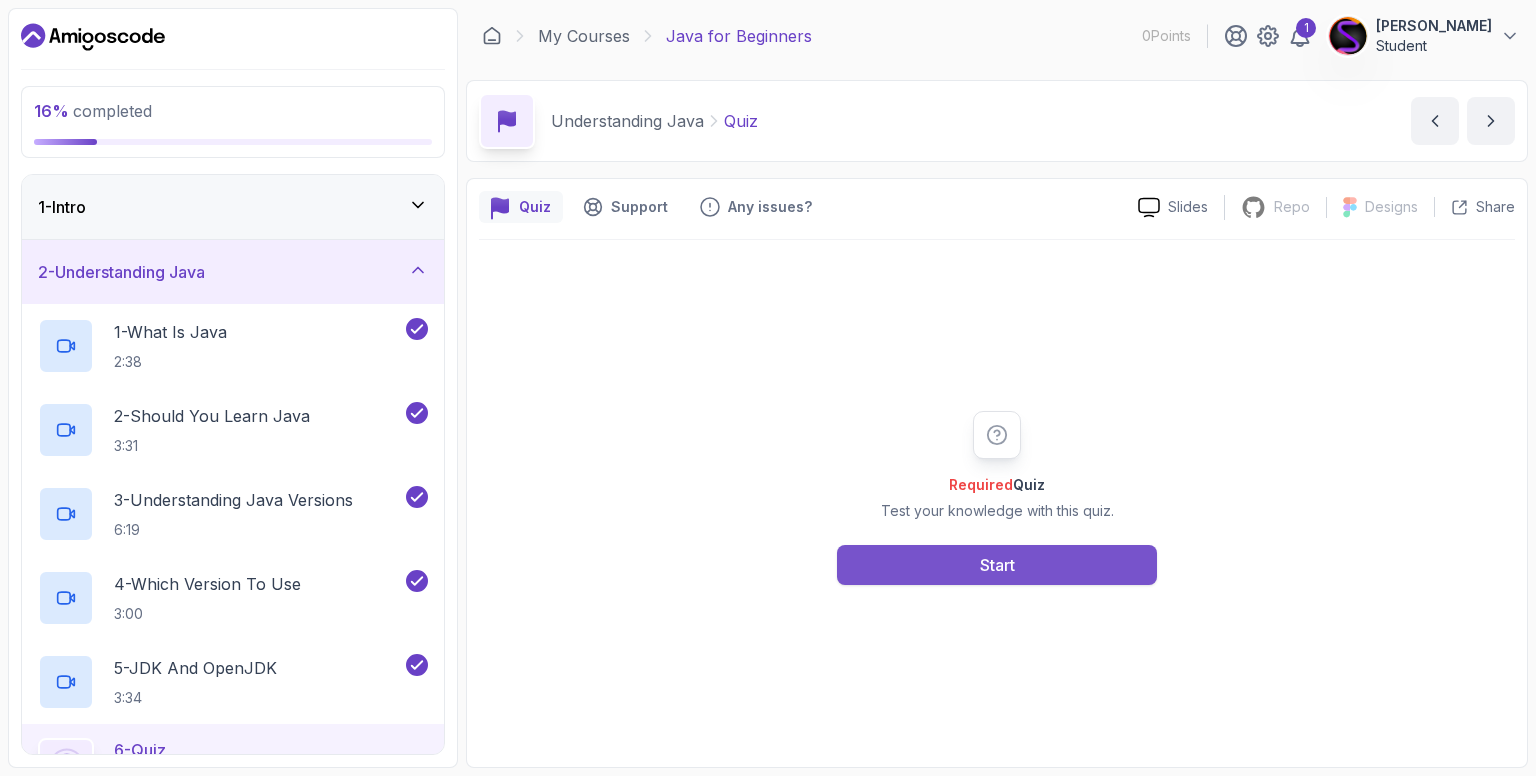 click on "Start" at bounding box center (997, 565) 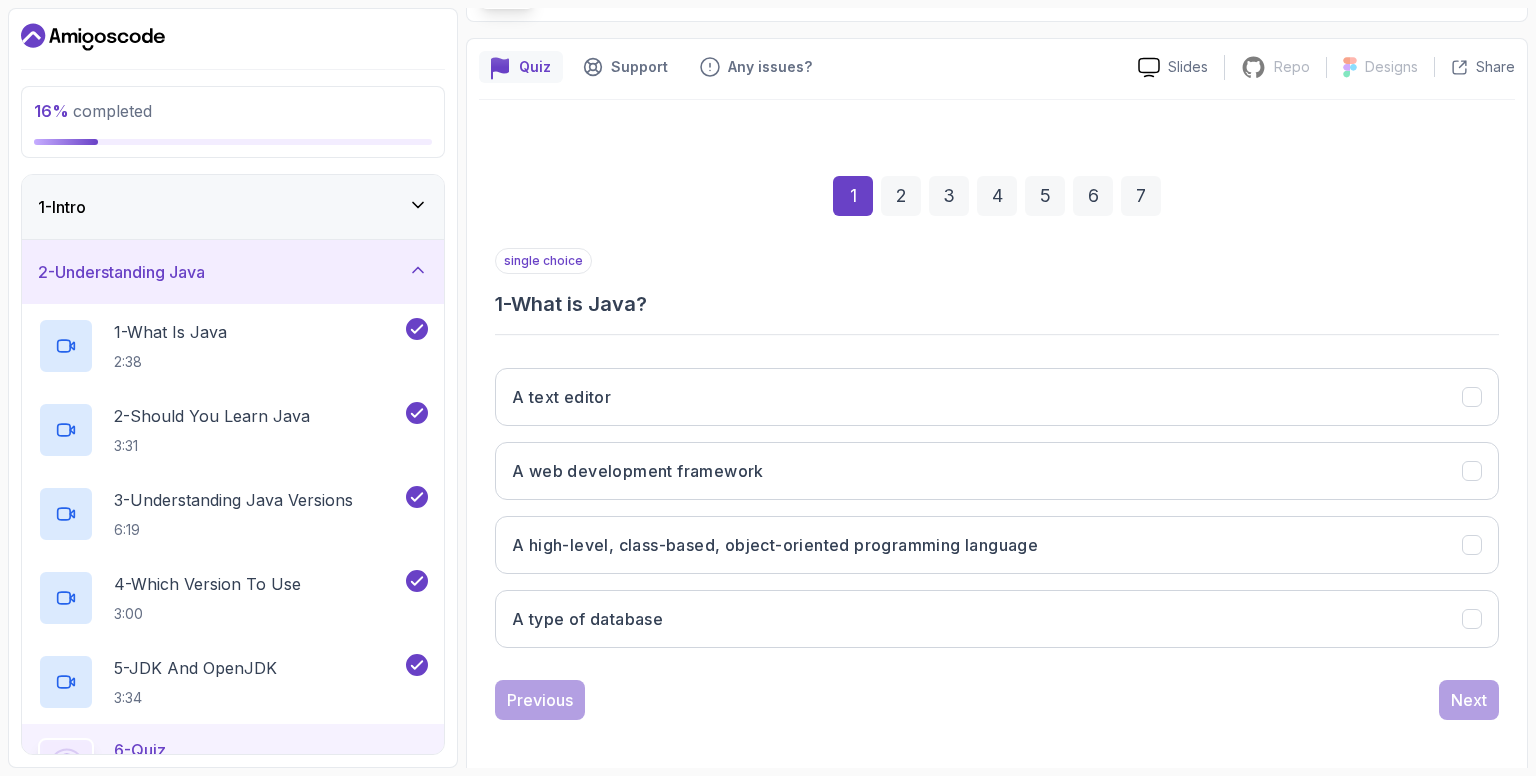 scroll, scrollTop: 146, scrollLeft: 0, axis: vertical 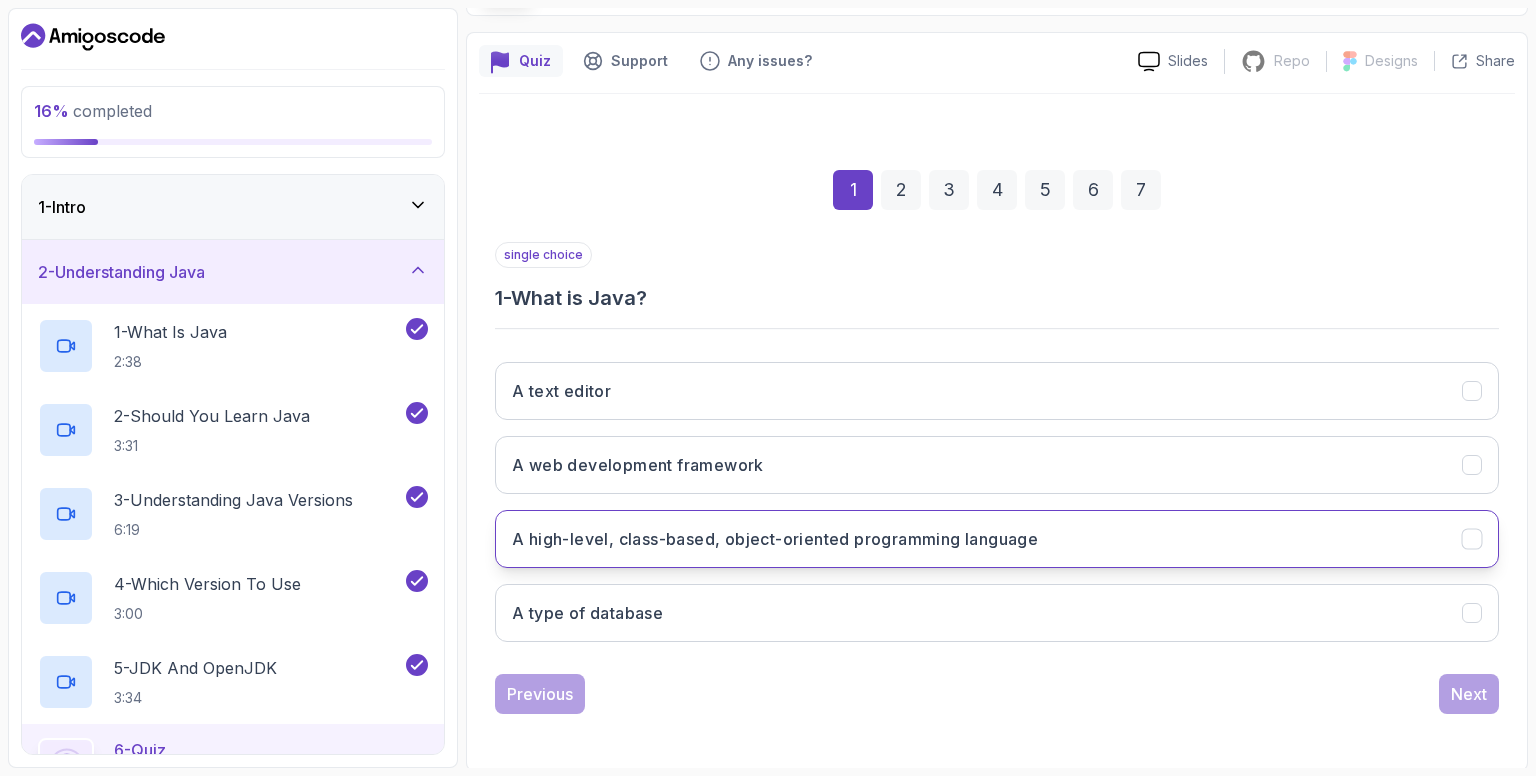 click on "A high-level, class-based, object-oriented programming language" at bounding box center (775, 539) 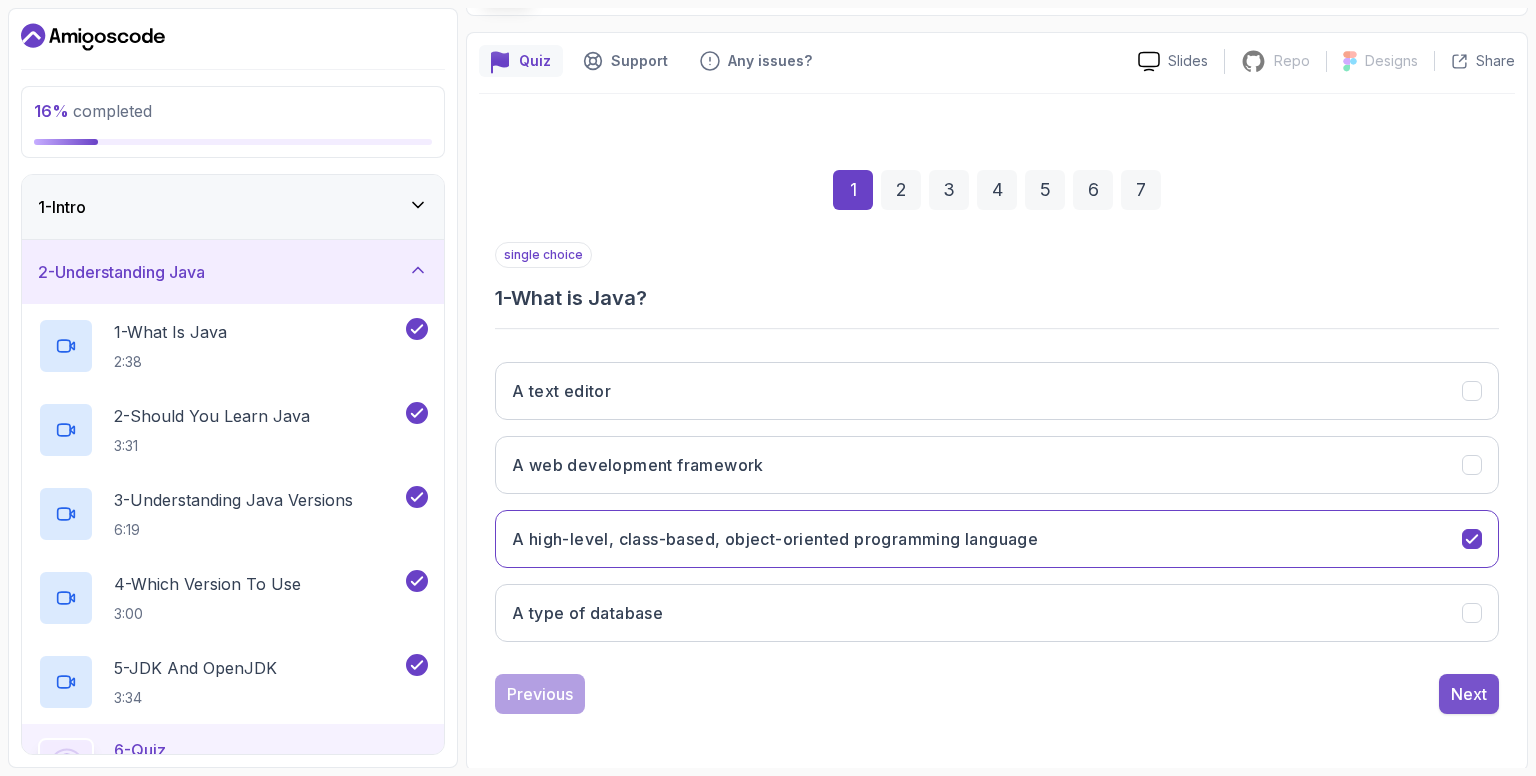 click on "Next" at bounding box center [1469, 694] 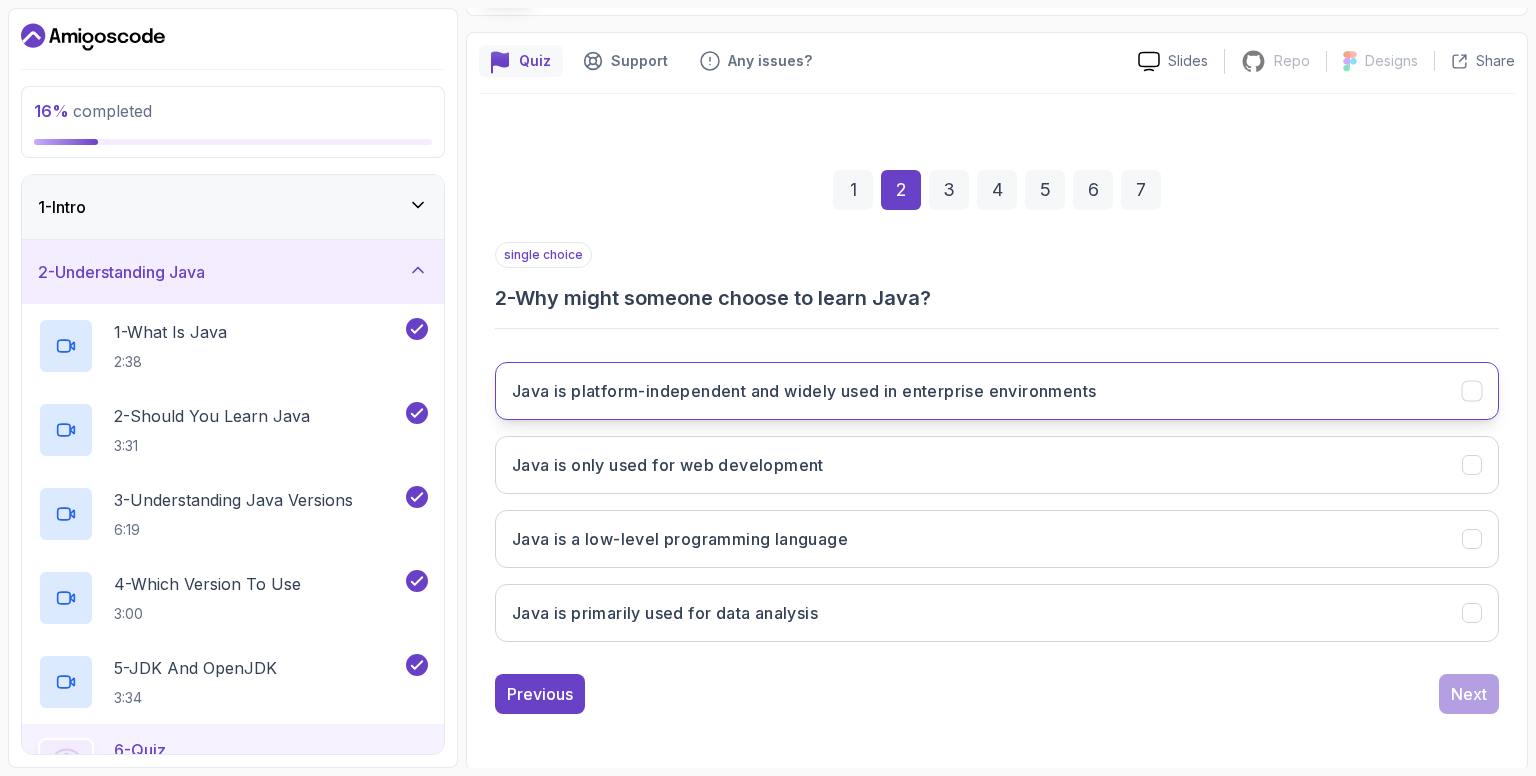 click on "Java is platform-independent and widely used in enterprise environments" at bounding box center [804, 391] 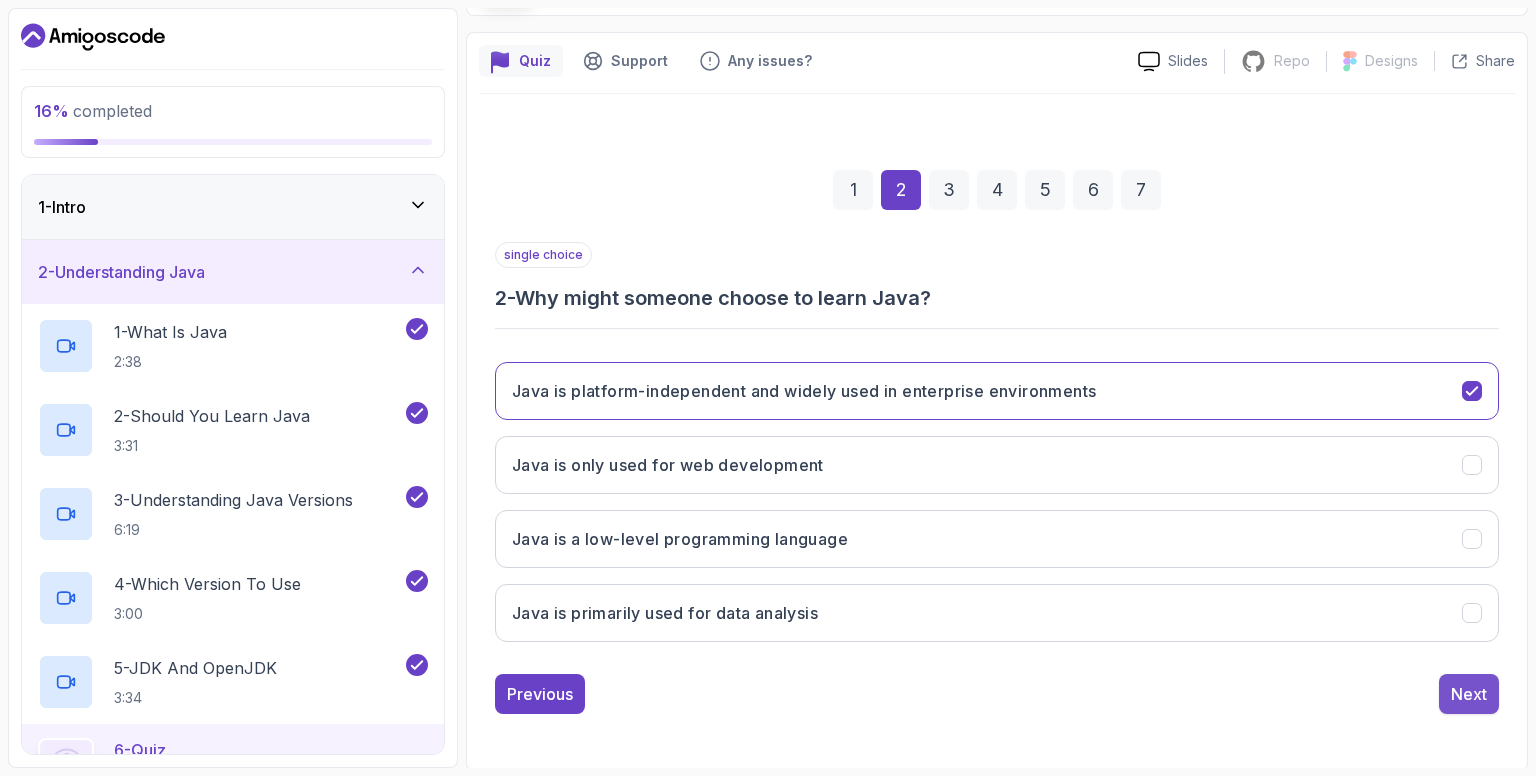 click on "Next" at bounding box center [1469, 694] 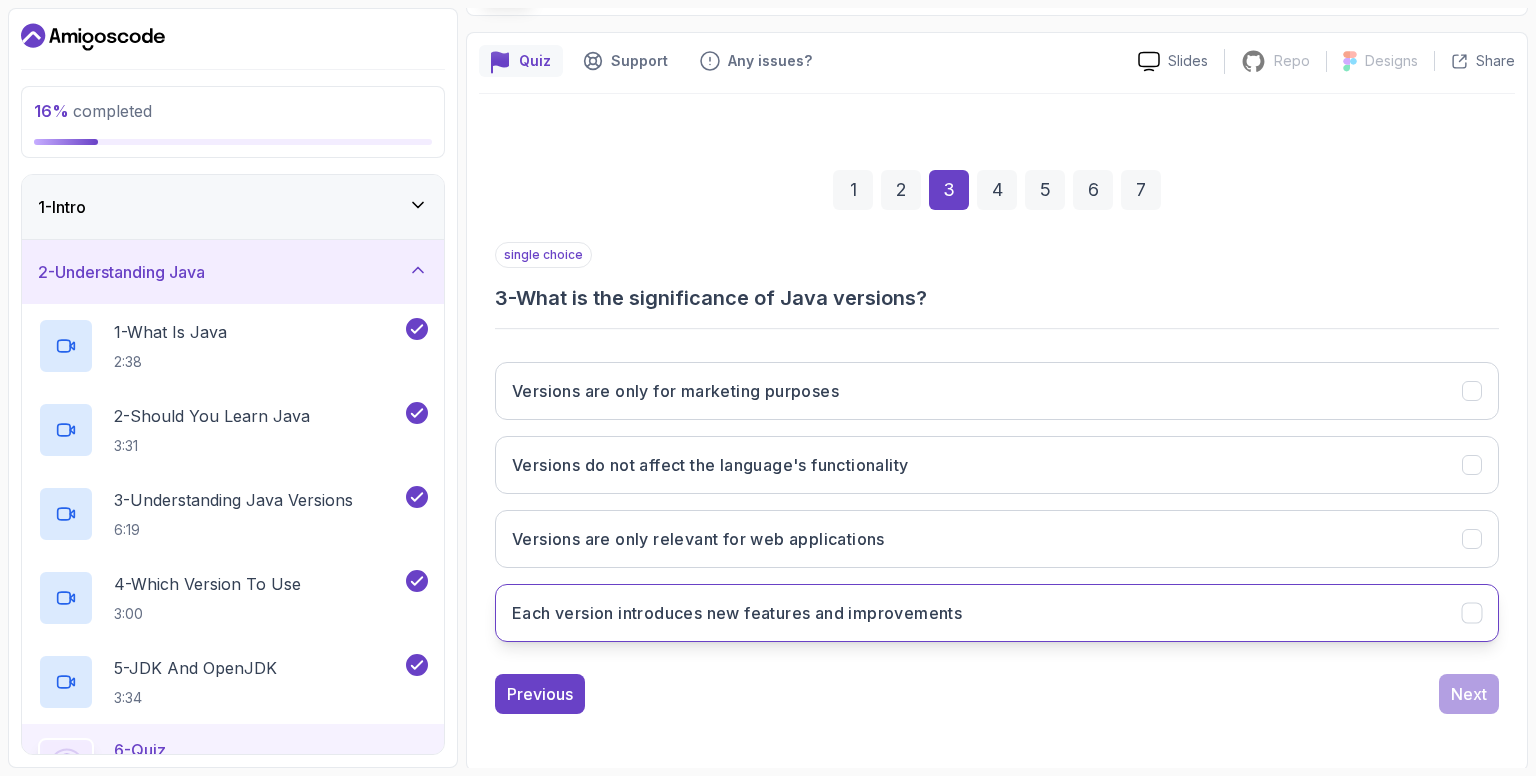 click on "Each version introduces new features and improvements" at bounding box center (737, 613) 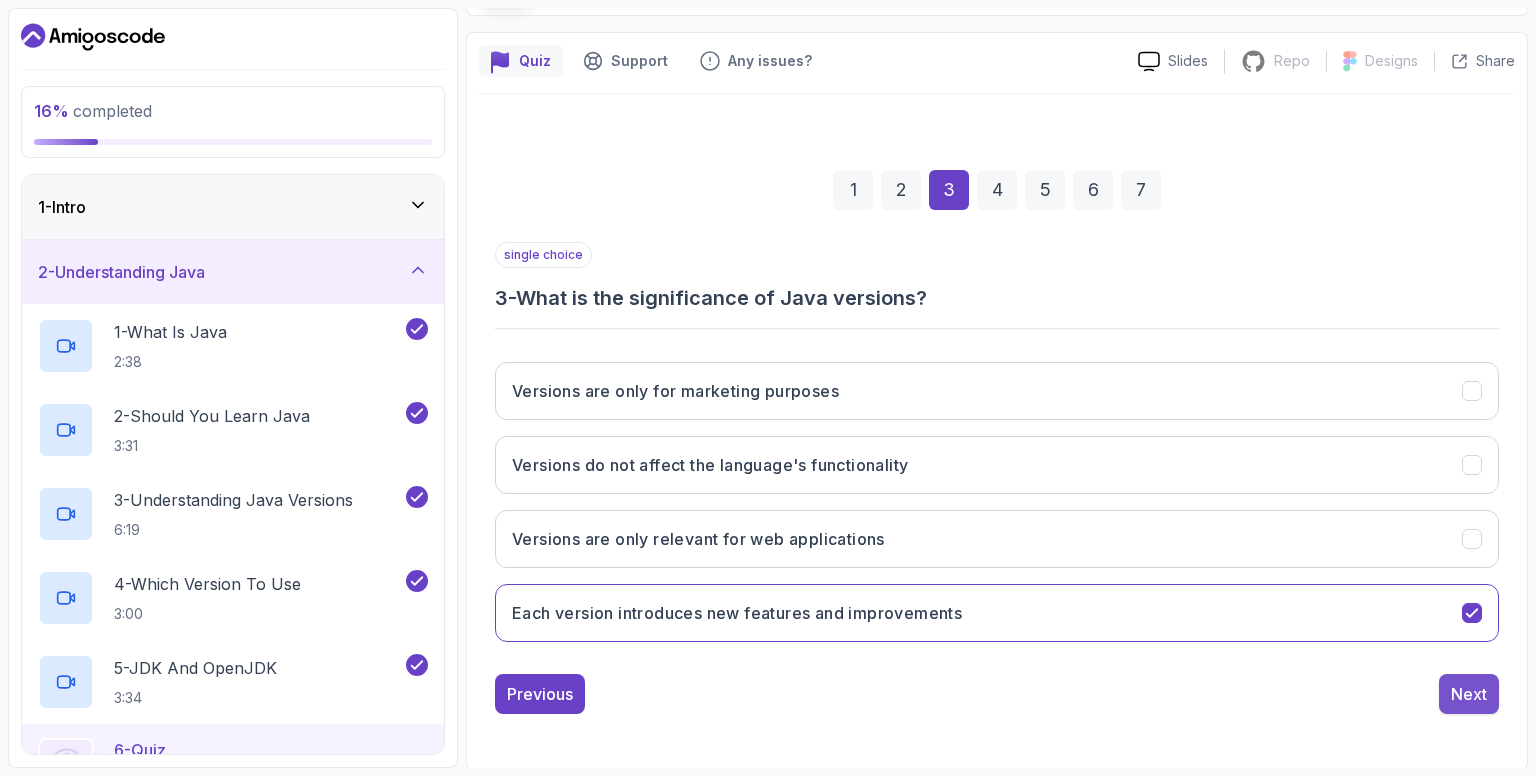 click on "Next" at bounding box center (1469, 694) 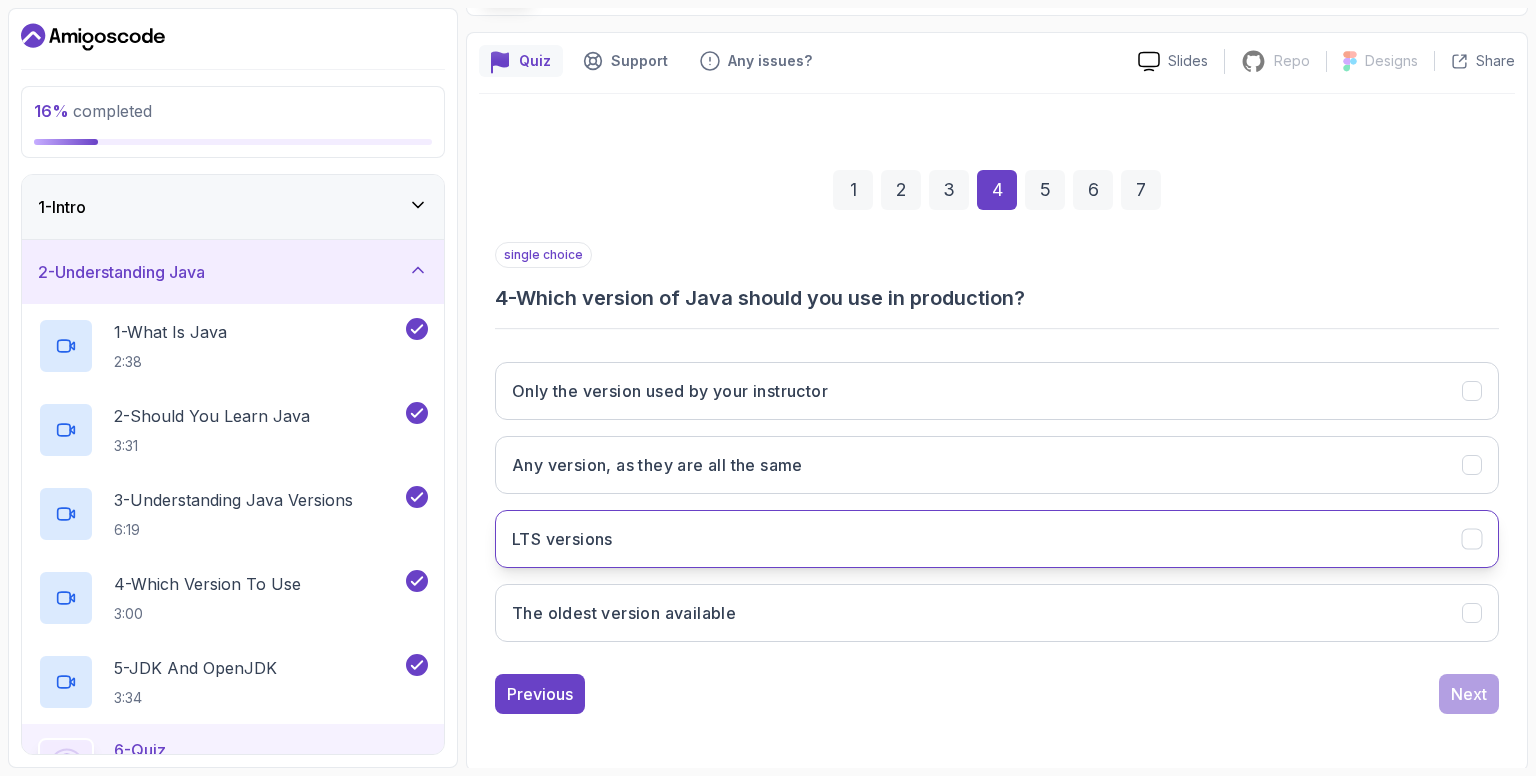 click on "LTS versions" at bounding box center [997, 539] 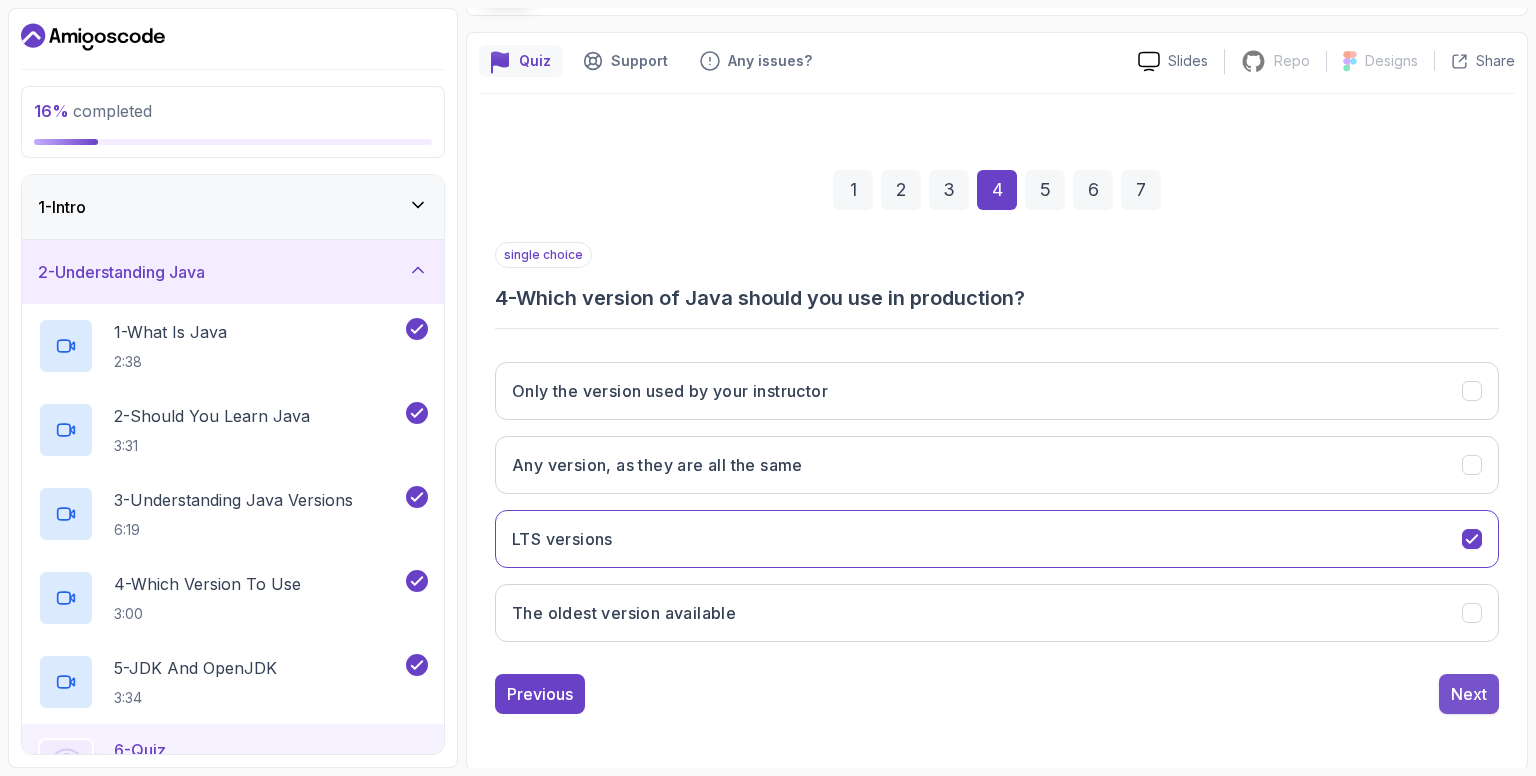 click on "Next" at bounding box center (1469, 694) 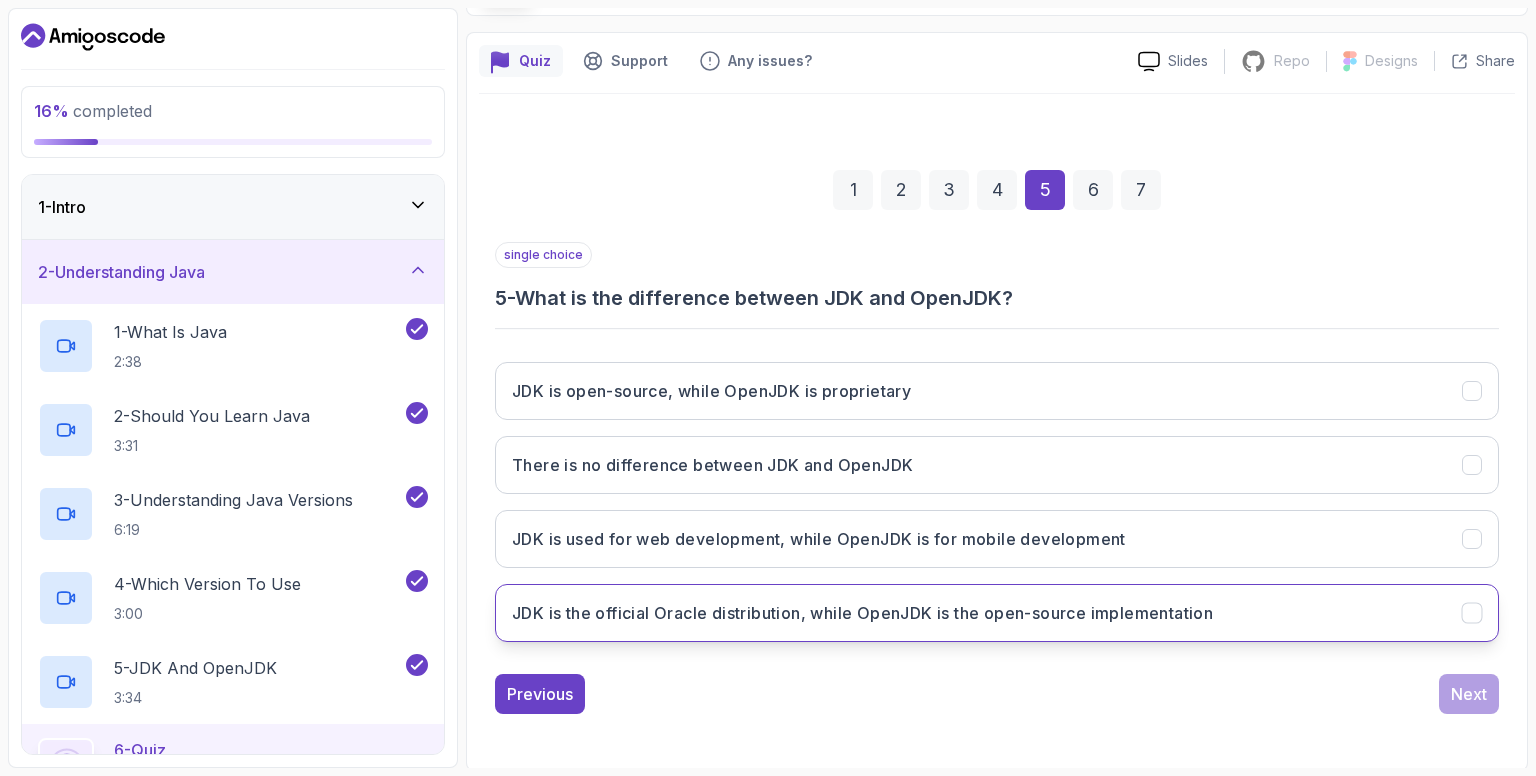 click on "JDK is the official Oracle distribution, while OpenJDK is the open-source implementation" at bounding box center (862, 613) 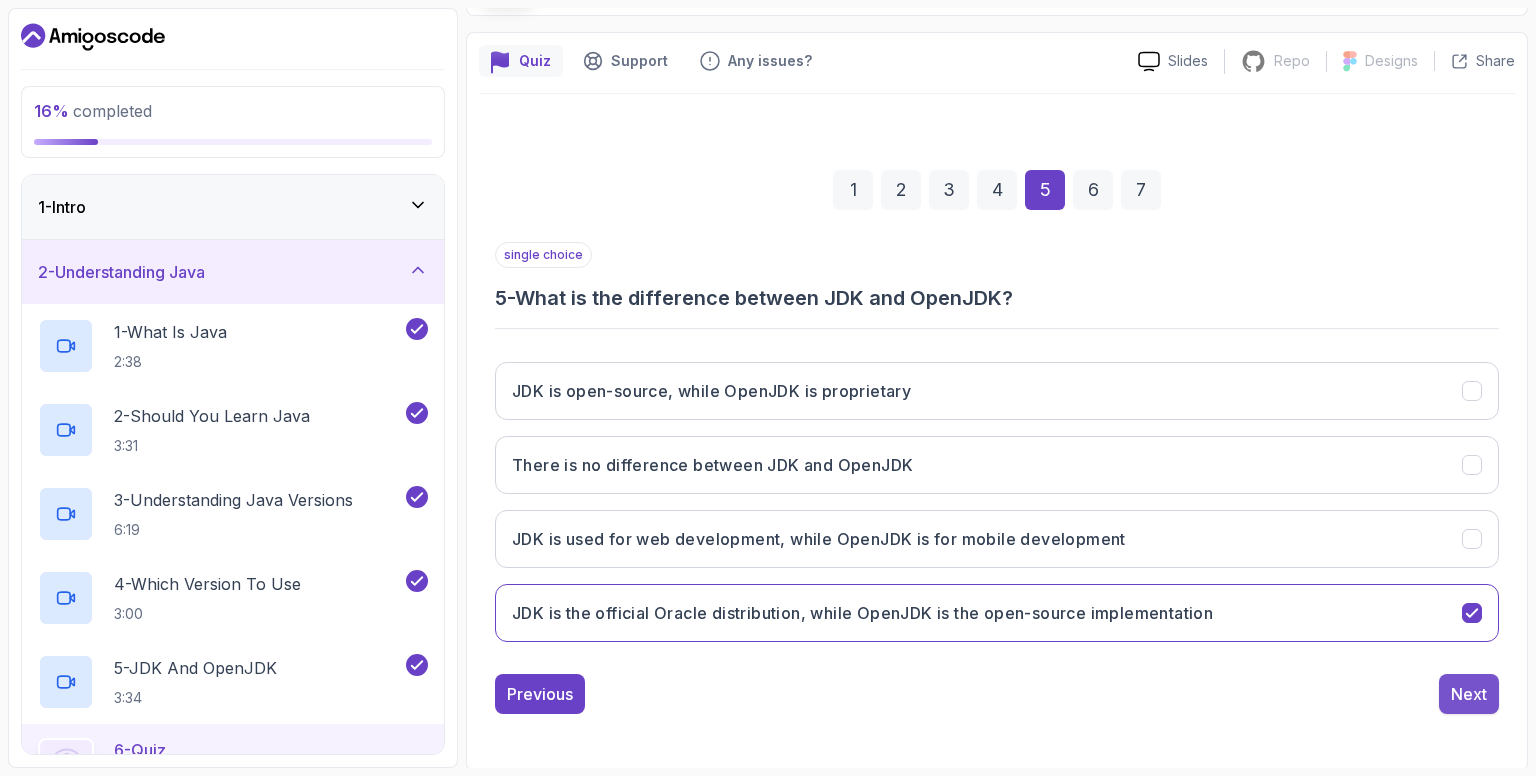 click on "Next" at bounding box center (1469, 694) 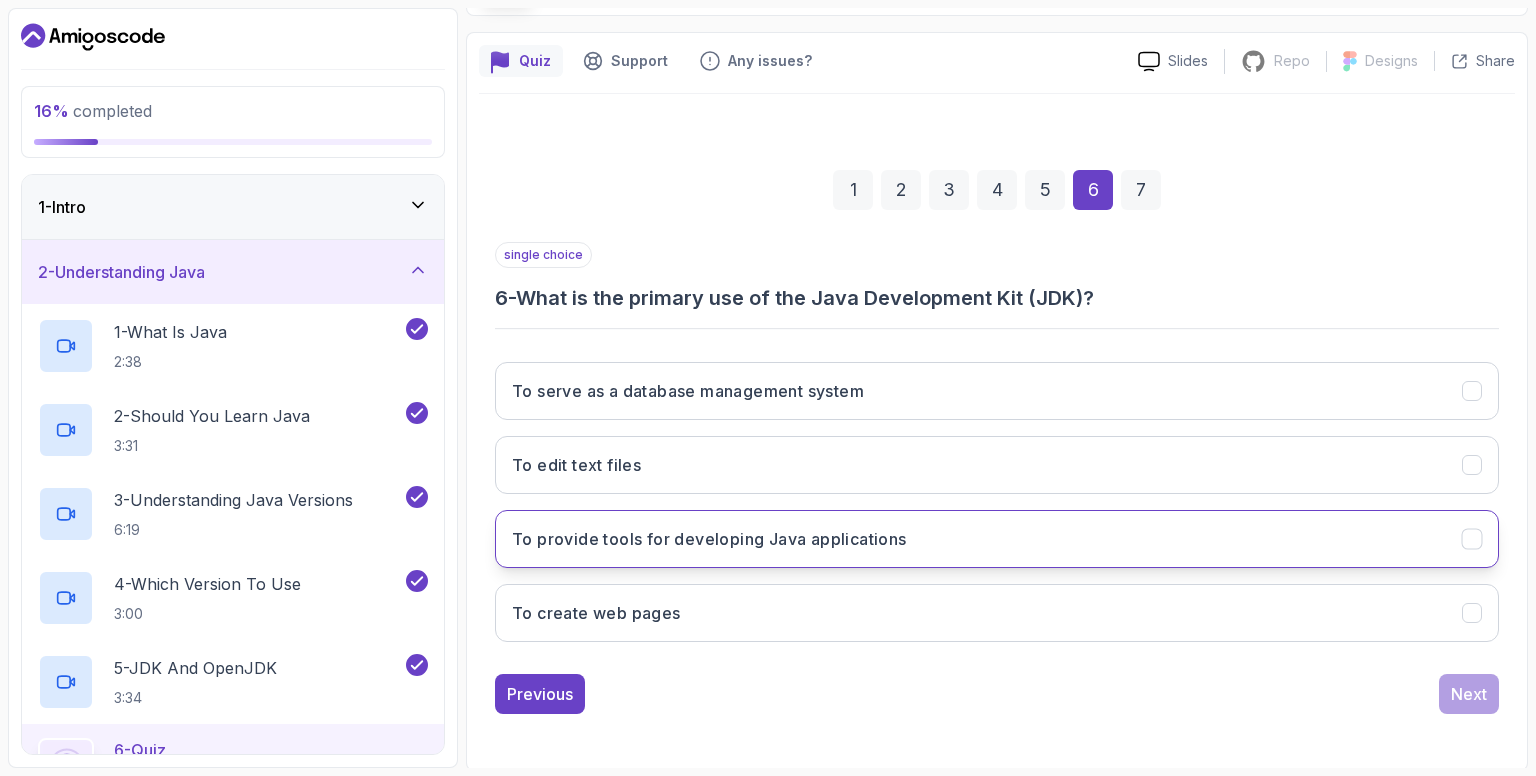 click on "To provide tools for developing Java applications" at bounding box center [997, 539] 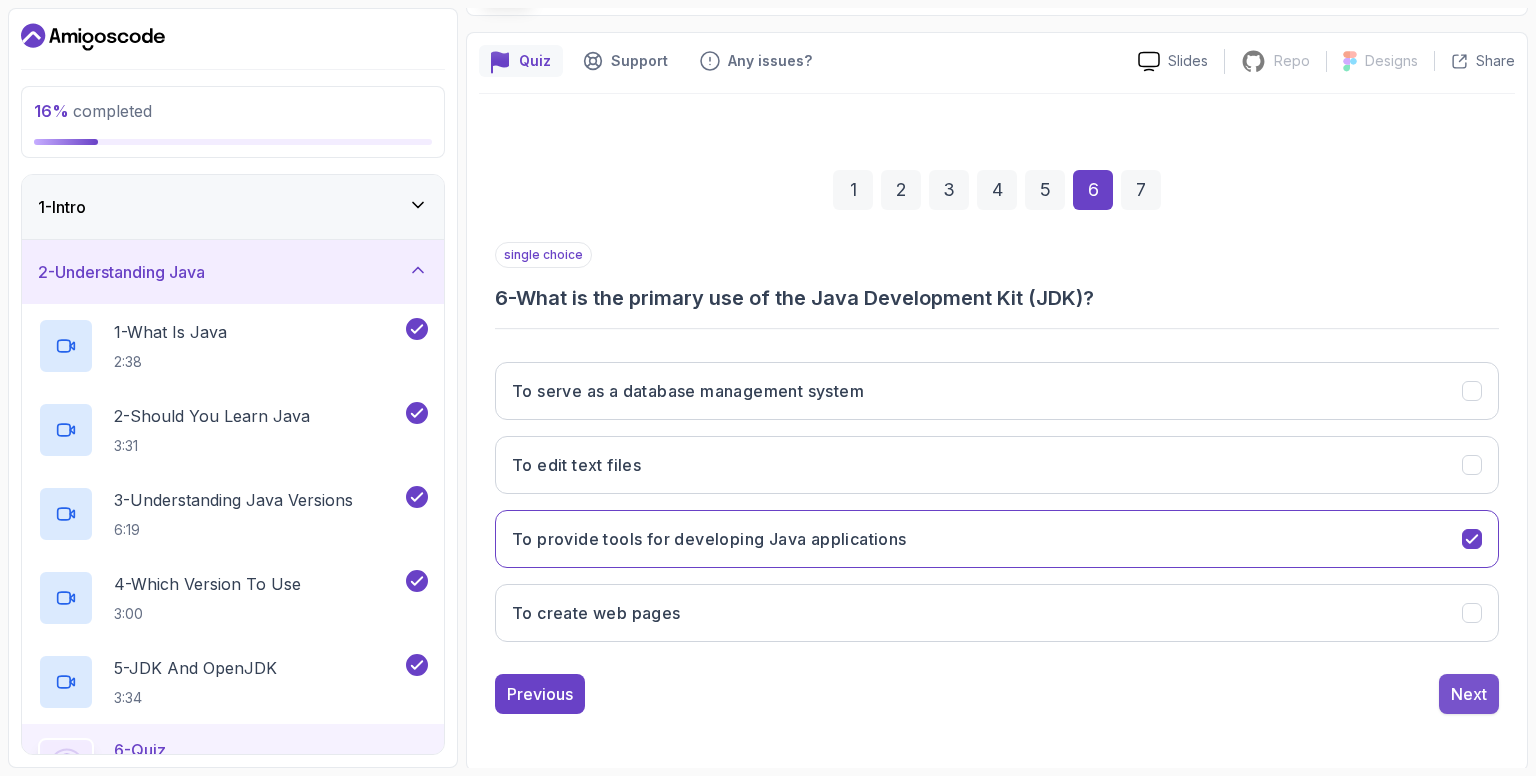 click on "Next" at bounding box center [1469, 694] 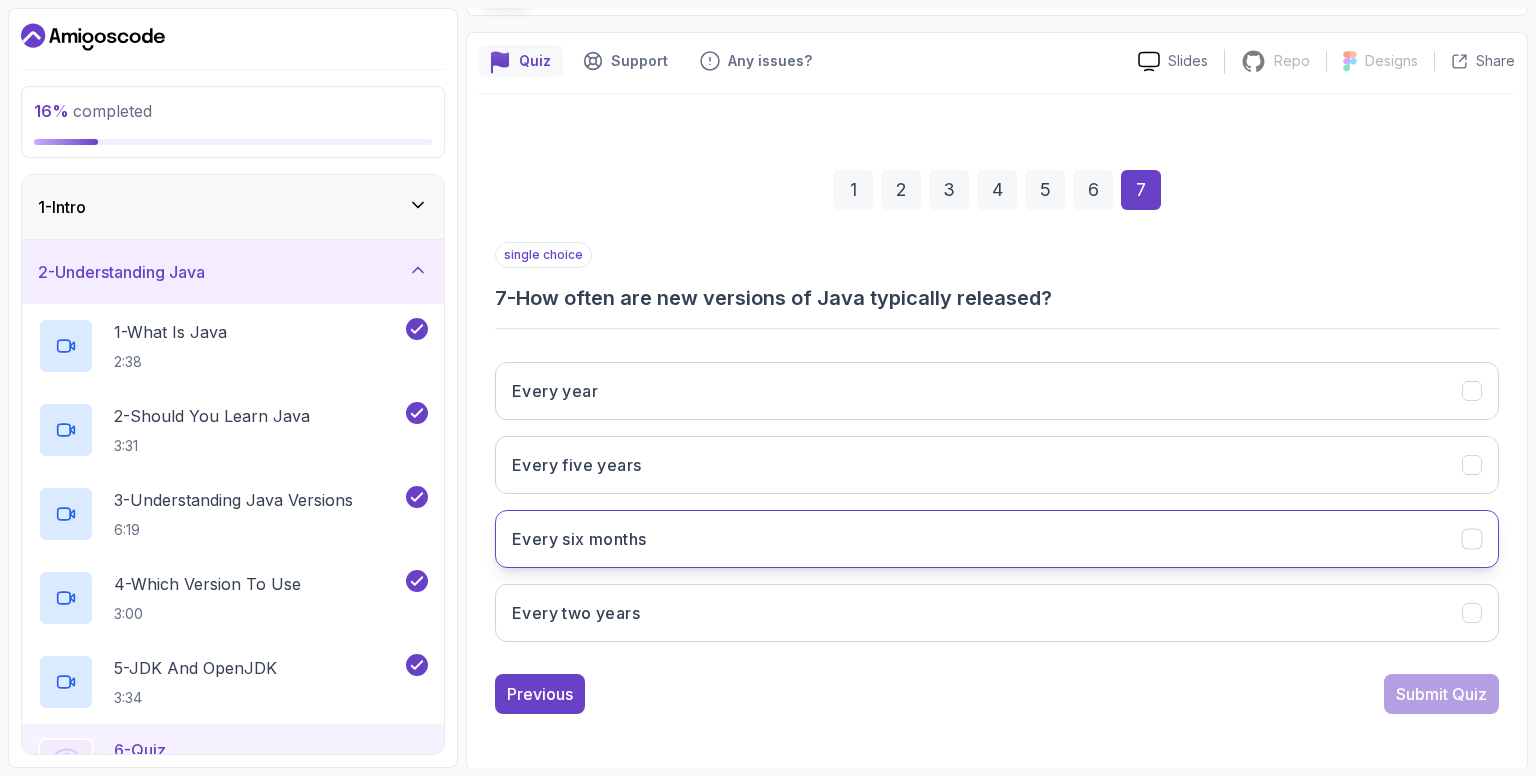 click on "Every six months" at bounding box center (997, 539) 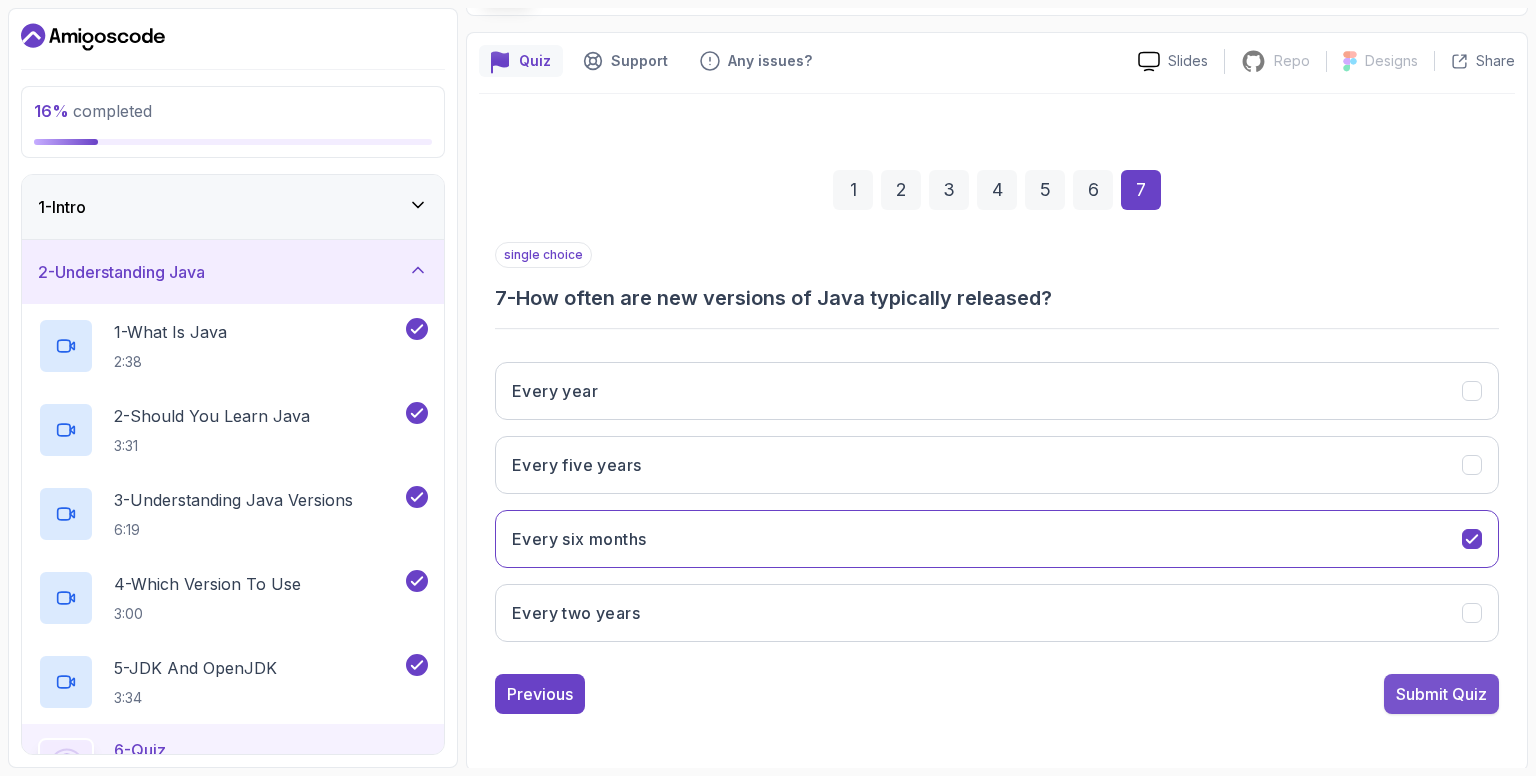 click on "Submit Quiz" at bounding box center [1441, 694] 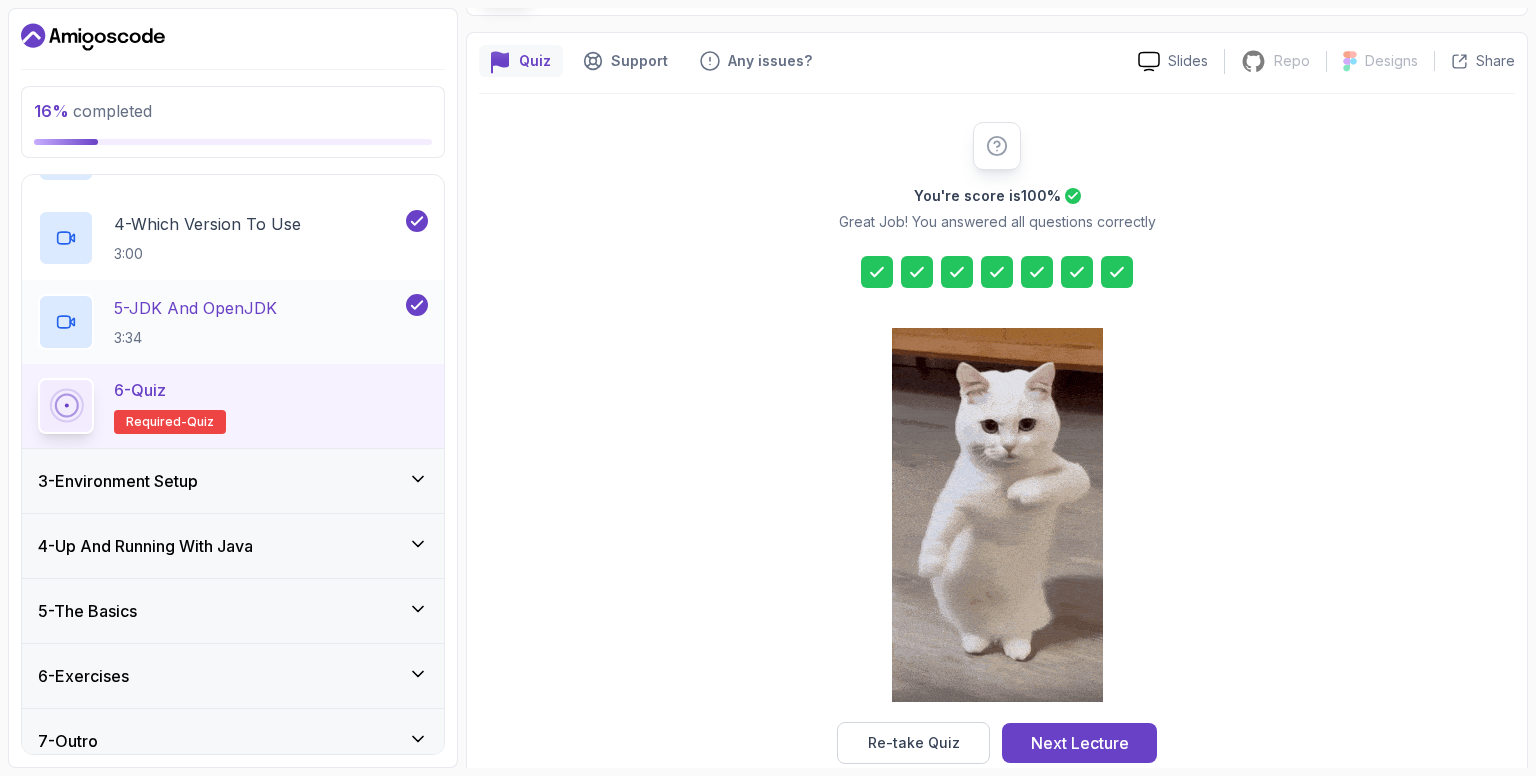 scroll, scrollTop: 376, scrollLeft: 0, axis: vertical 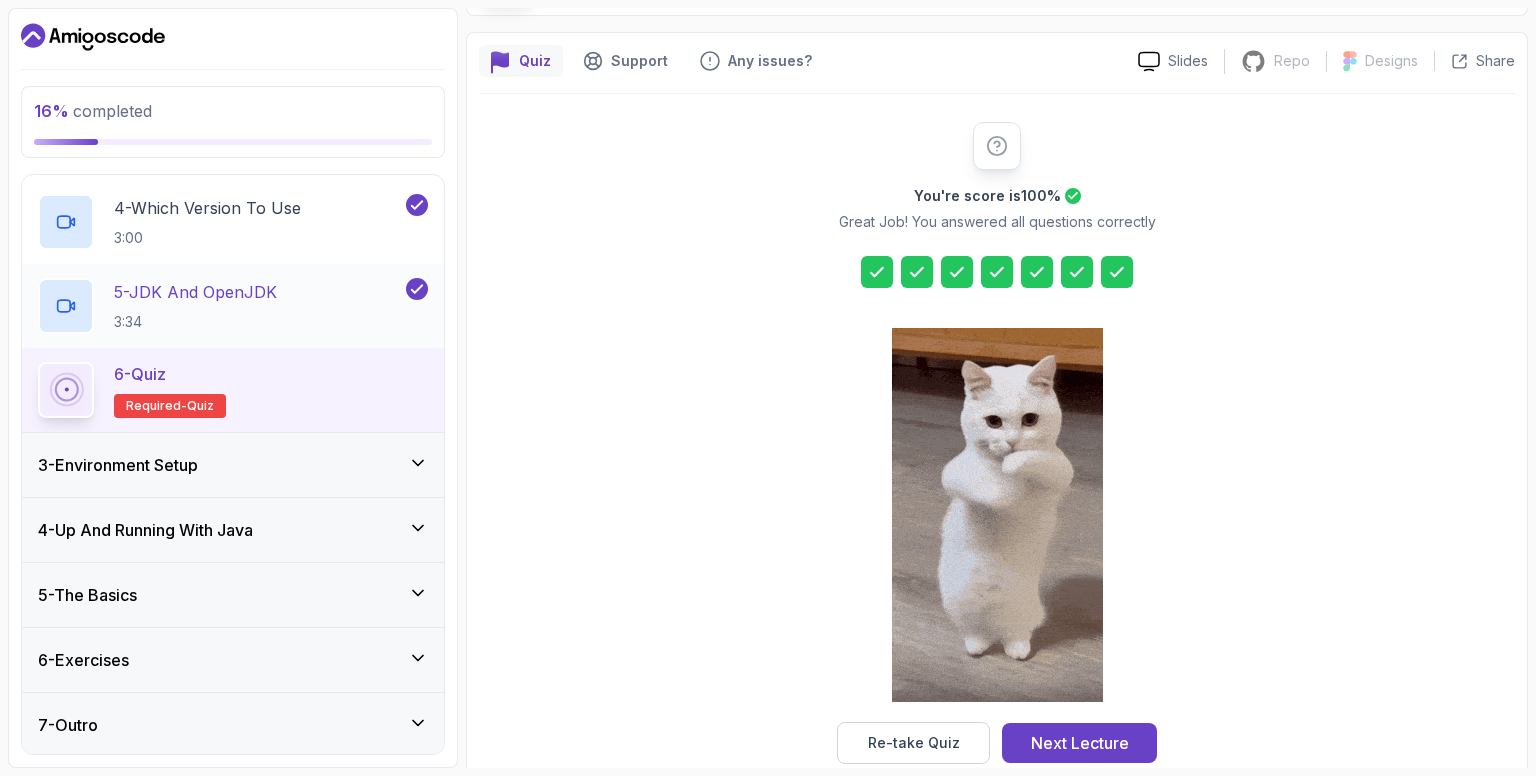 click on "3  -  Environment Setup" at bounding box center (233, 465) 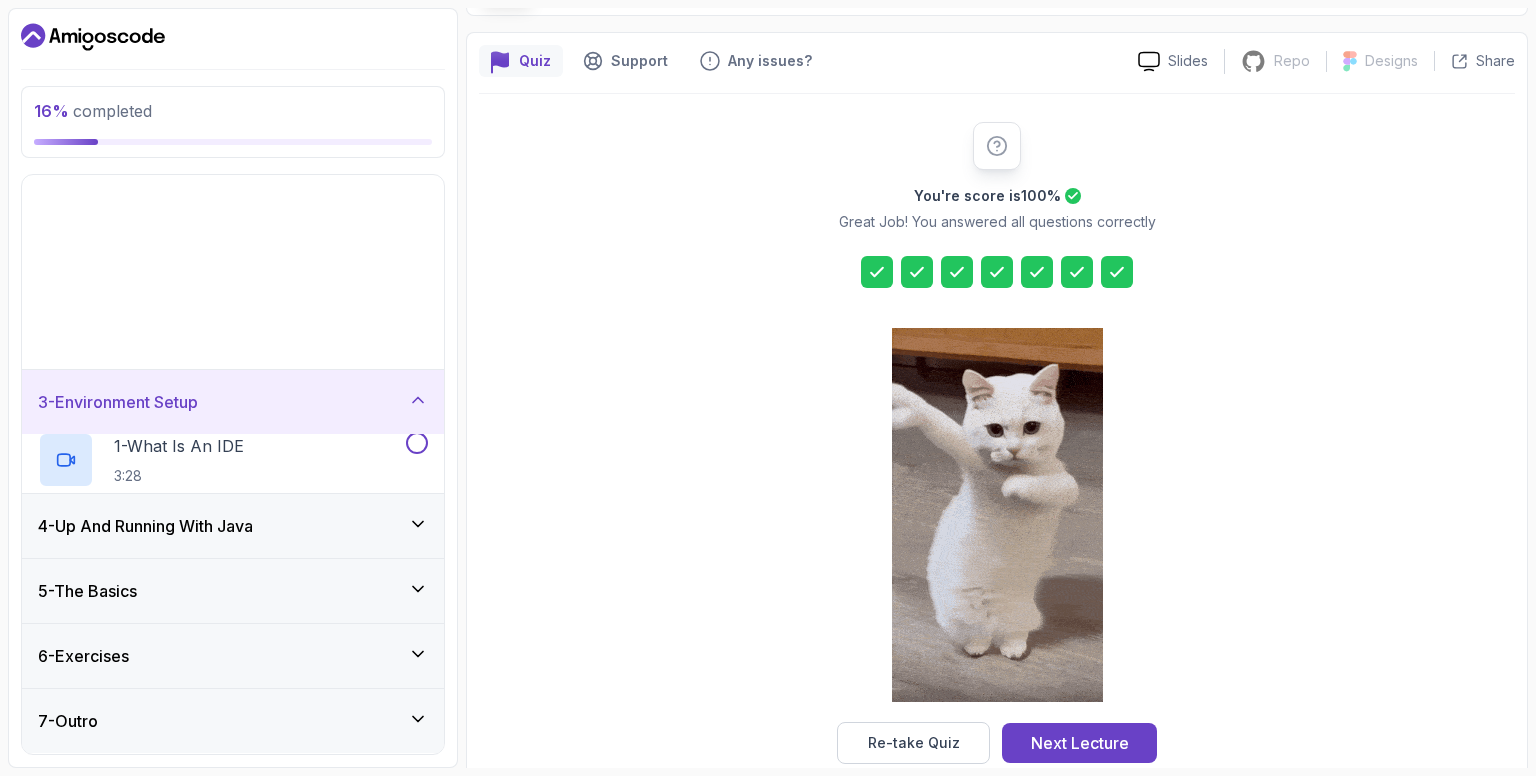 scroll, scrollTop: 0, scrollLeft: 0, axis: both 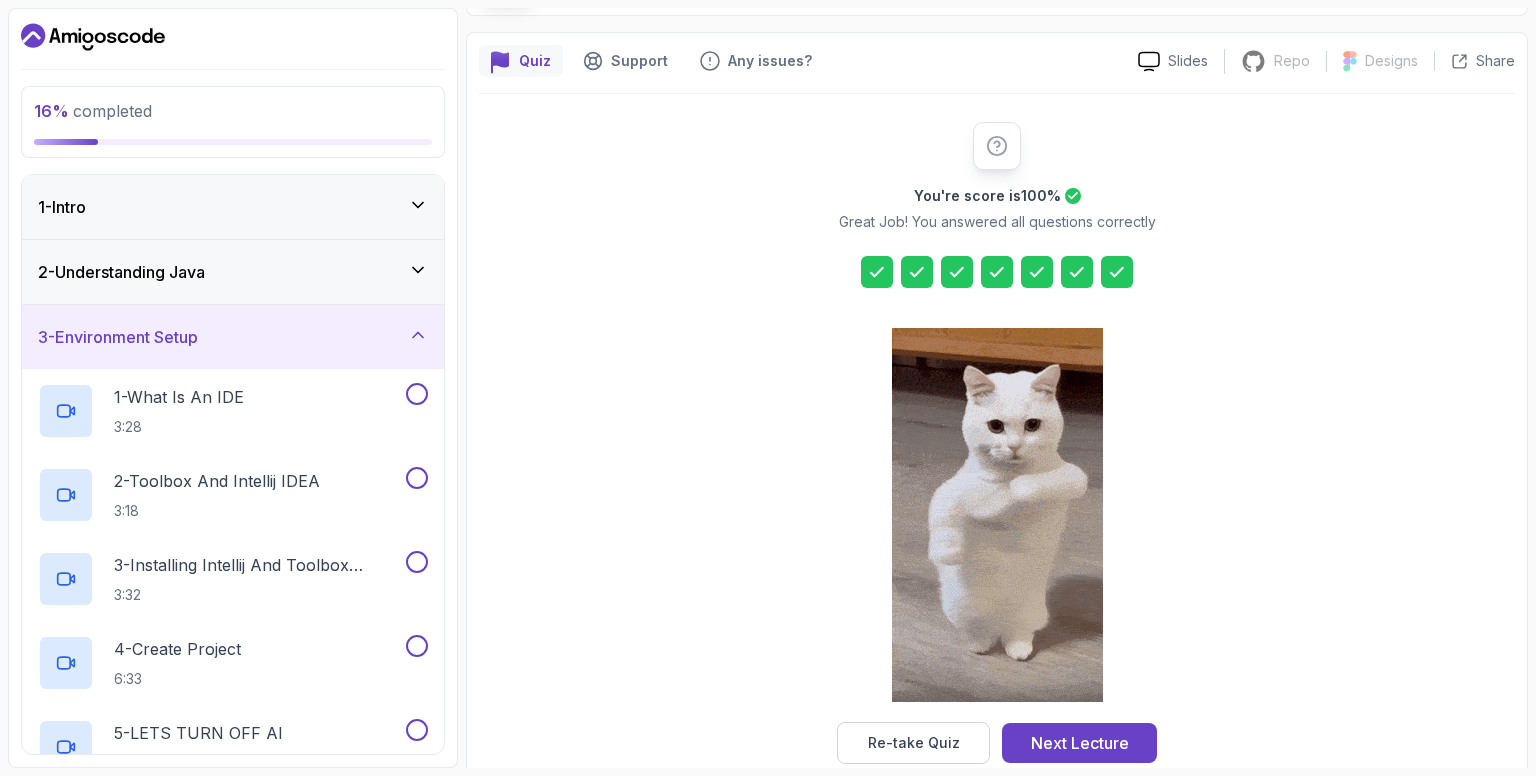 click 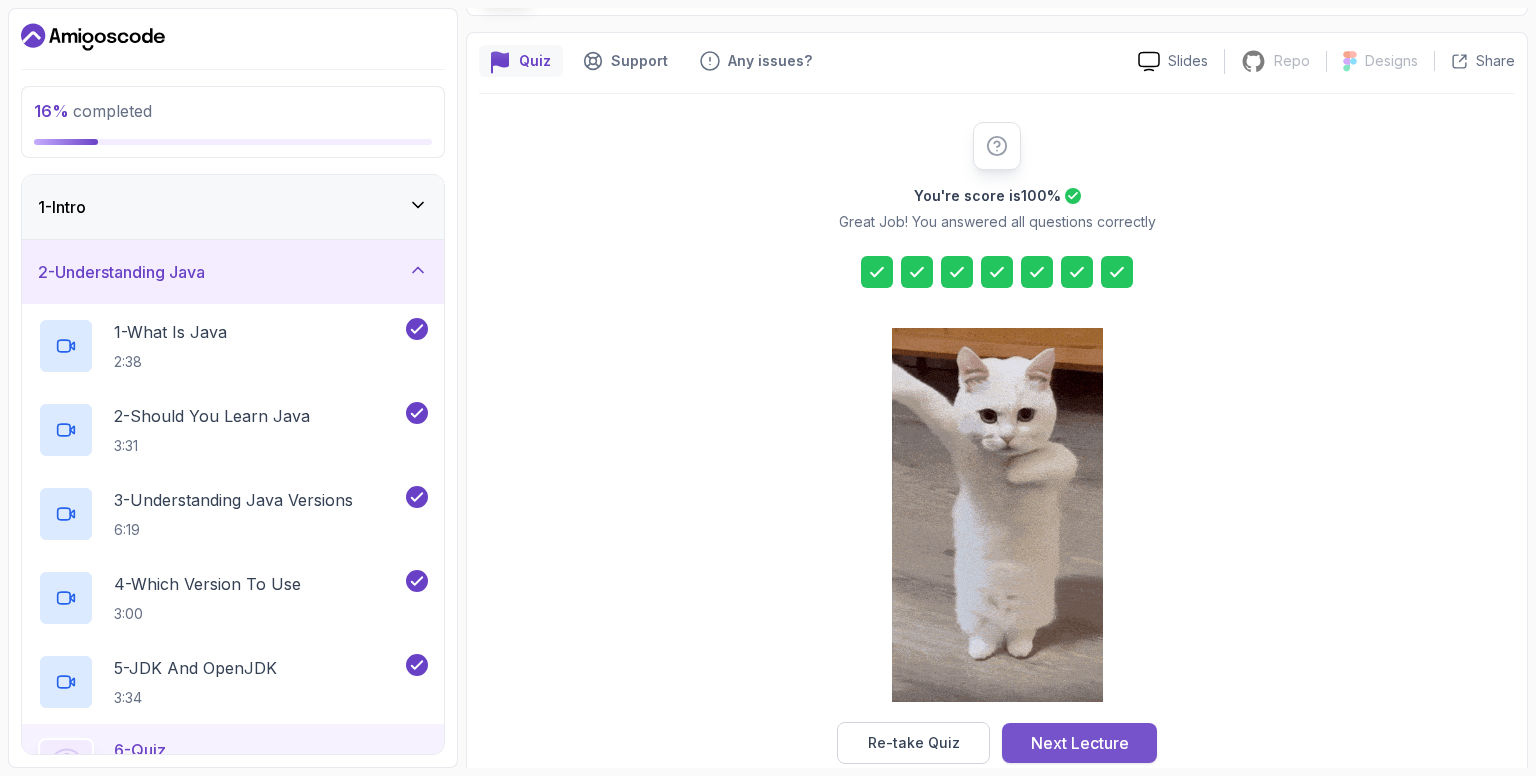 click on "Next Lecture" at bounding box center [1080, 743] 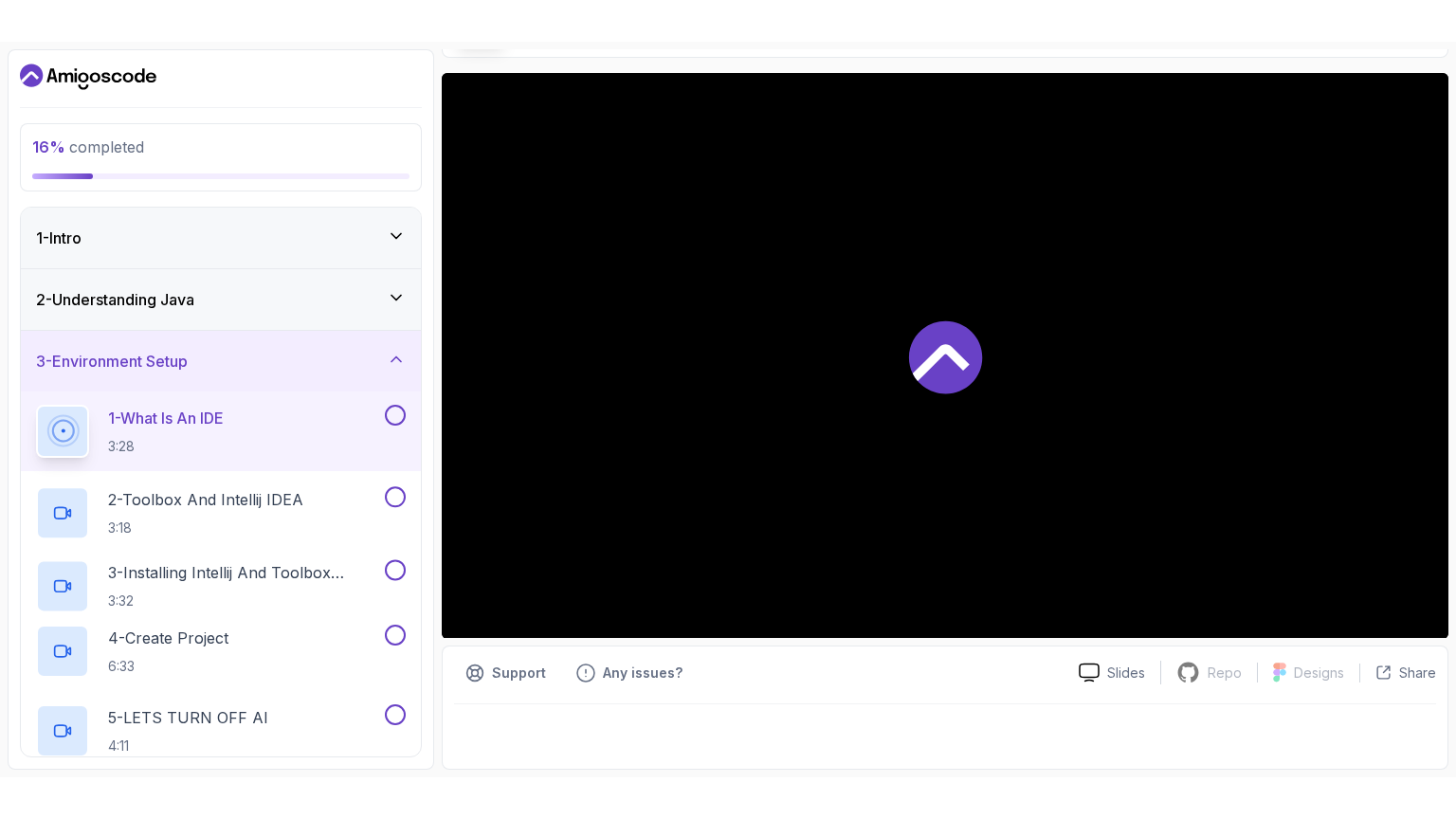 scroll, scrollTop: 0, scrollLeft: 0, axis: both 